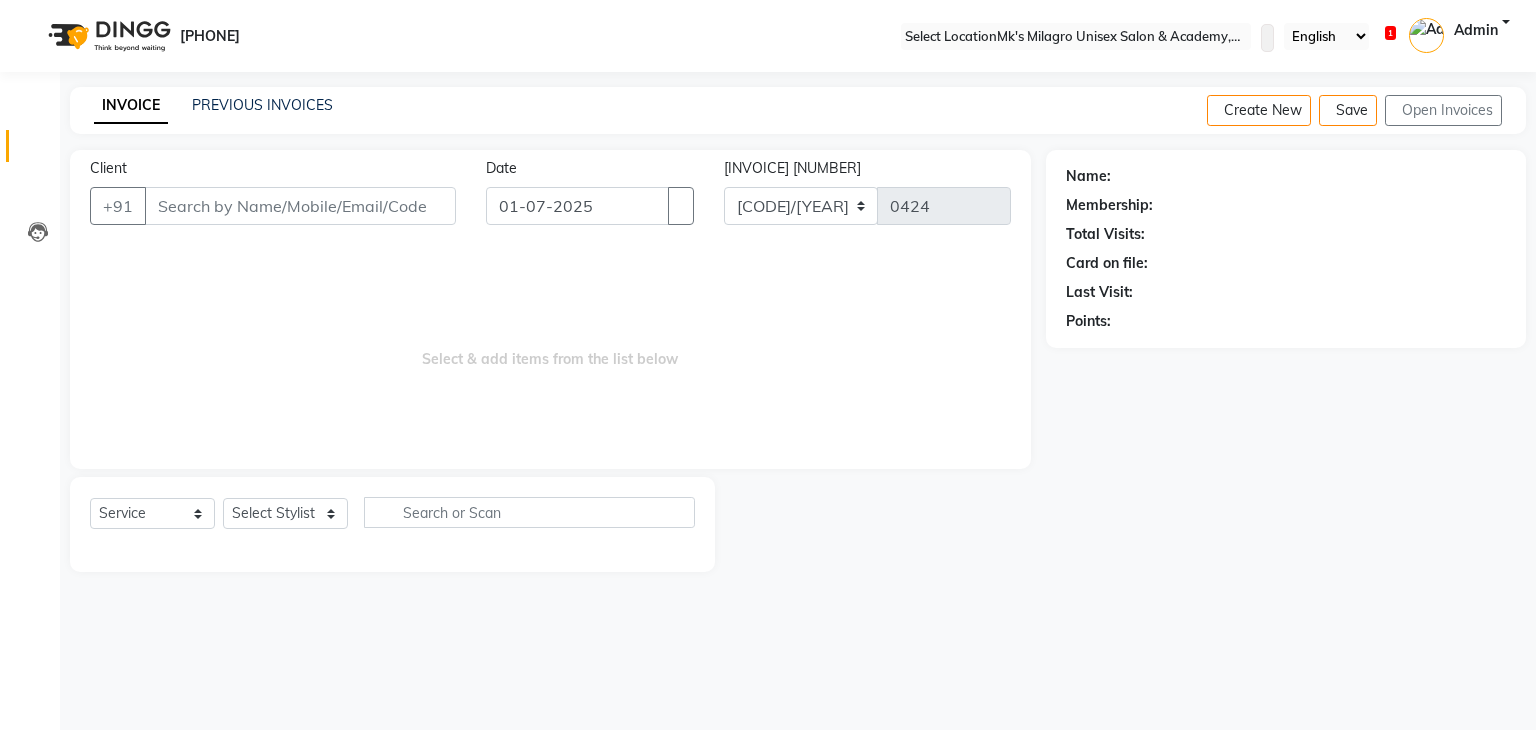 scroll, scrollTop: 0, scrollLeft: 0, axis: both 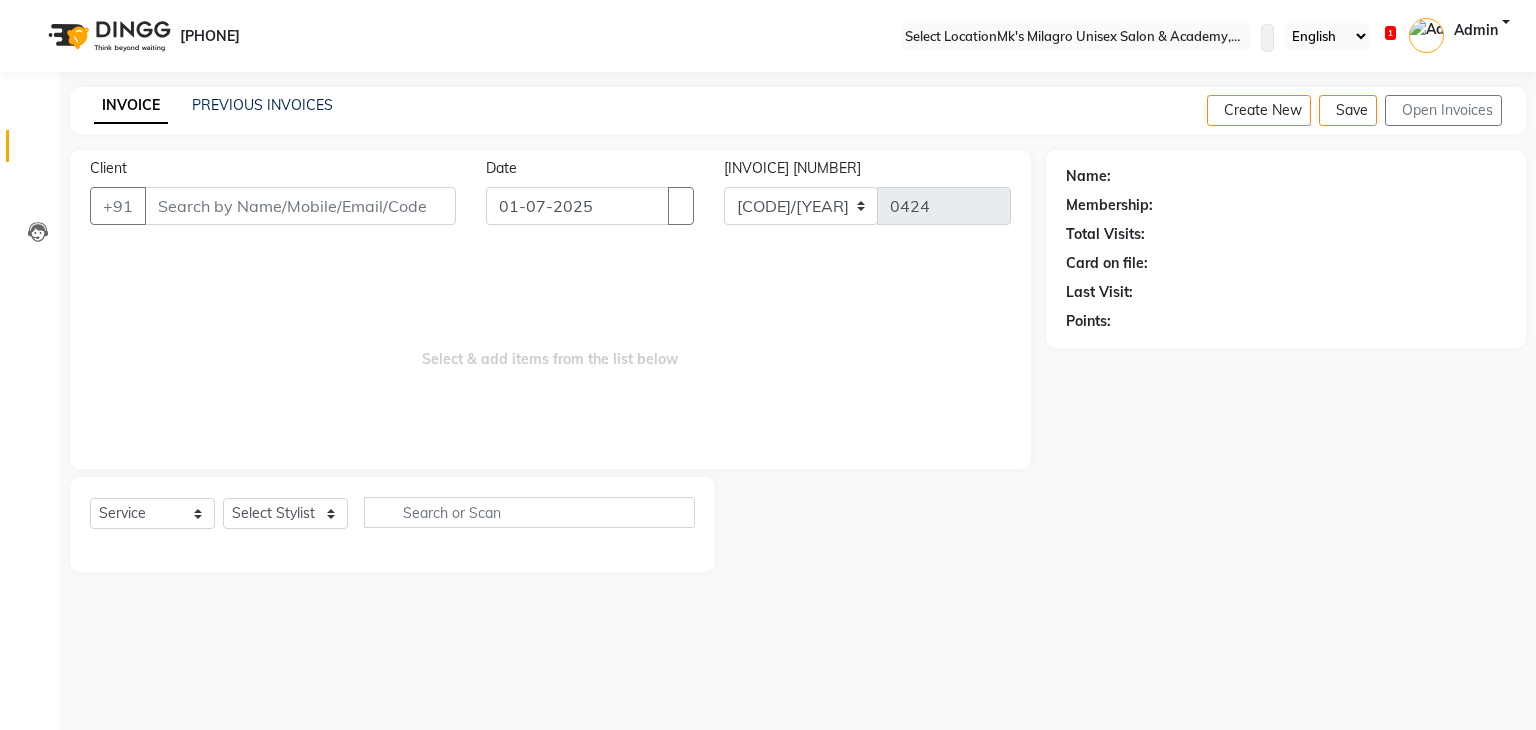 click on "WhatsApp Status  ✕ Status:  Disconnected Most Recent Message: [DATE]     [TIME] Recent Service Activity: [DATE]     [TIME]  [PHONE] Whatsapp Settings English ENGLISH Español العربية मराठी हिंदी ગુજરાતી தமிழ் 中文 1 Notifications nothing to show Admin Manage Profile Change Password Sign out  Version:3.14.0" at bounding box center (1076, 36) 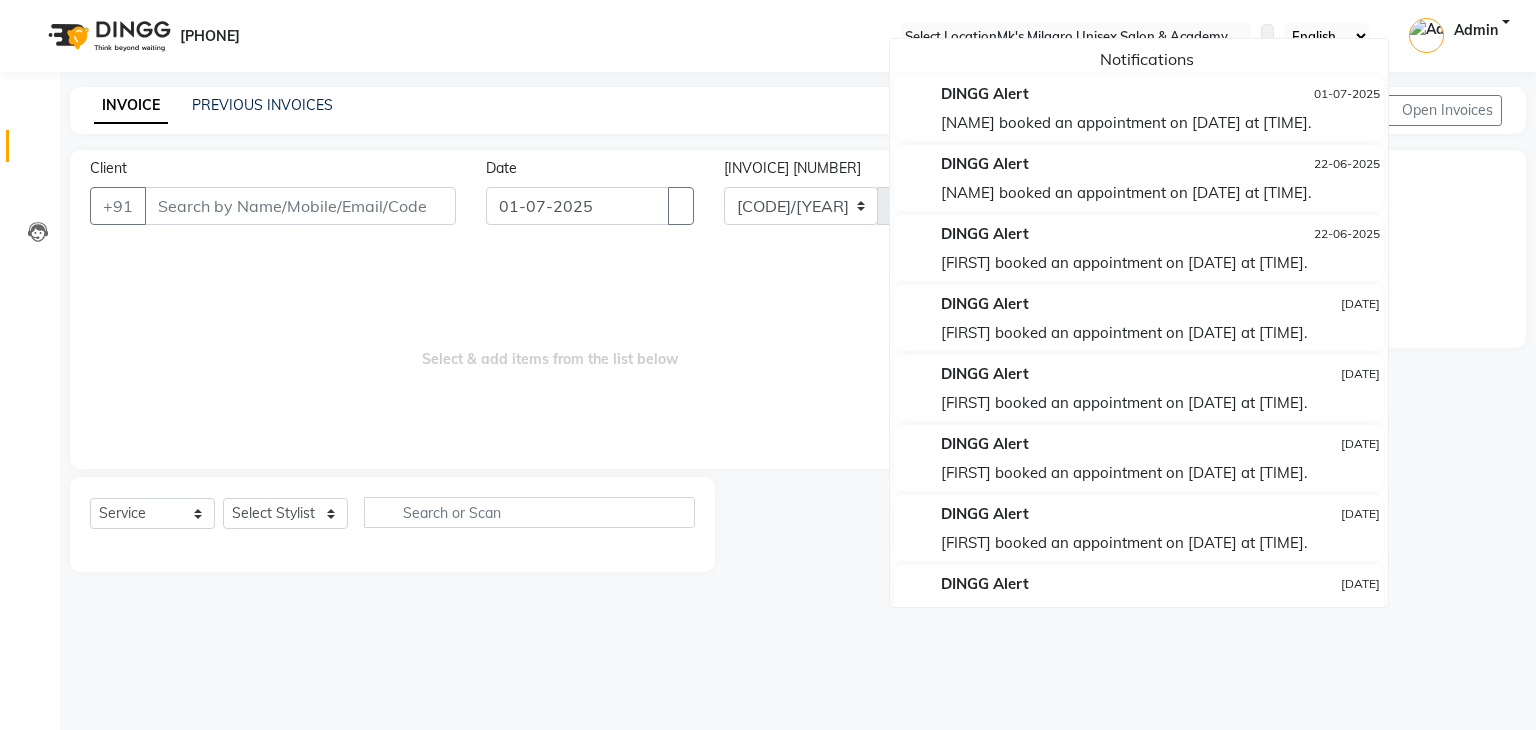 click on "Select & add items from the list below" at bounding box center [550, 349] 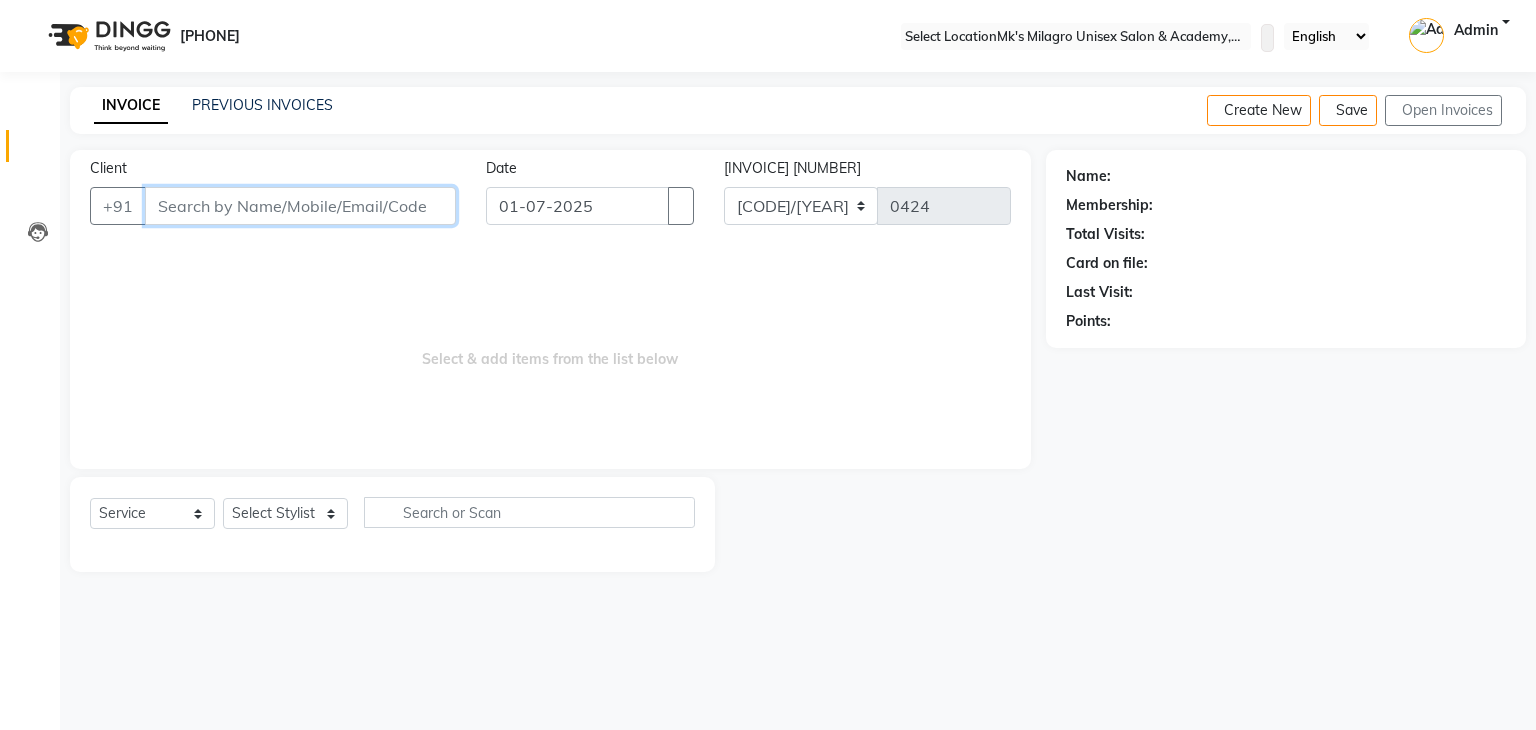 click on "Client" at bounding box center [300, 206] 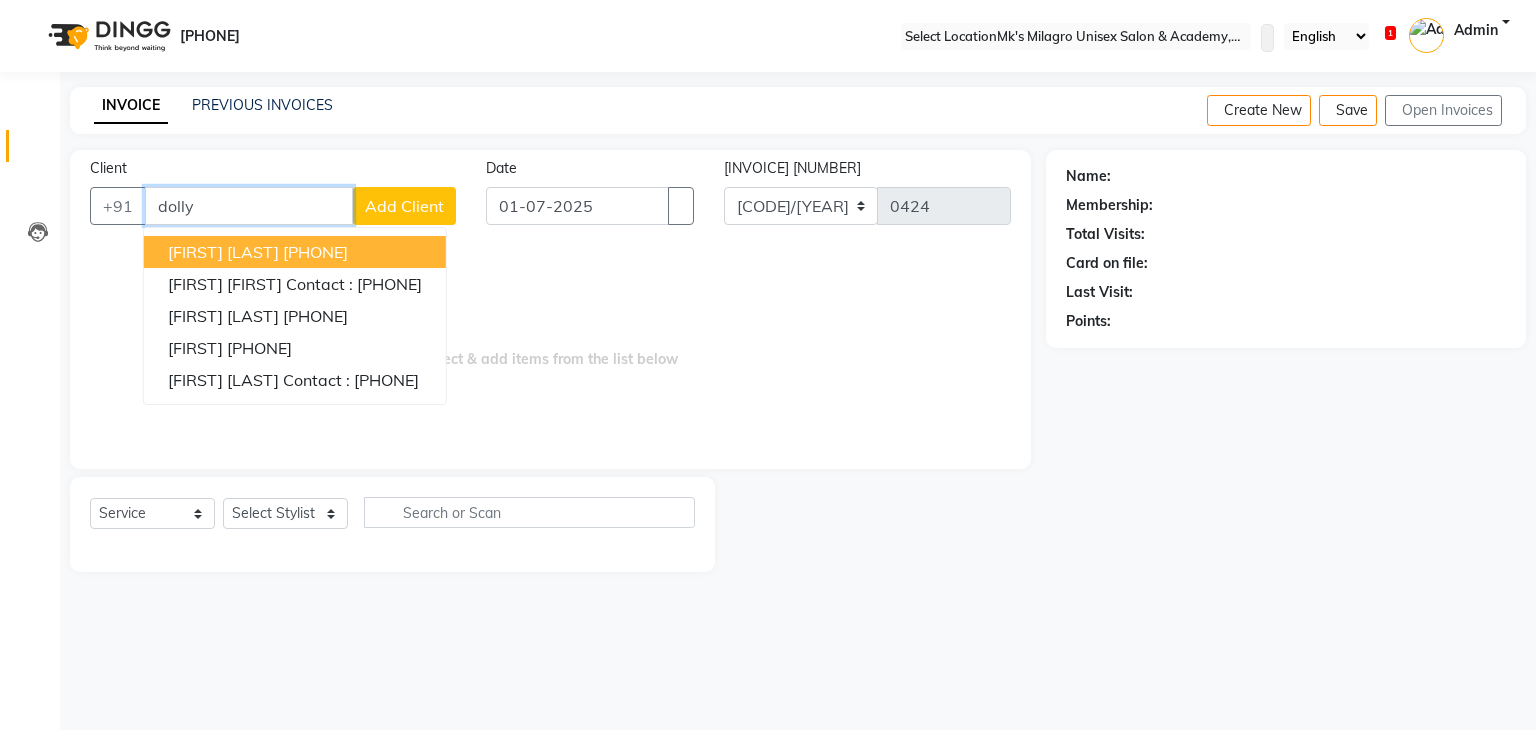click on "[FIRST] [LAST]" at bounding box center [223, 252] 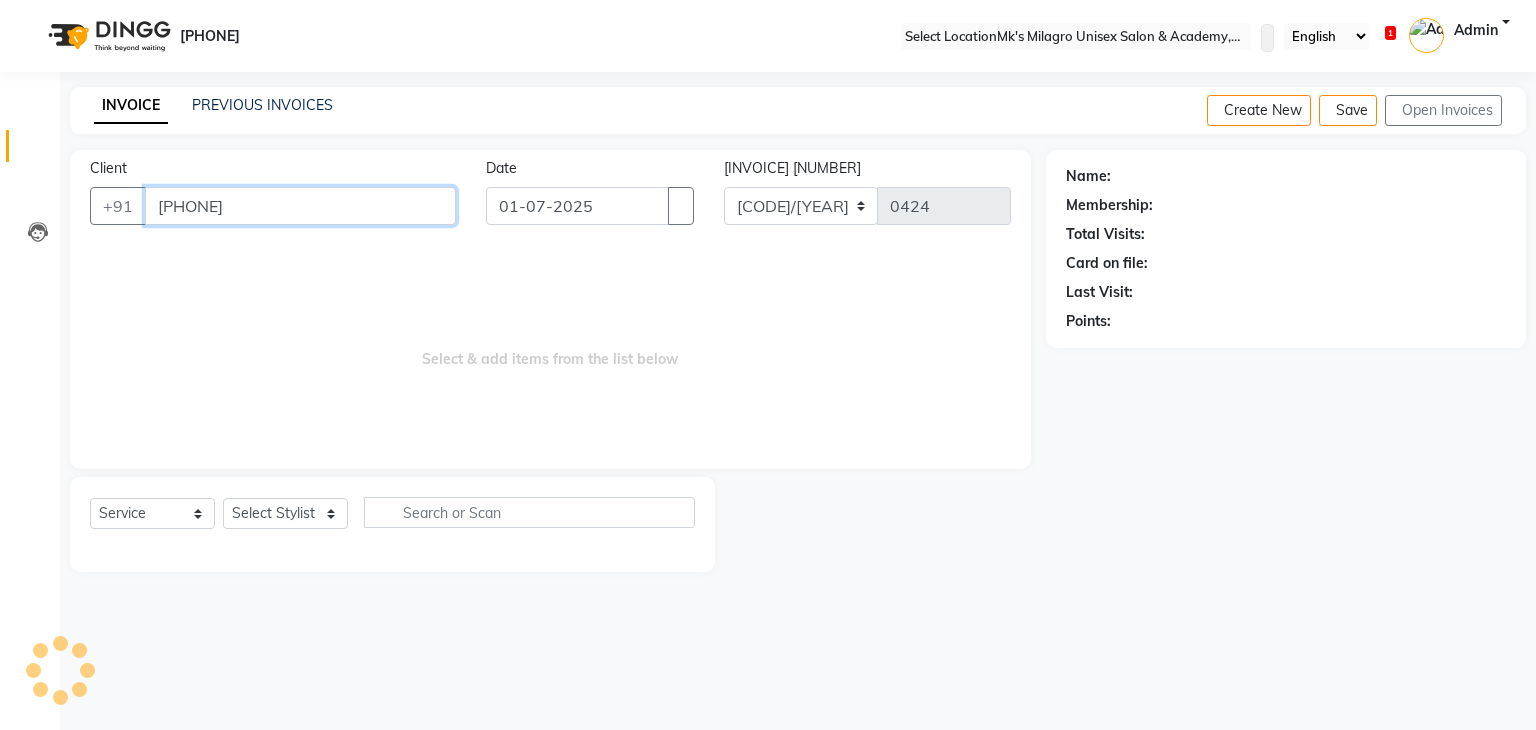 type on "[PHONE]" 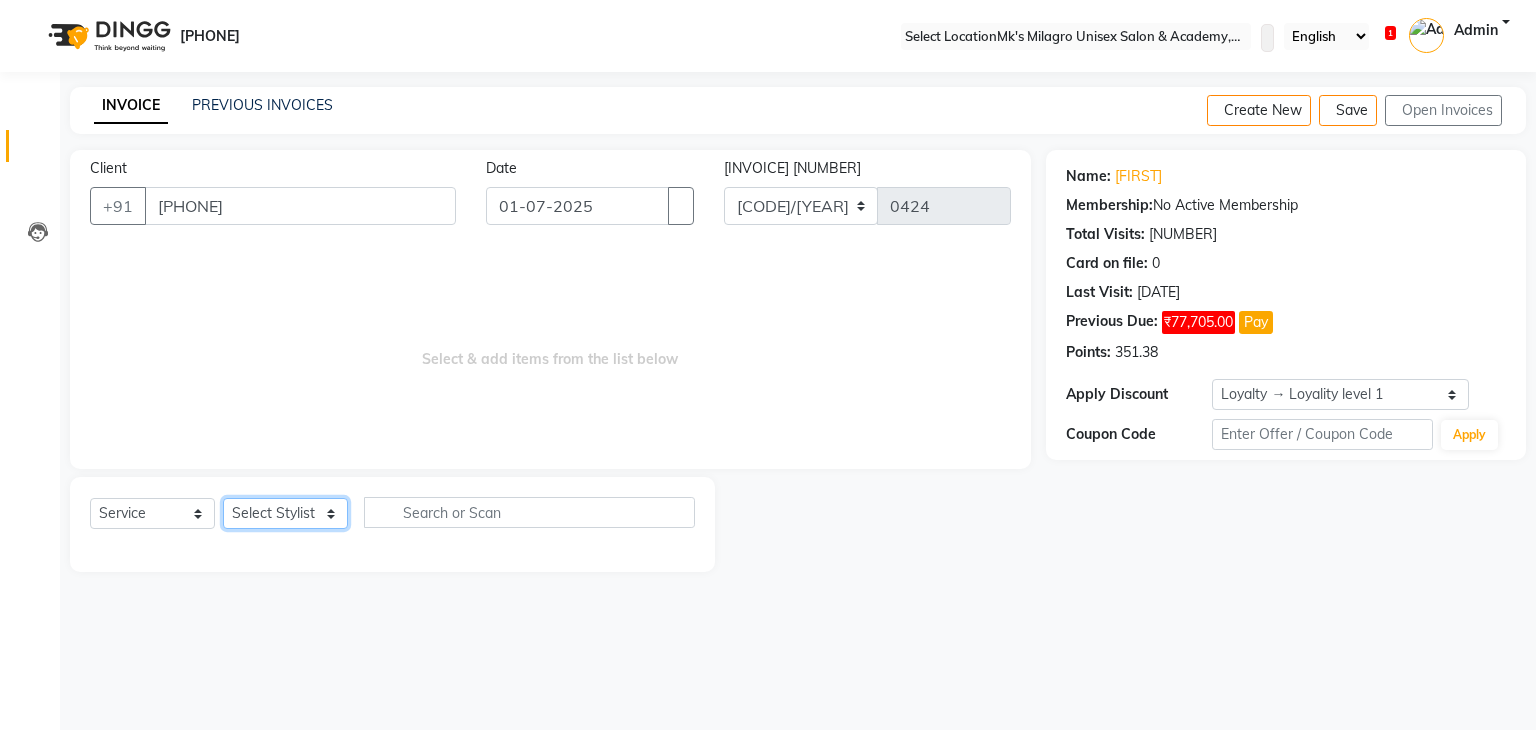 click on "Select Stylist [FIRST] [LAST] [LAST] [LAST] [LAST] [LAST]" at bounding box center (285, 513) 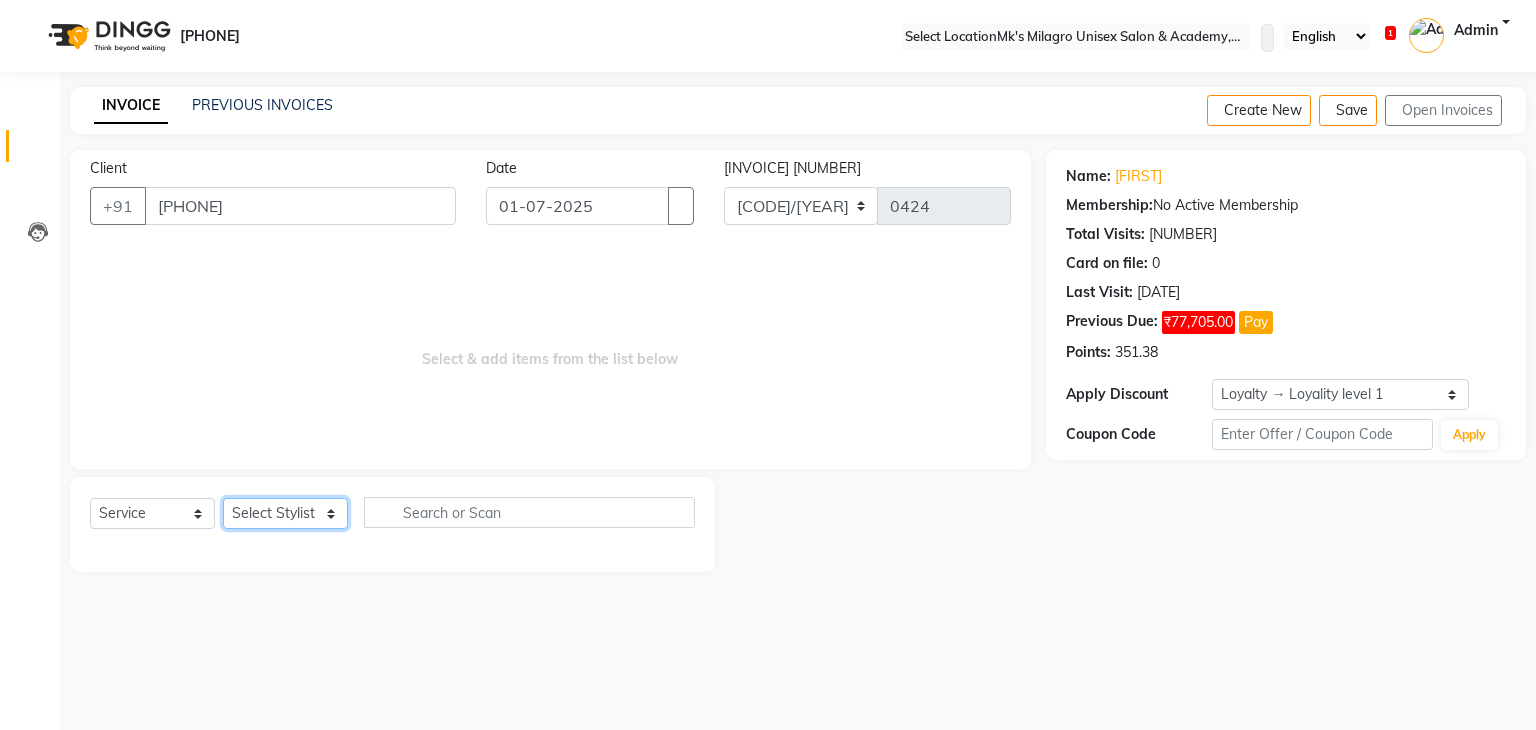 select on "21735" 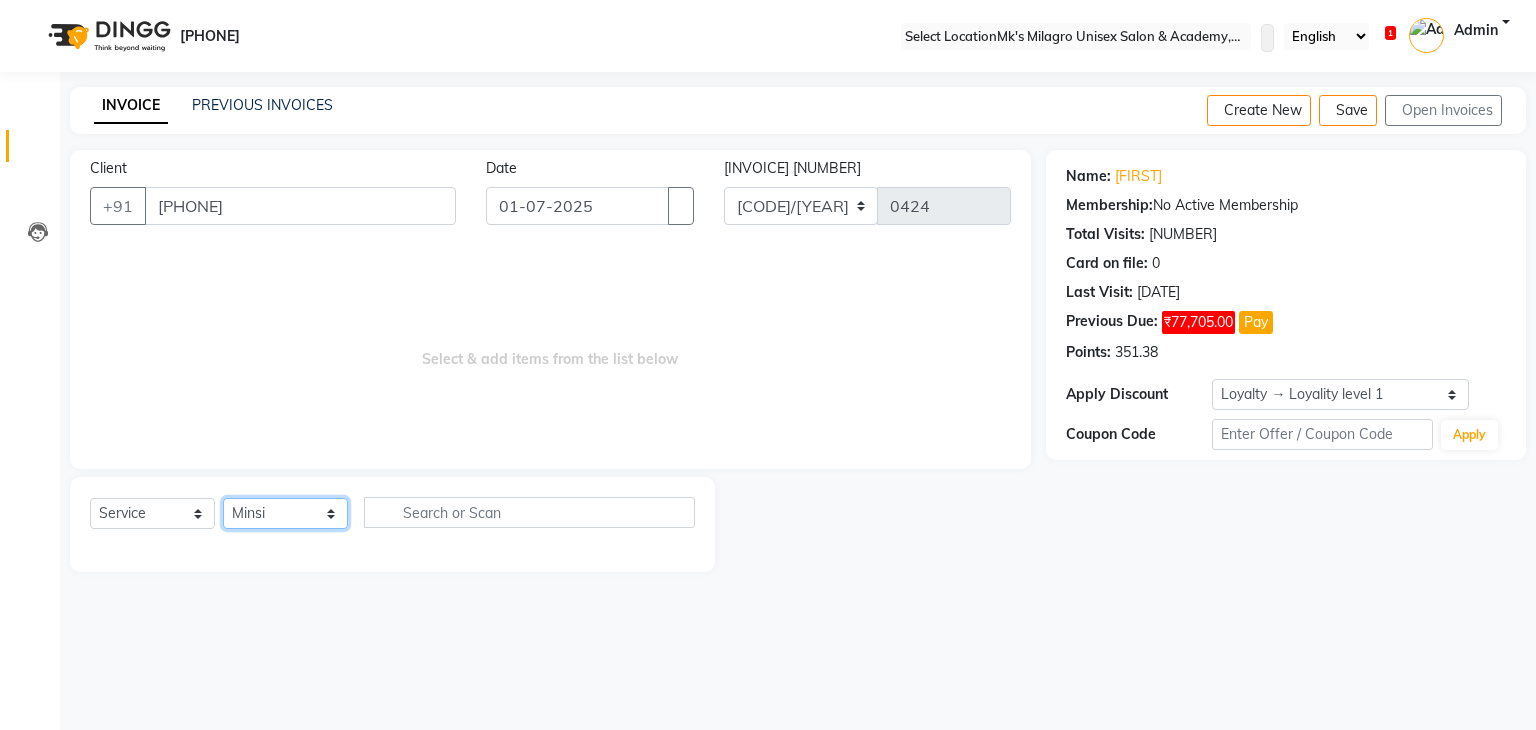 click on "Select Stylist [FIRST] [LAST] [LAST] [LAST] [LAST] [LAST]" at bounding box center (285, 513) 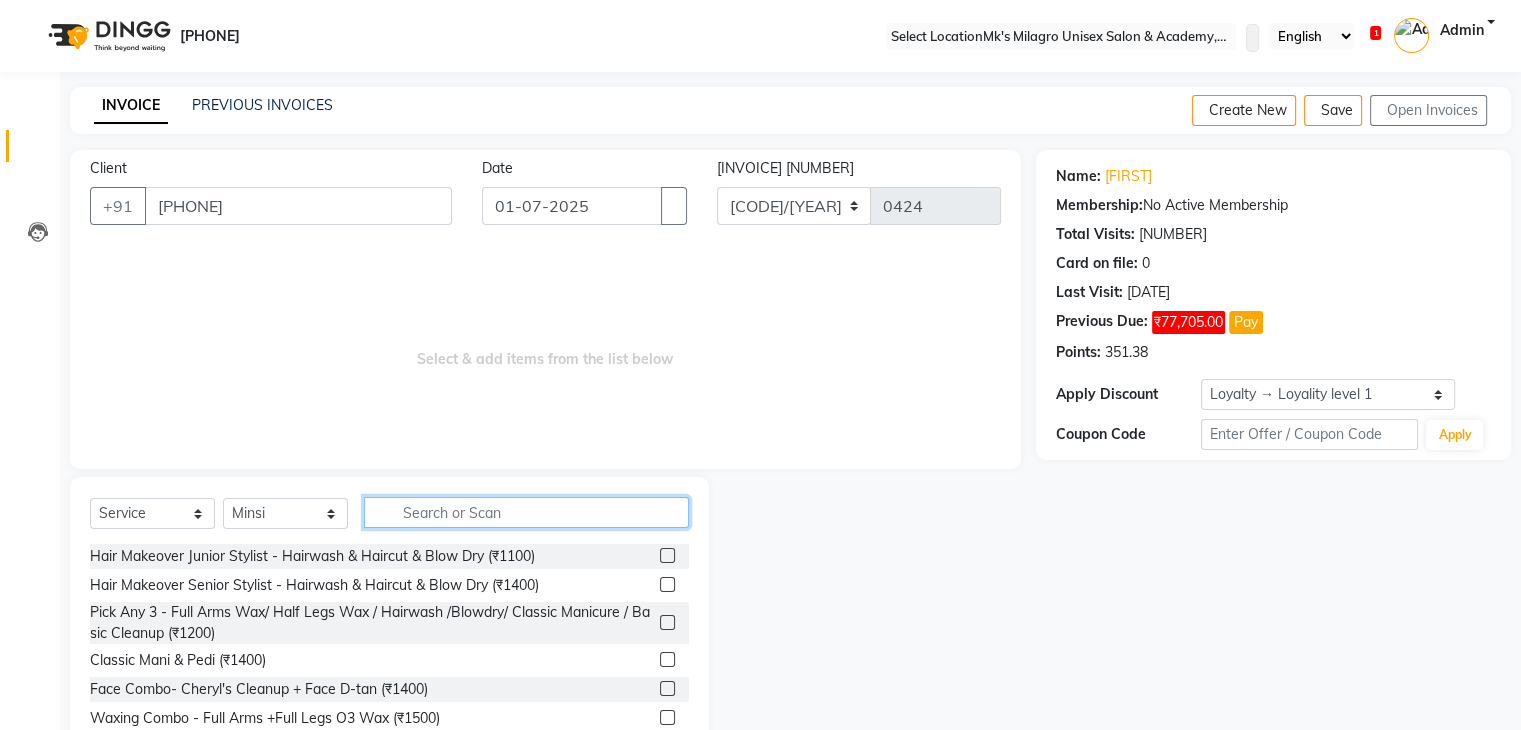 click at bounding box center [526, 512] 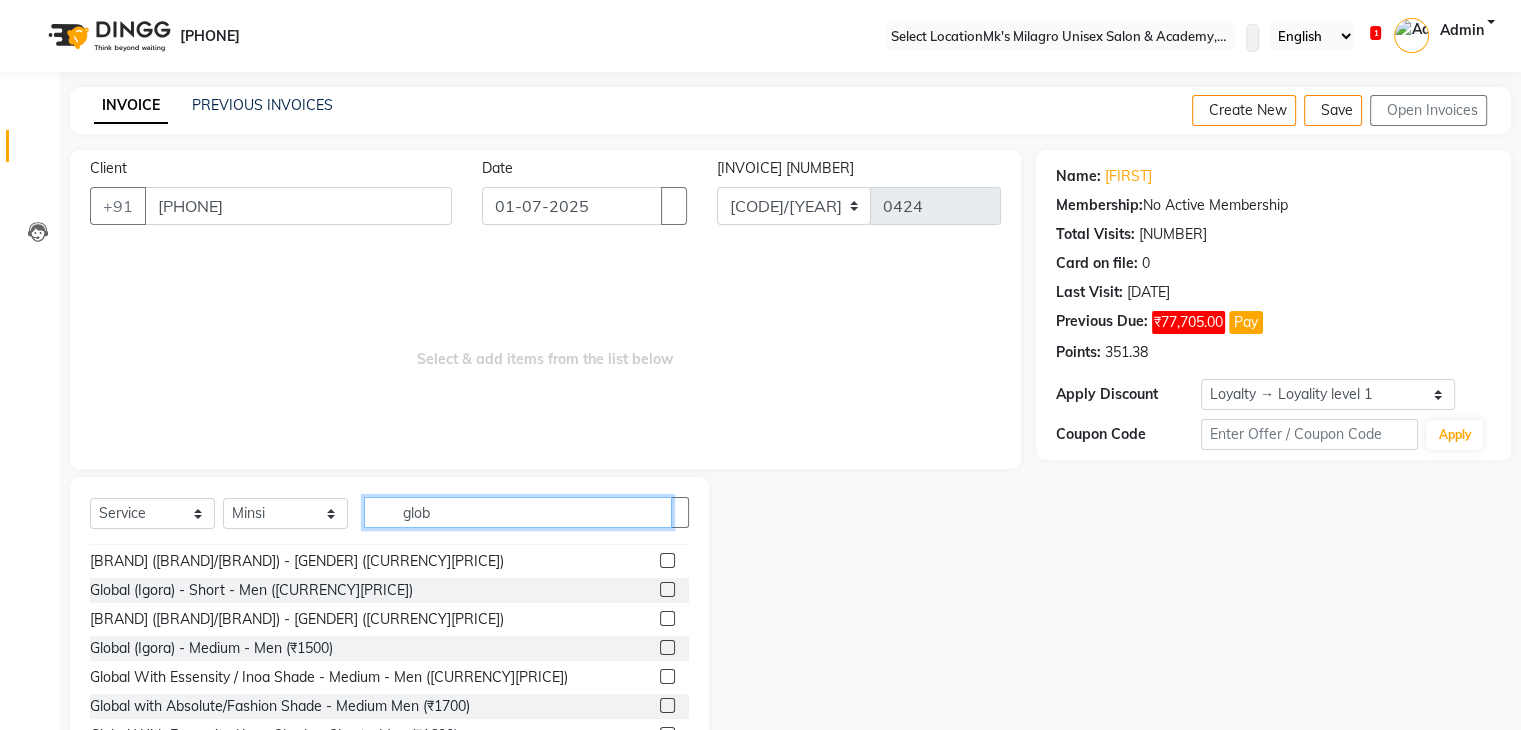 scroll, scrollTop: 0, scrollLeft: 0, axis: both 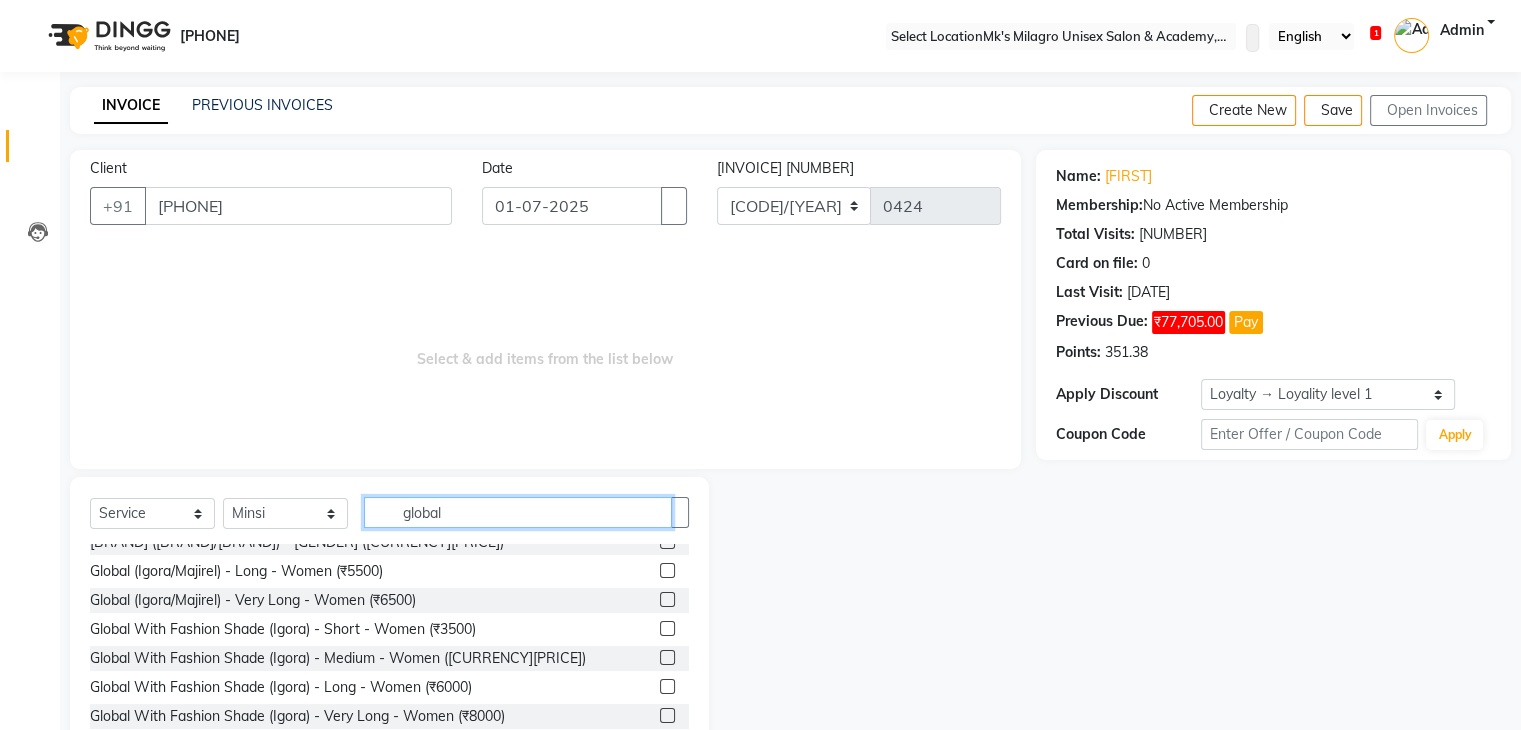 type on "global" 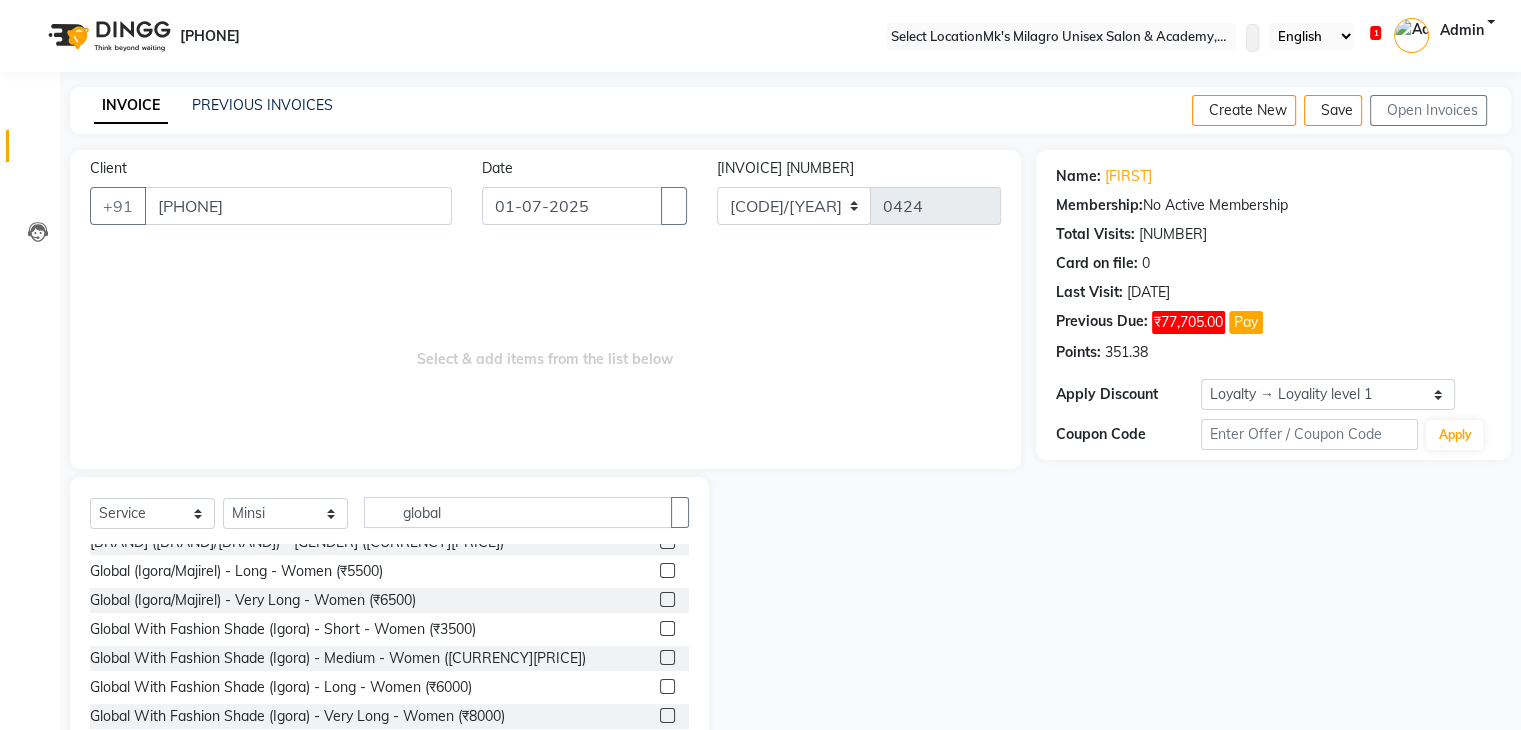 click at bounding box center [667, 657] 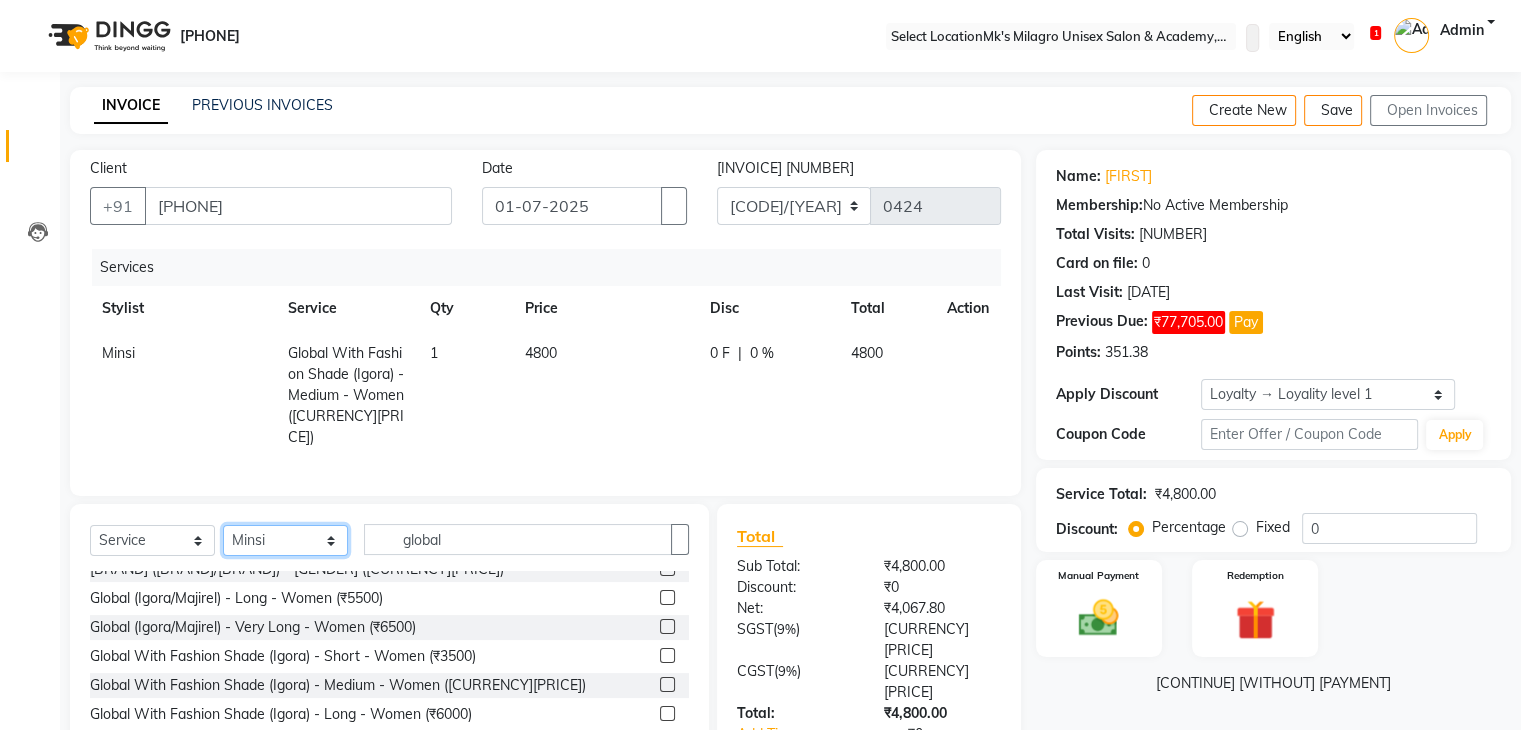 click on "Select Stylist [FIRST] [LAST] [LAST] [LAST] [LAST] [LAST]" at bounding box center [285, 540] 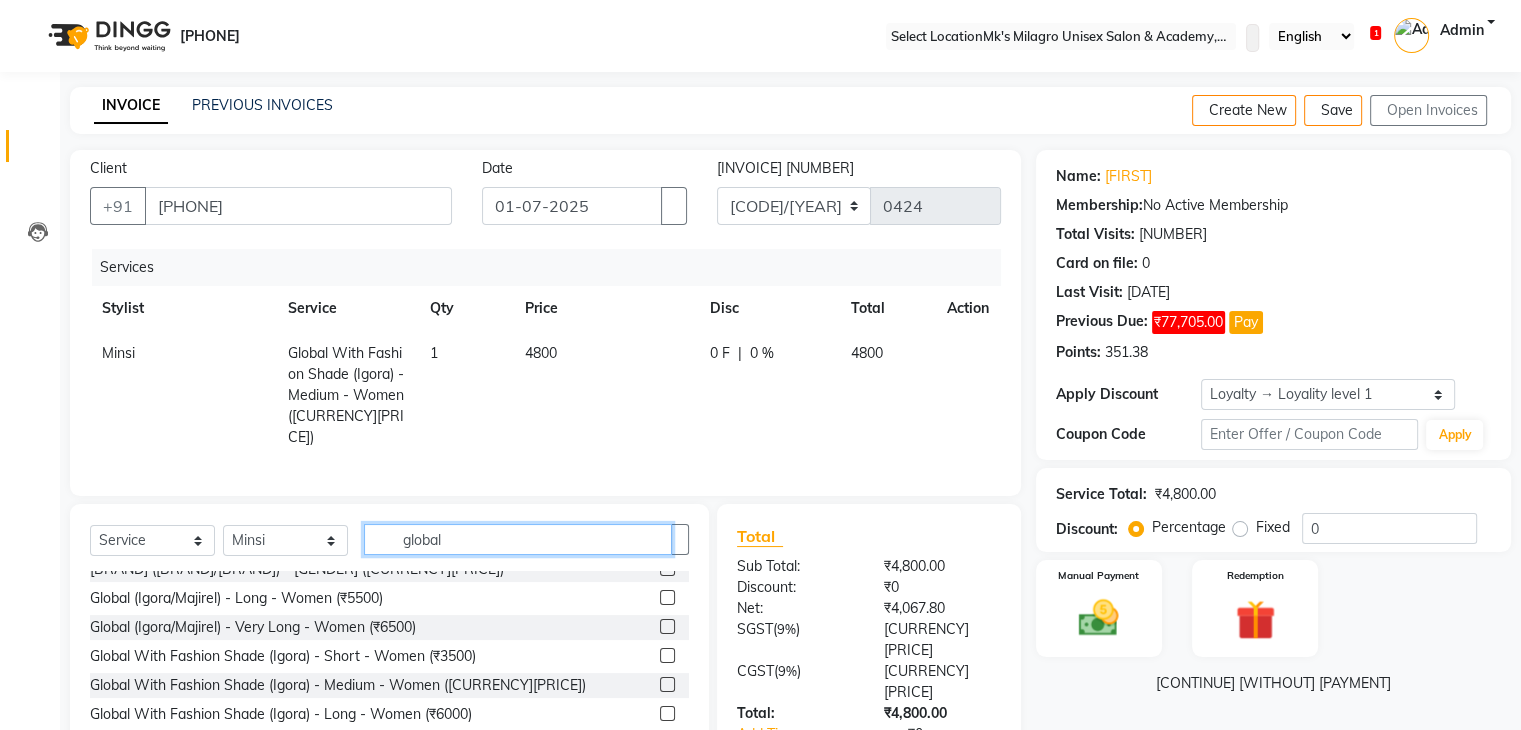 click on "global" at bounding box center (518, 539) 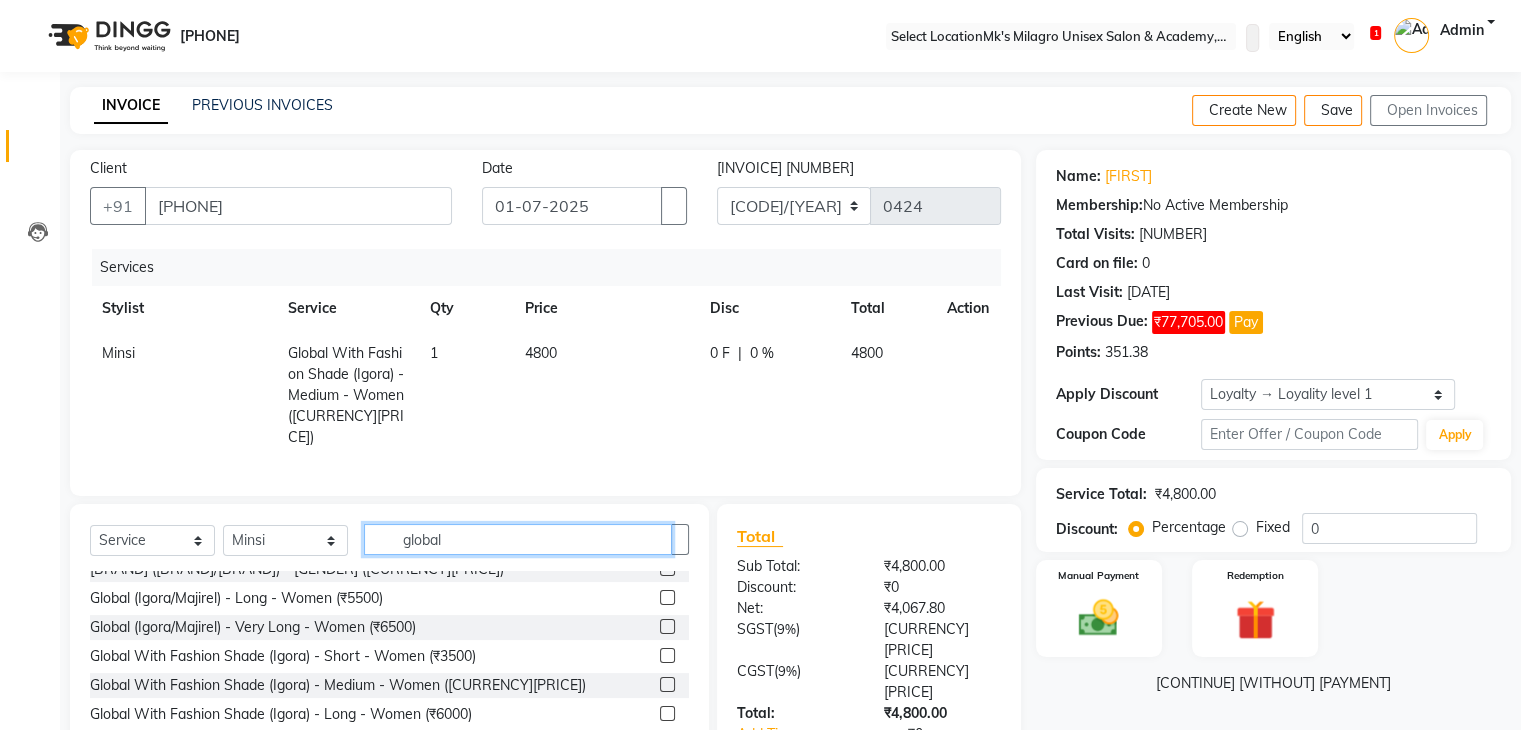 click on "global" at bounding box center [518, 539] 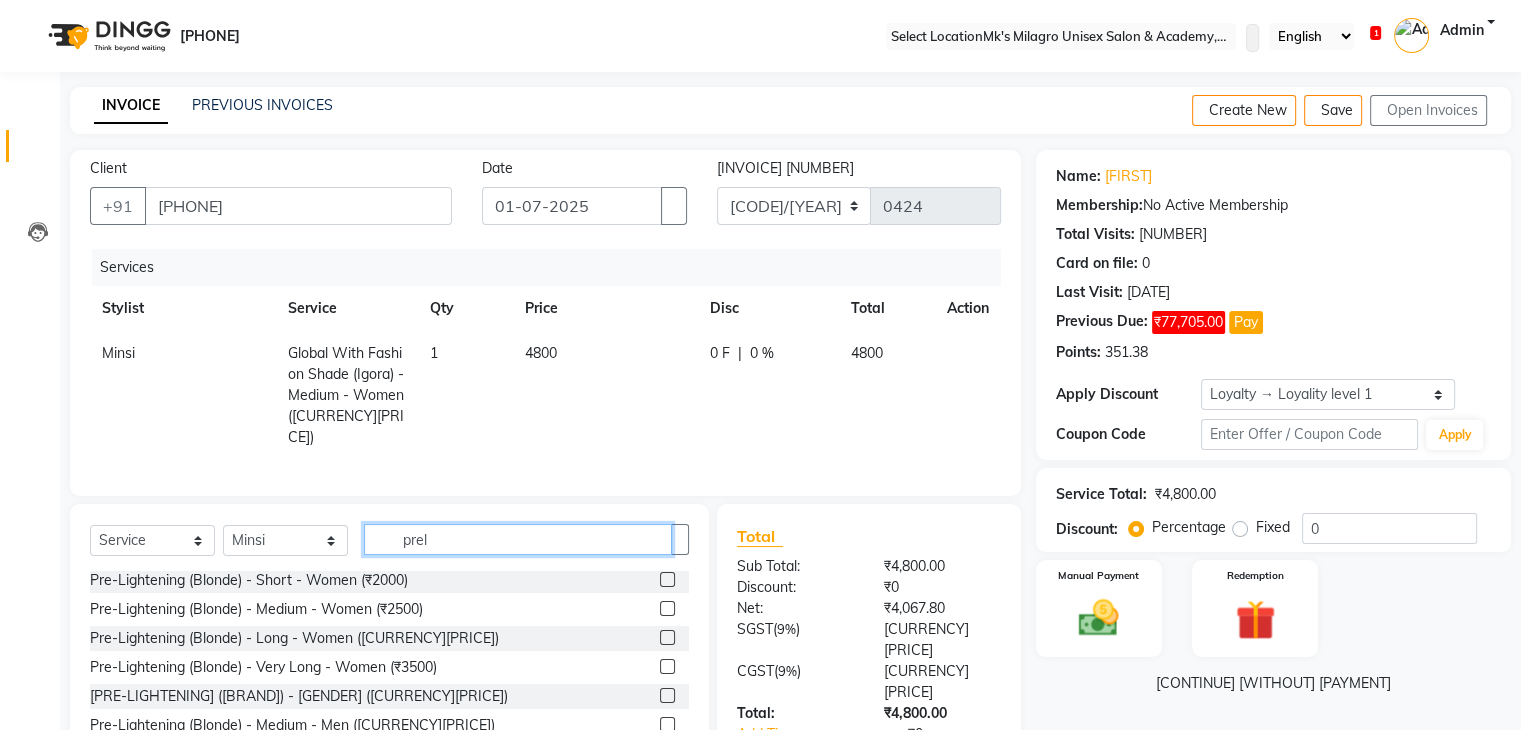 scroll, scrollTop: 0, scrollLeft: 0, axis: both 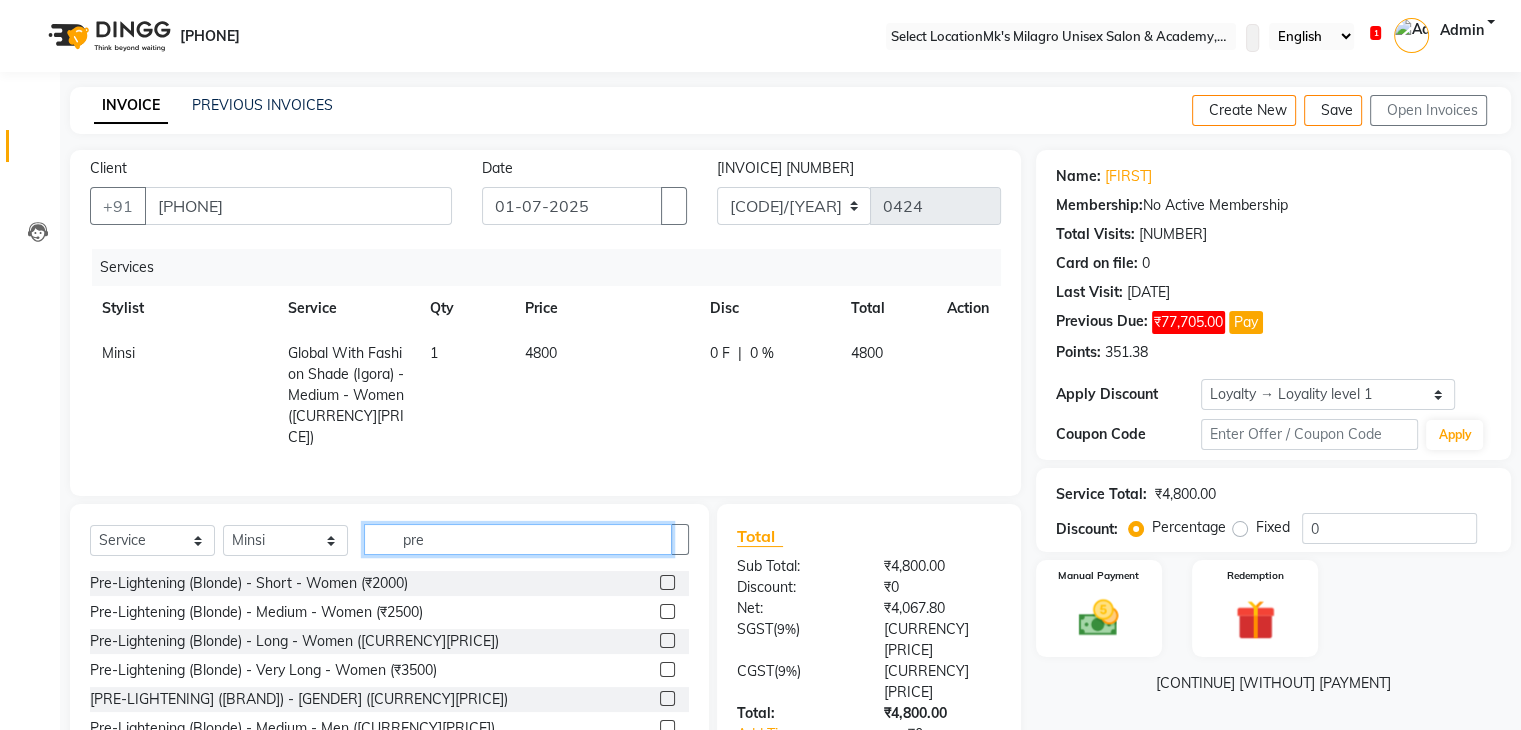 type on "pre" 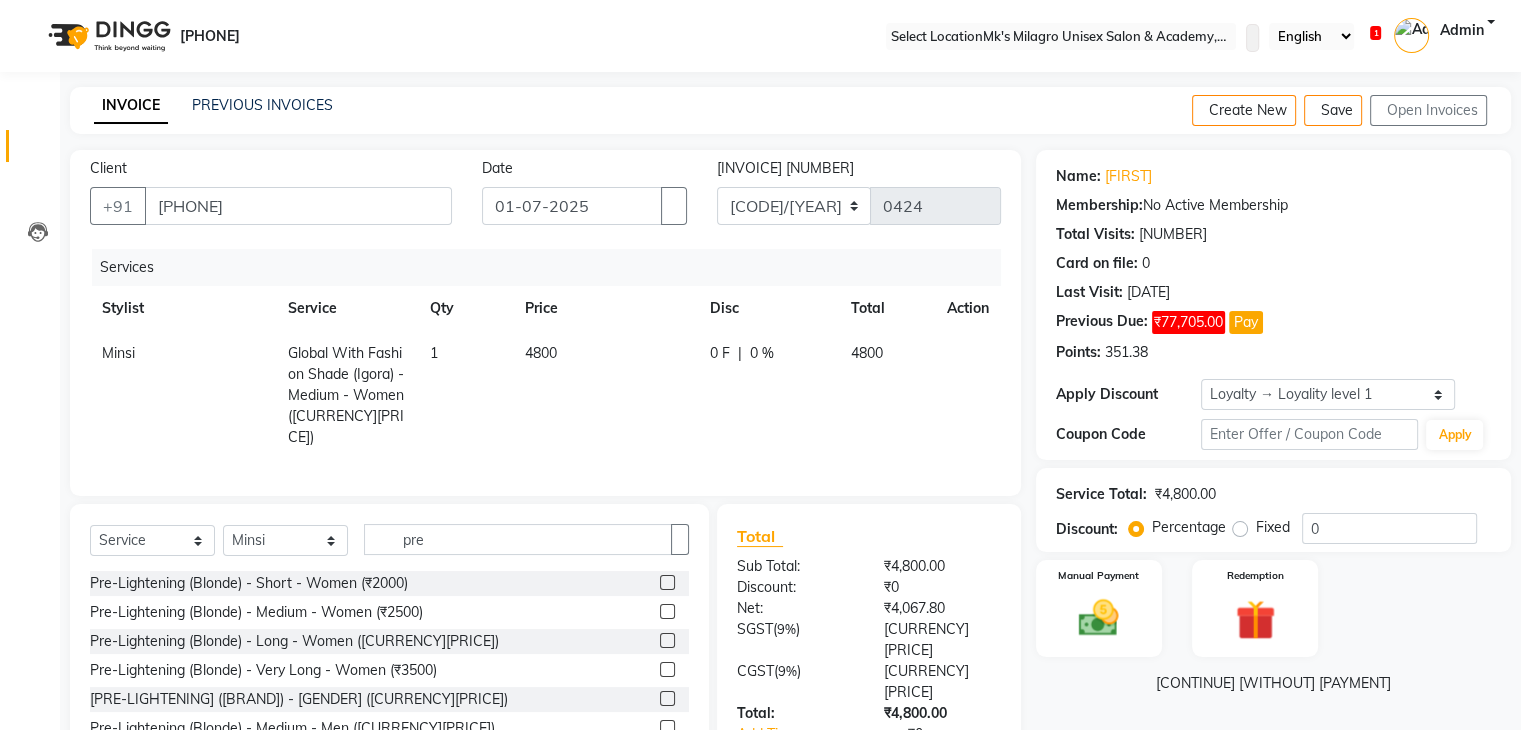 click at bounding box center [667, 611] 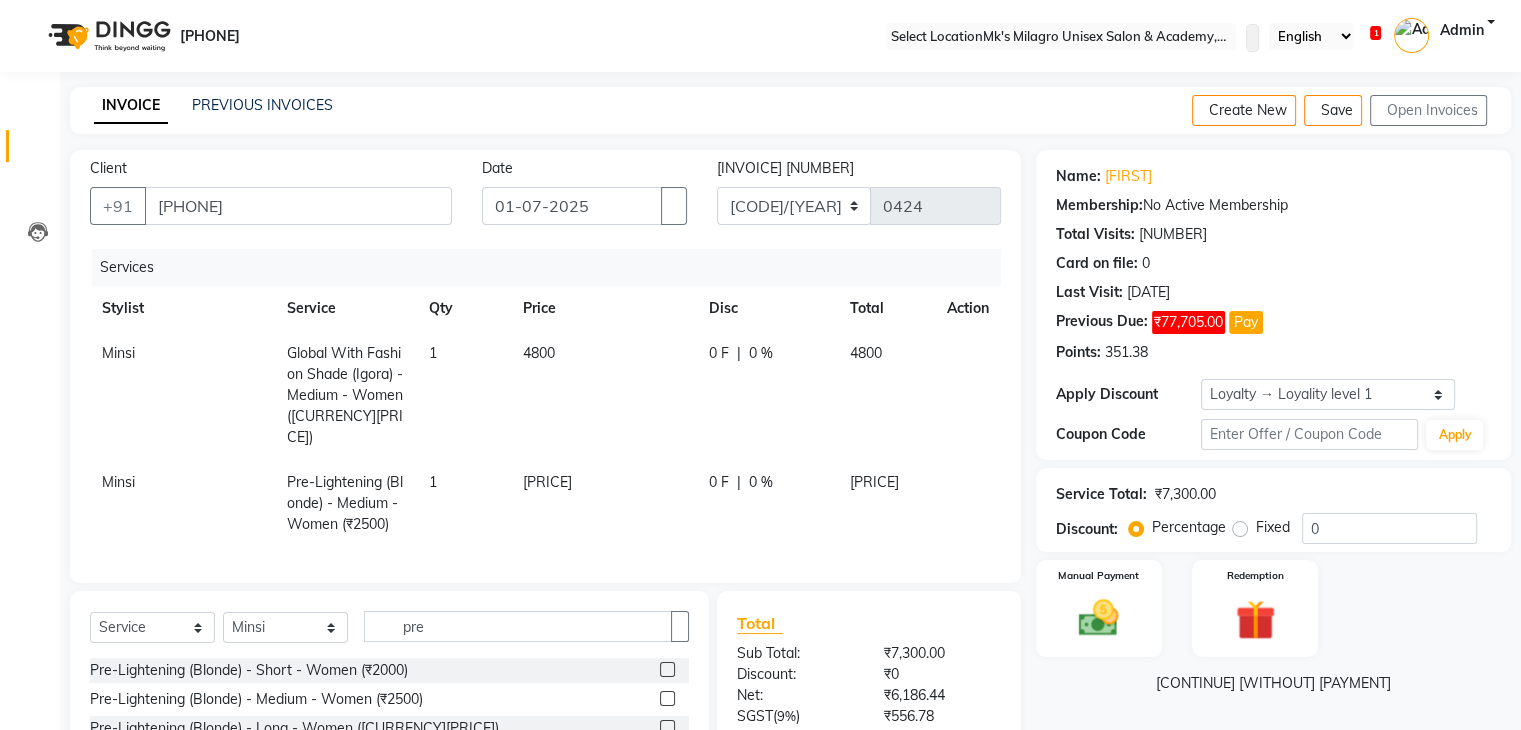 click on "[PRICE]" at bounding box center [118, 353] 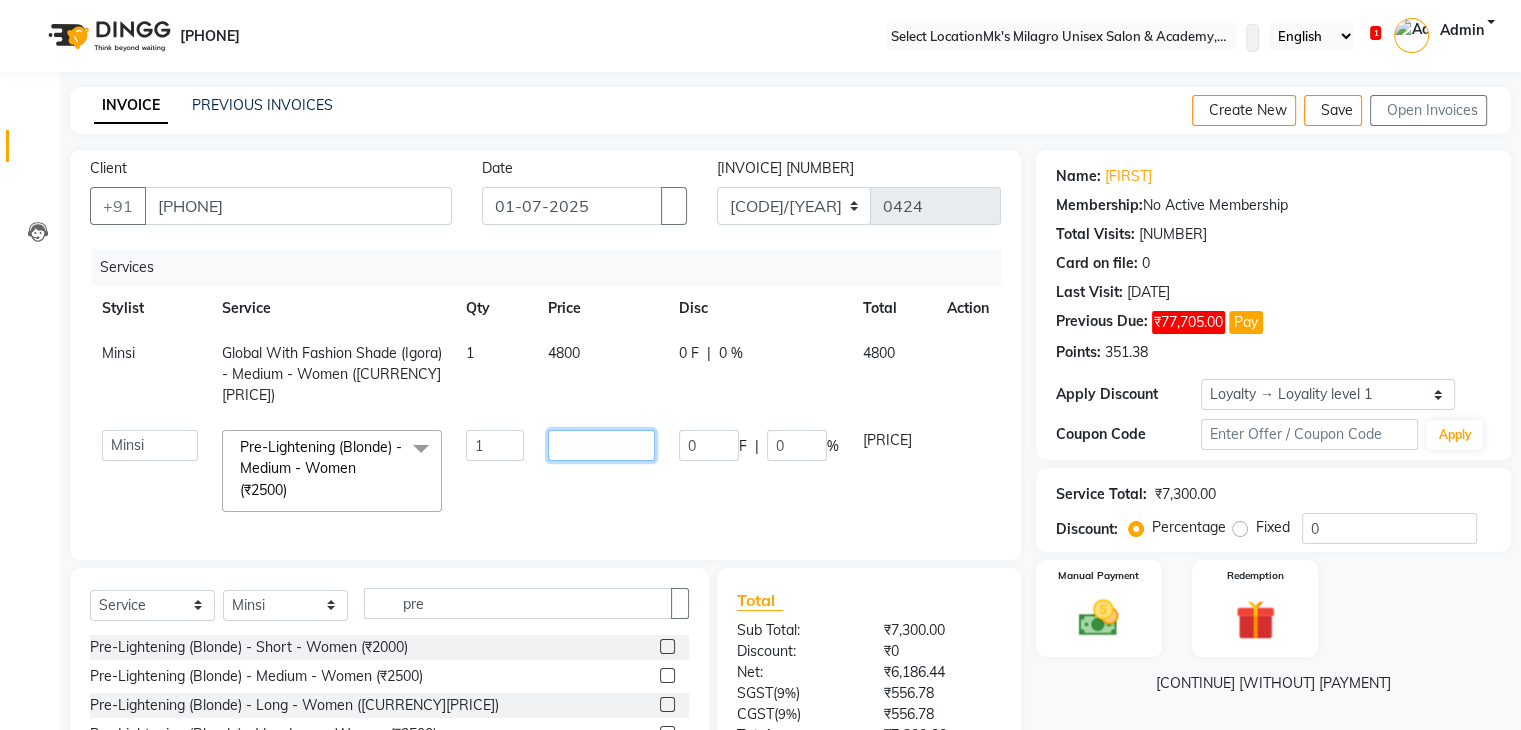 click on "[PRICE]" at bounding box center (495, 445) 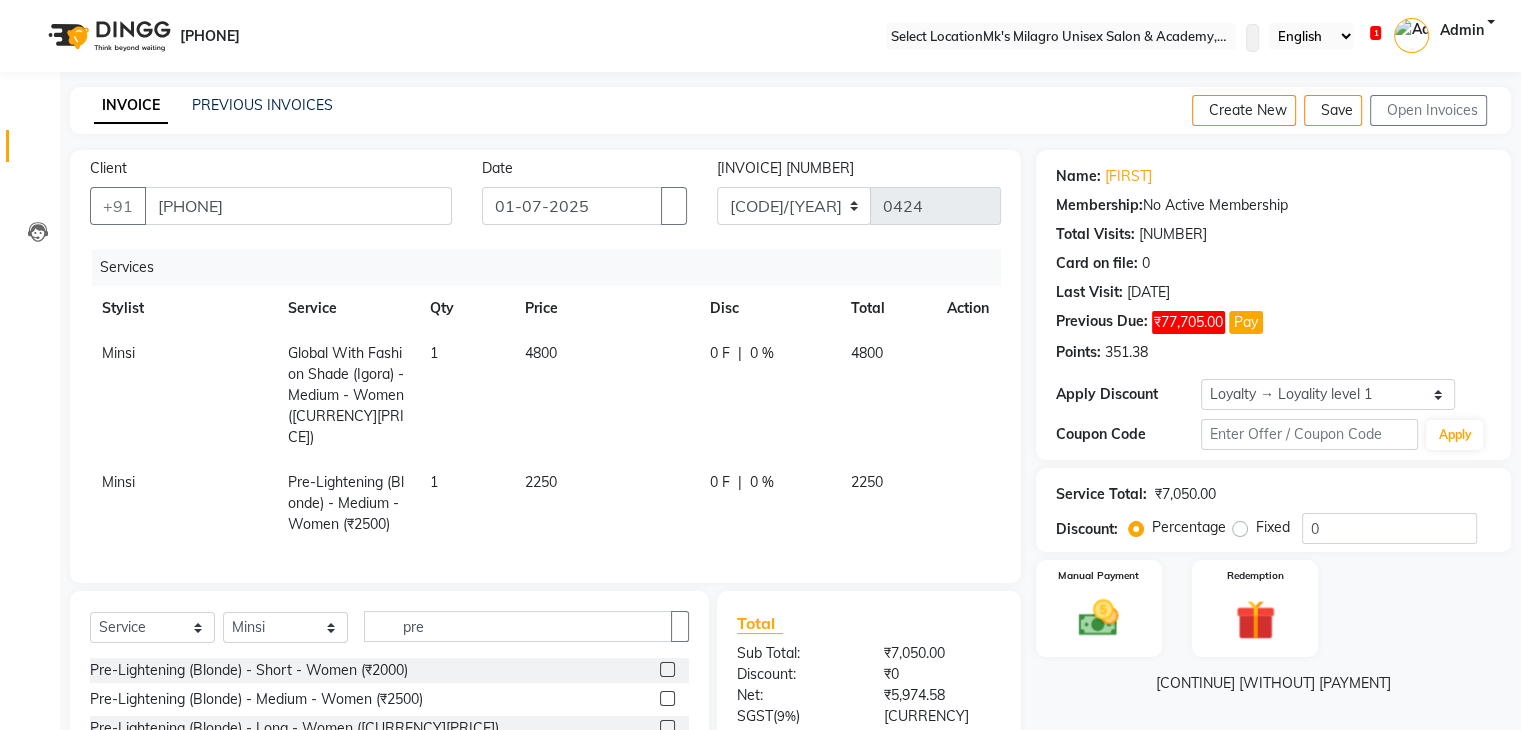 click on "2250" at bounding box center [605, 395] 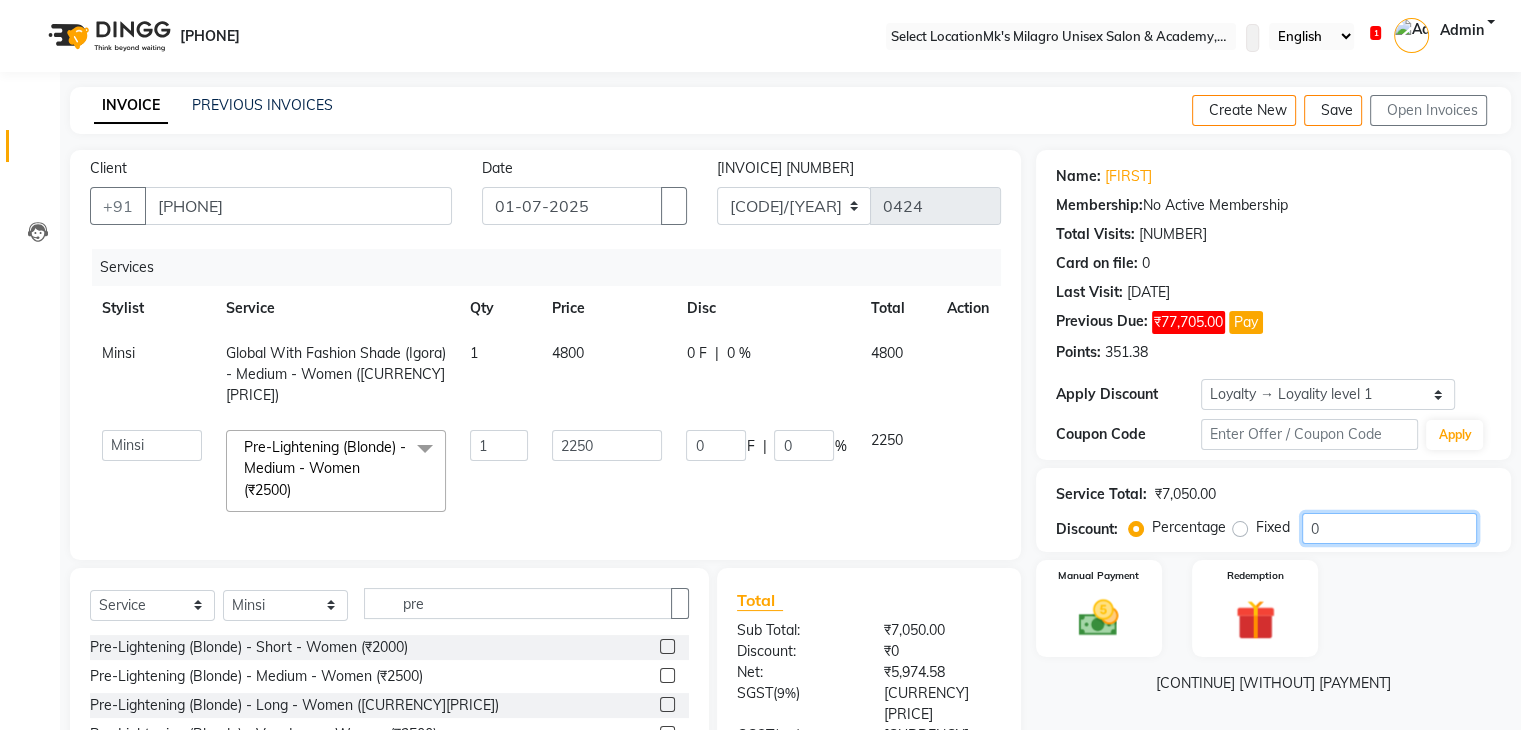 click on "0" at bounding box center [1389, 528] 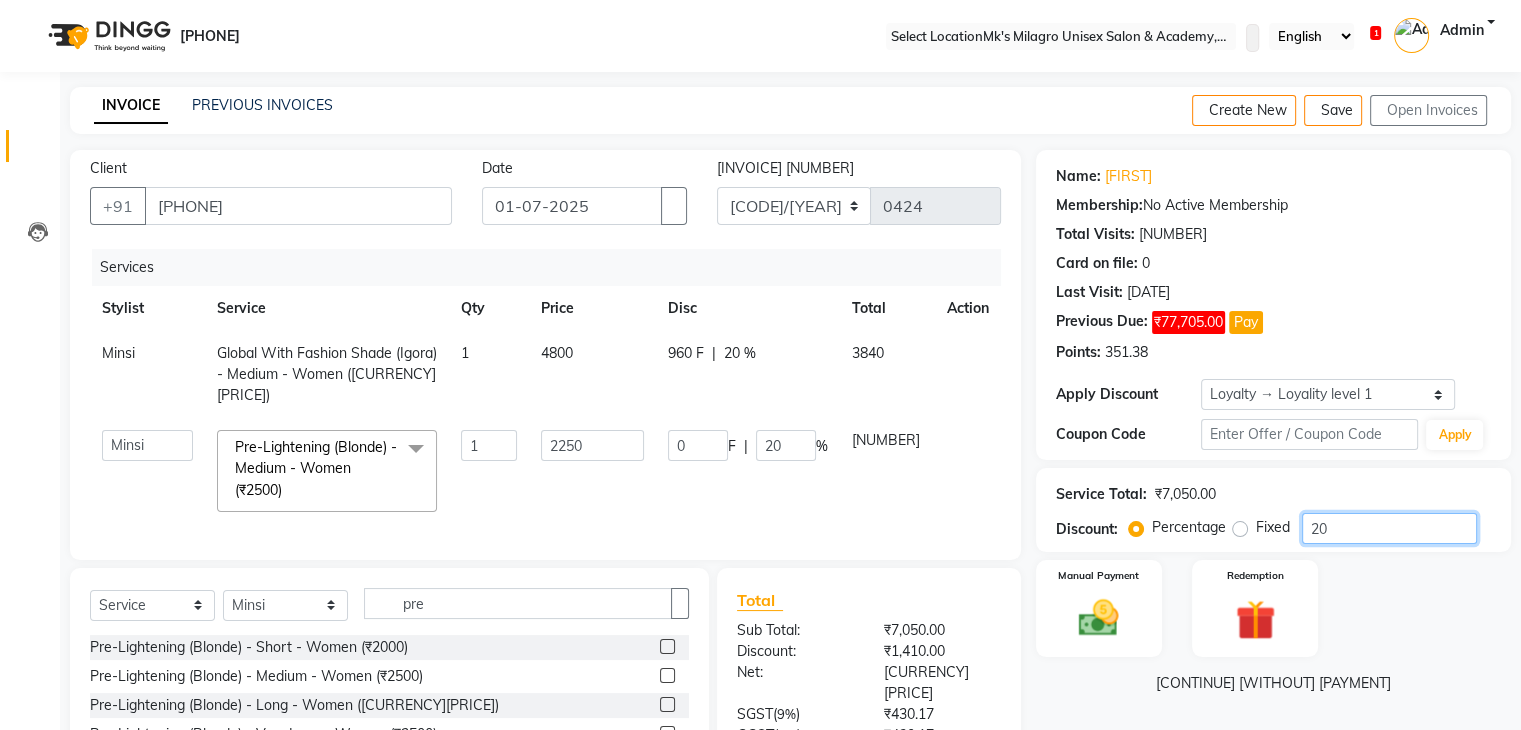scroll, scrollTop: 157, scrollLeft: 0, axis: vertical 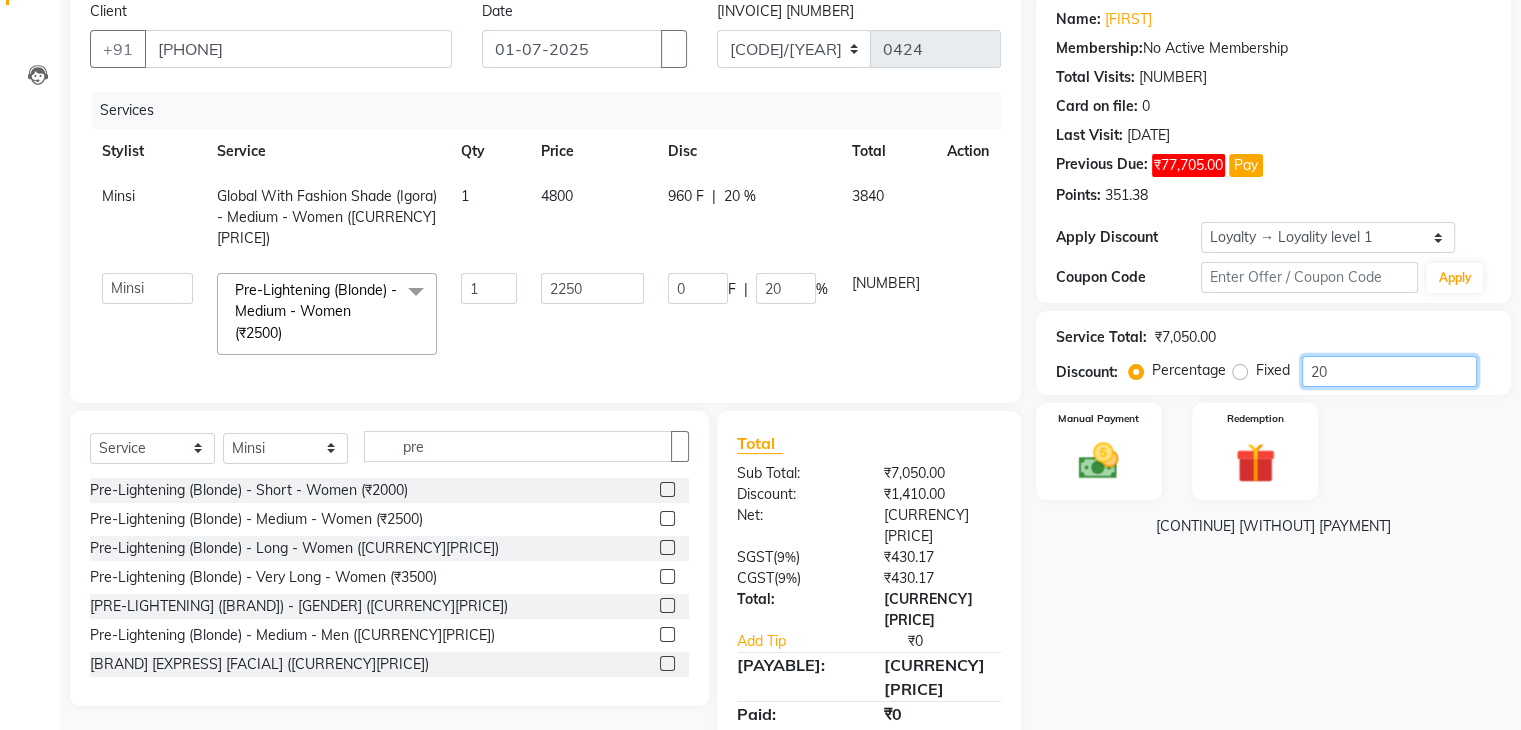 type on "20" 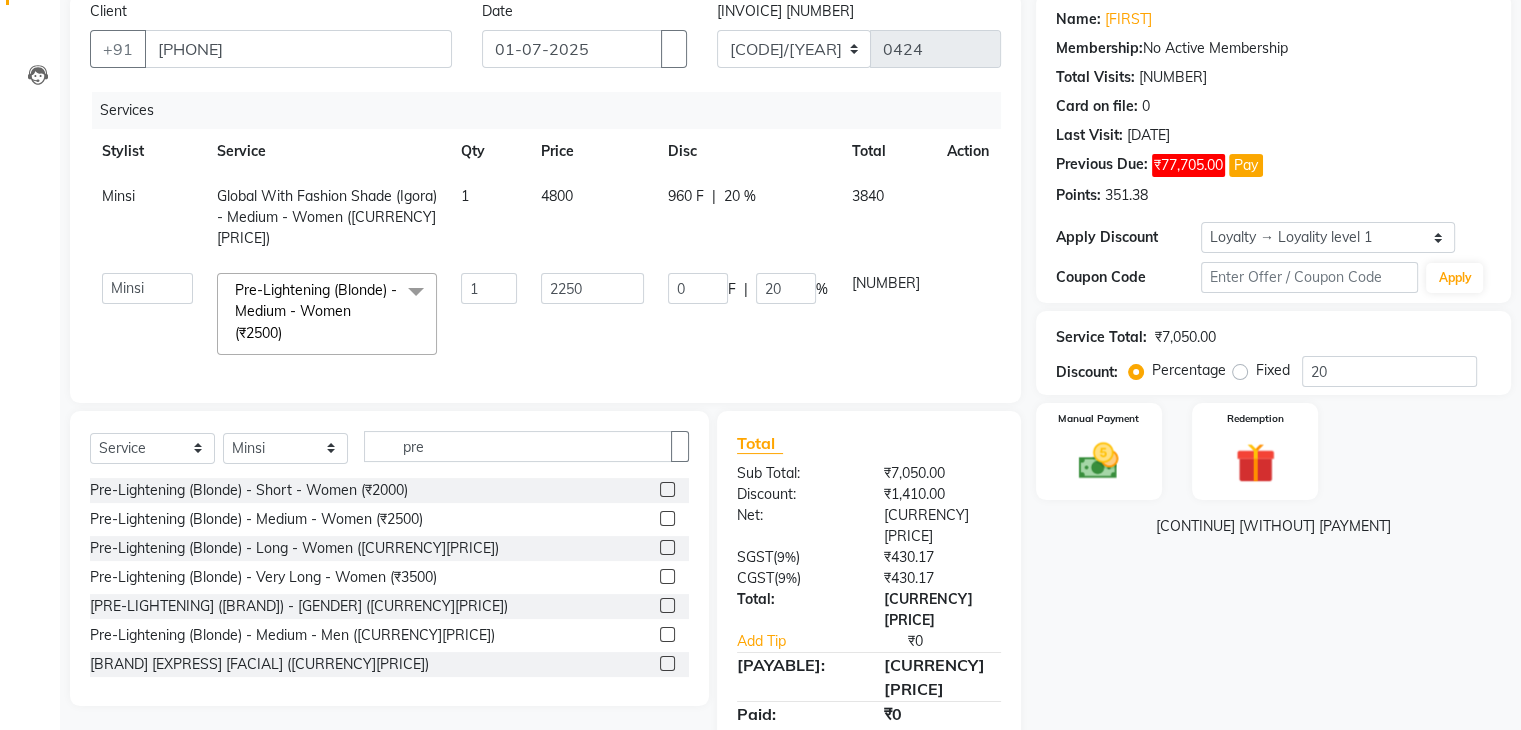 click on "Services Stylist Service Qty Price Disc Total Action [BRAND] [BRAND] With [BRAND] ([CURRENCY][PRICE]) 1 [PRICE] [PRICE] F | [PERCENTAGE] % [PRICE]  DIngg Support   [FIRST] [LAST]   [FIRST]   [FIRST]   [FIRST]   [FIRST]  Pre-Lightening ([BRAND]) - [GENDER] ([CURRENCY][PRICE])  x [BRAND]  [GENDER] Stylist - [BRAND] & [BRAND] & [BRAND] ([CURRENCY][PRICE]) [BRAND]  [GENDER] Stylist - [BRAND] & [BRAND] & [BRAND] ([CURRENCY][PRICE]) Pick Any 3 - [SERVICE]/ [SERVICE]/  [BRAND]/ [BRAND]/ [SERVICE] / [SERVICE] ([CURRENCY][PRICE]) [BRAND] [BRAND] ([CURRENCY][PRICE]) [BRAND] - [BRAND] + [BRAND] ([CURRENCY][PRICE]) [BRAND] - [SERVICE]/ [SERVICE] ([CURRENCY][PRICE]) [BRAND] [BRAND] & [BRAND] ([CURRENCY][PRICE]) [BRAND] + [BRAND] ([GENDER]) ([CURRENCY][PRICE]) [BRAND] - [BRAND] & [BRAND]/ [BRAND] ([CURRENCY][PRICE]) [SERVICE] ([CURRENCY][PRICE]) [BRAND] ([CURRENCY][PRICE])" at bounding box center [545, 237] 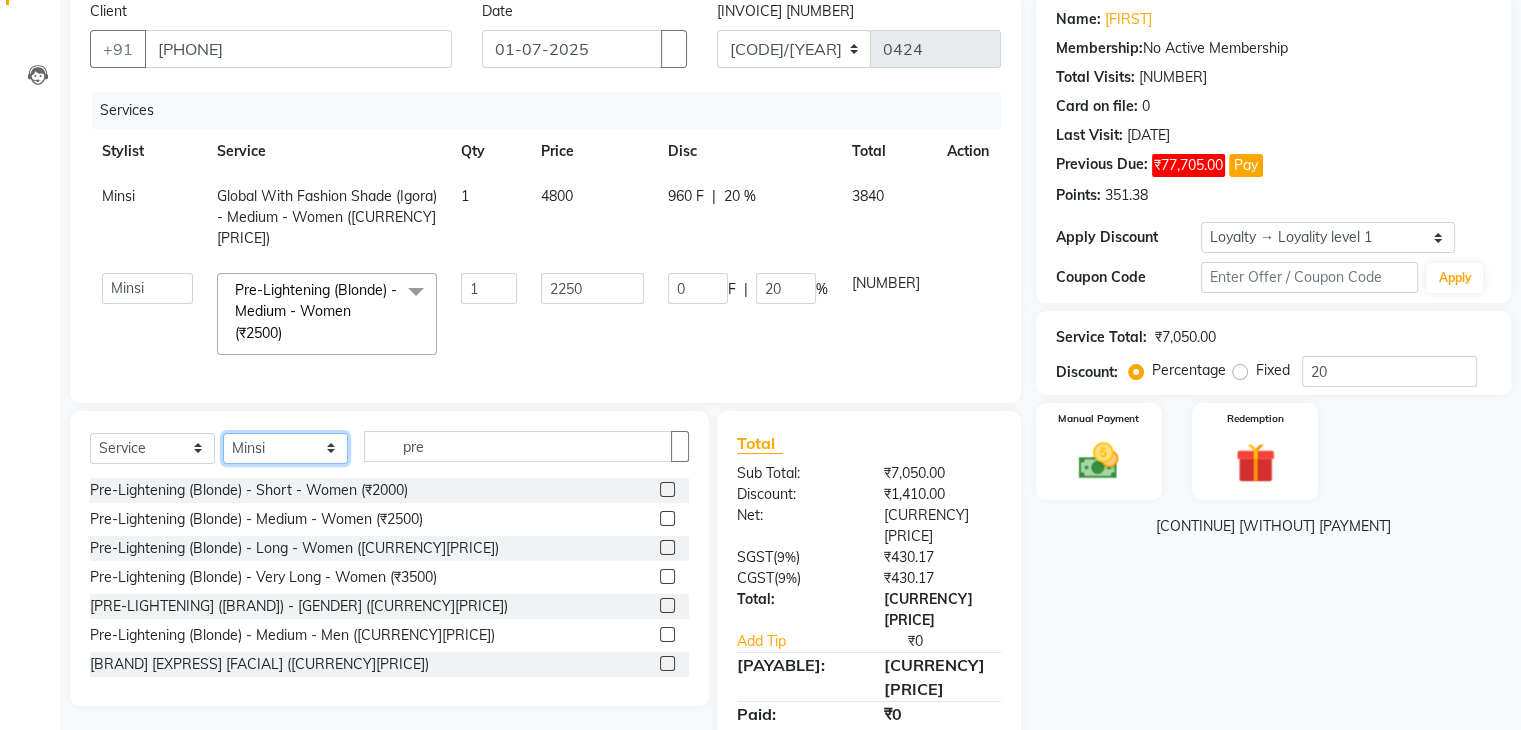 click on "Select Stylist [FIRST] [LAST] [LAST] [LAST] [LAST] [LAST]" at bounding box center (285, 448) 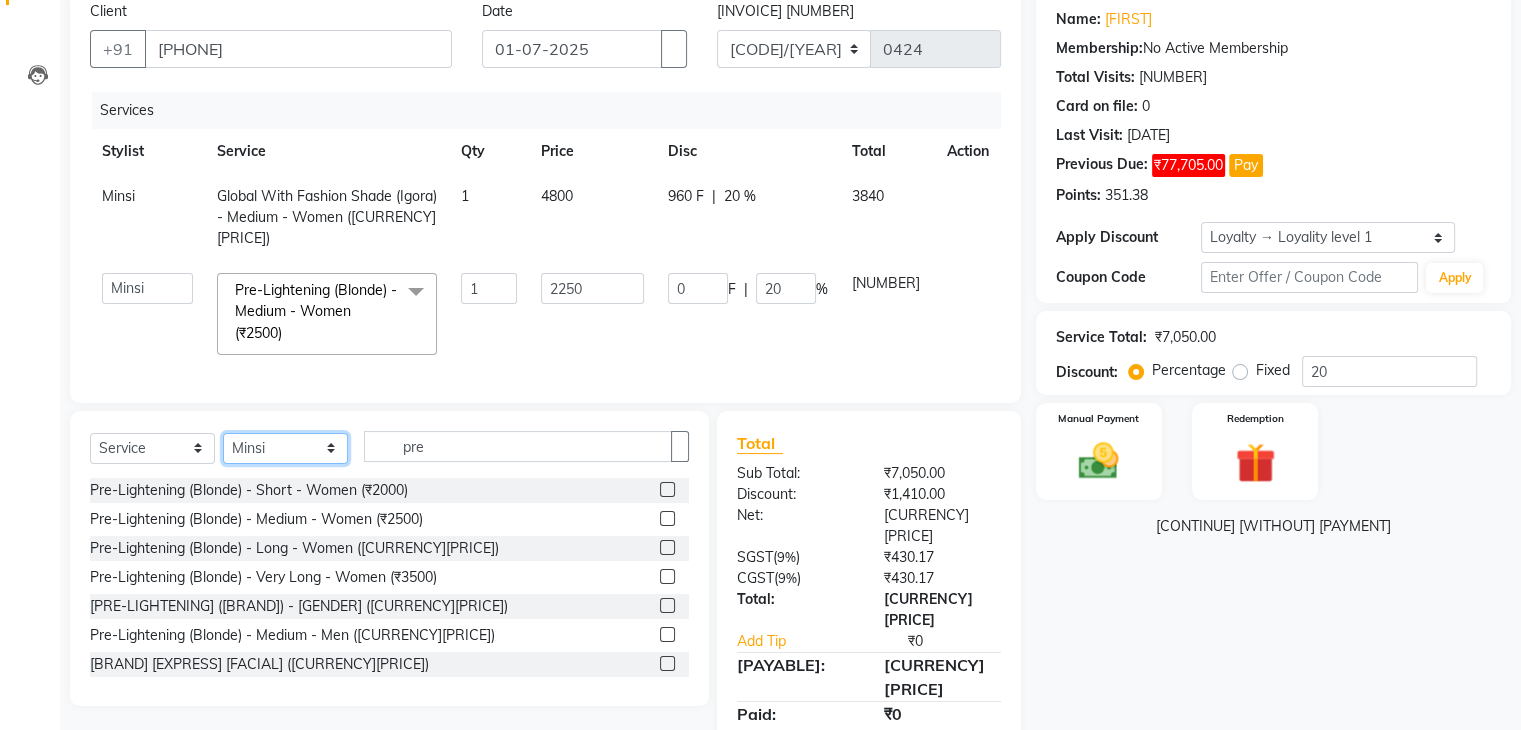 select on "48142" 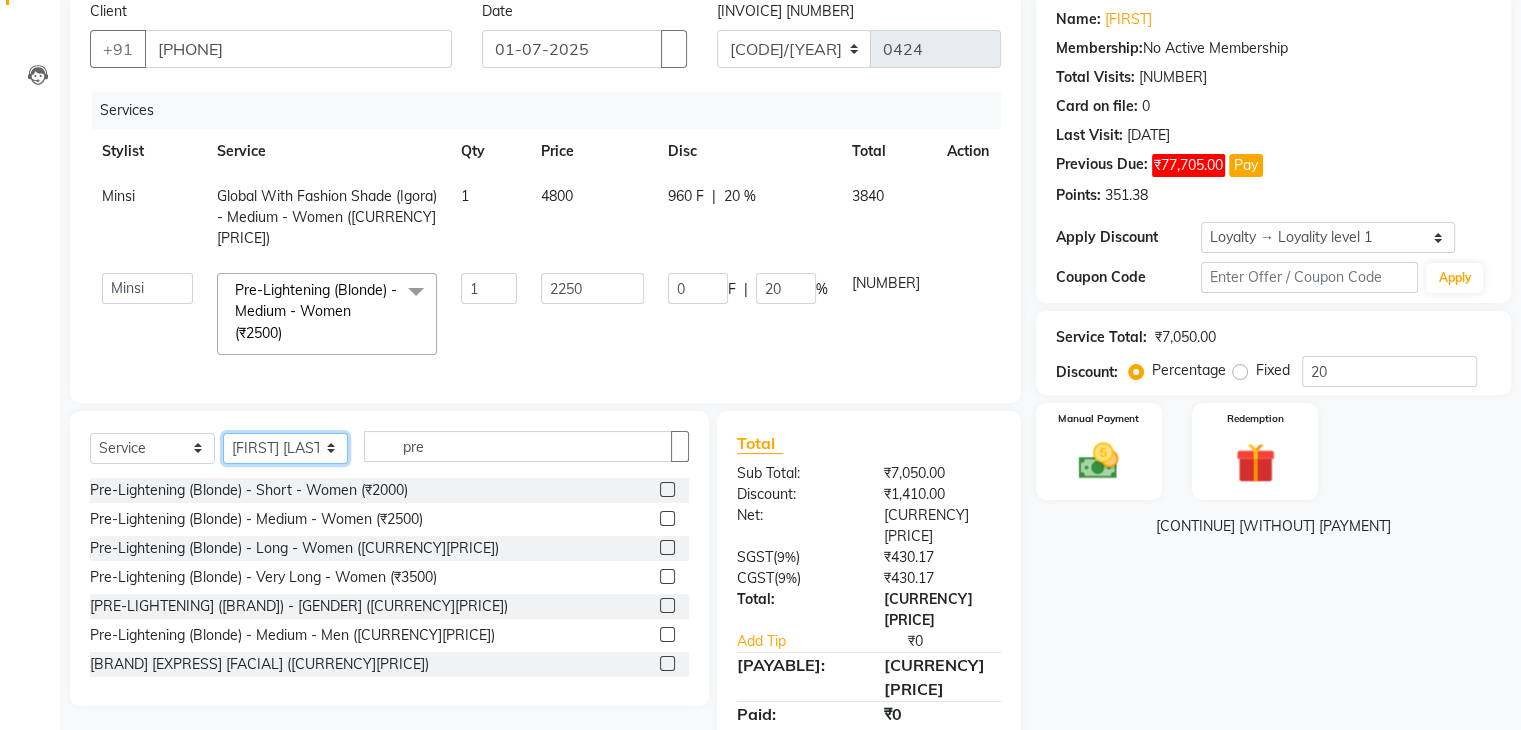 click on "Select Stylist [FIRST] [LAST] [LAST] [LAST] [LAST] [LAST]" at bounding box center (285, 448) 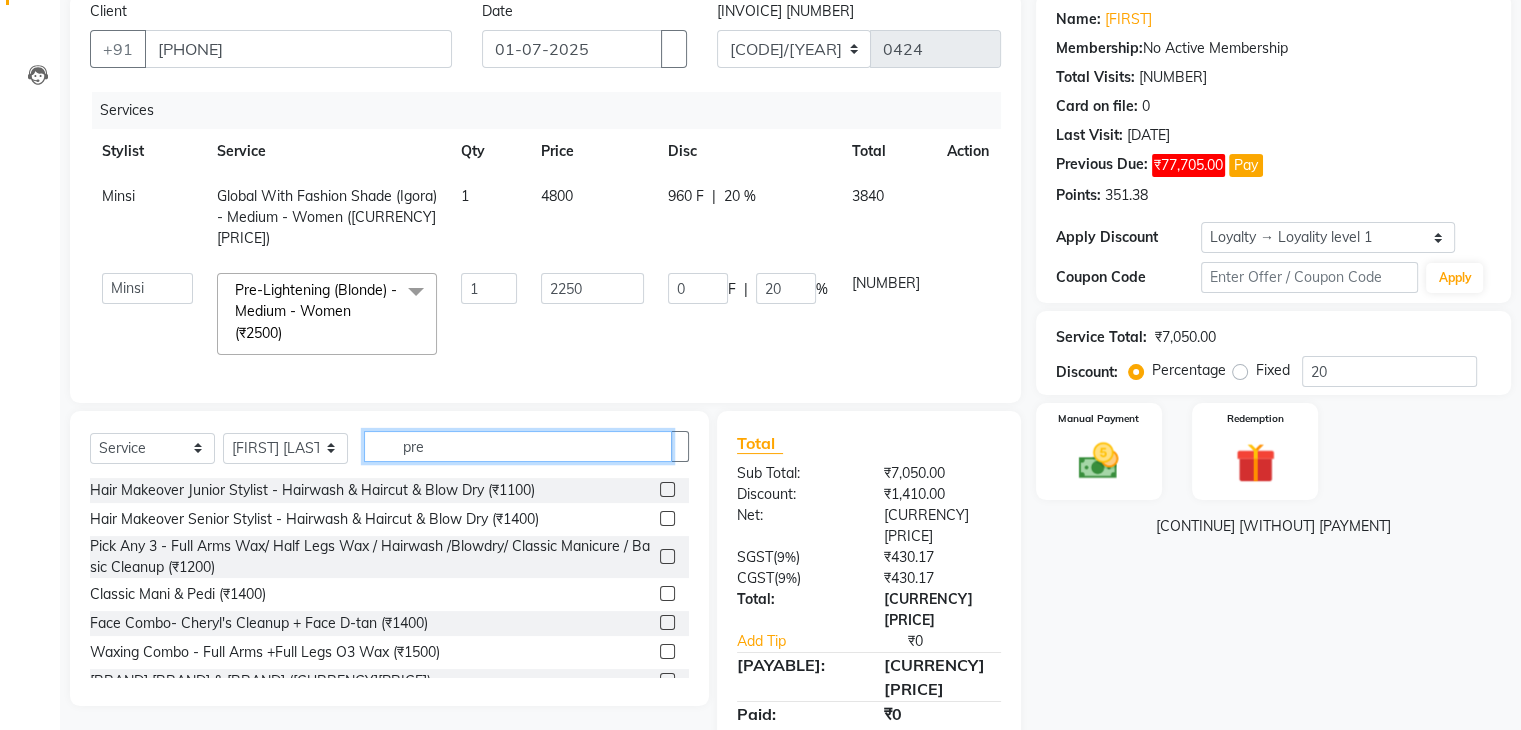 click on "pre" at bounding box center [518, 446] 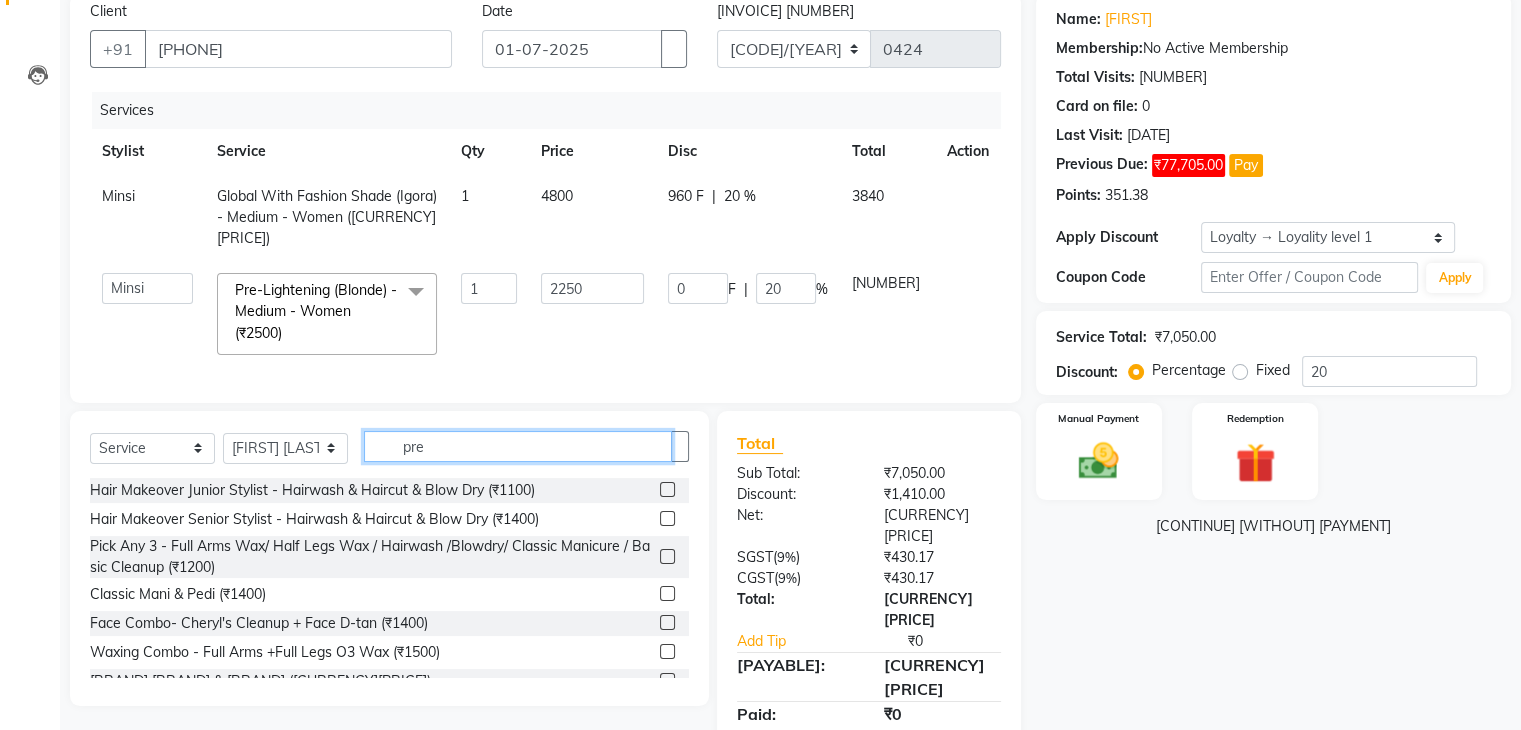 click on "pre" at bounding box center [518, 446] 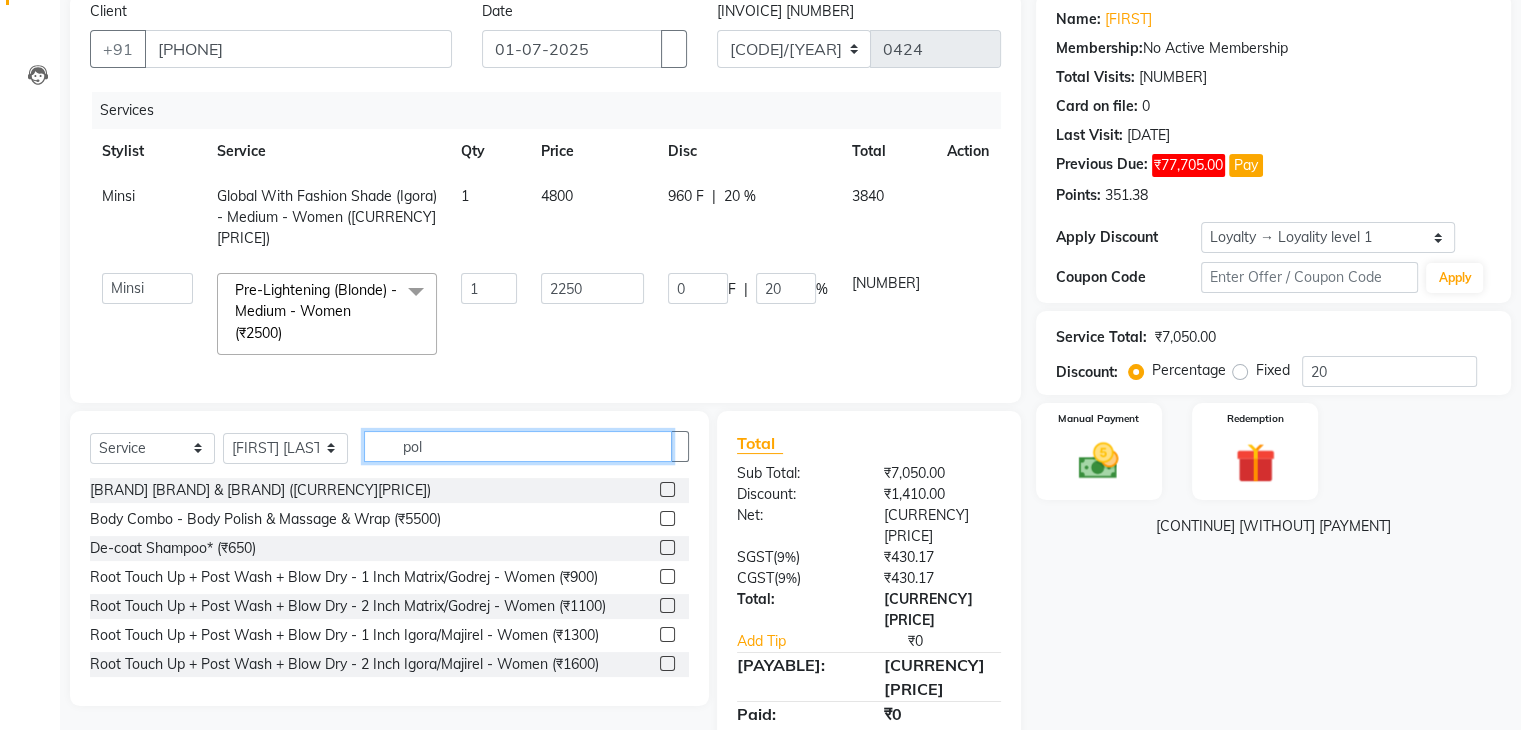 scroll, scrollTop: 156, scrollLeft: 0, axis: vertical 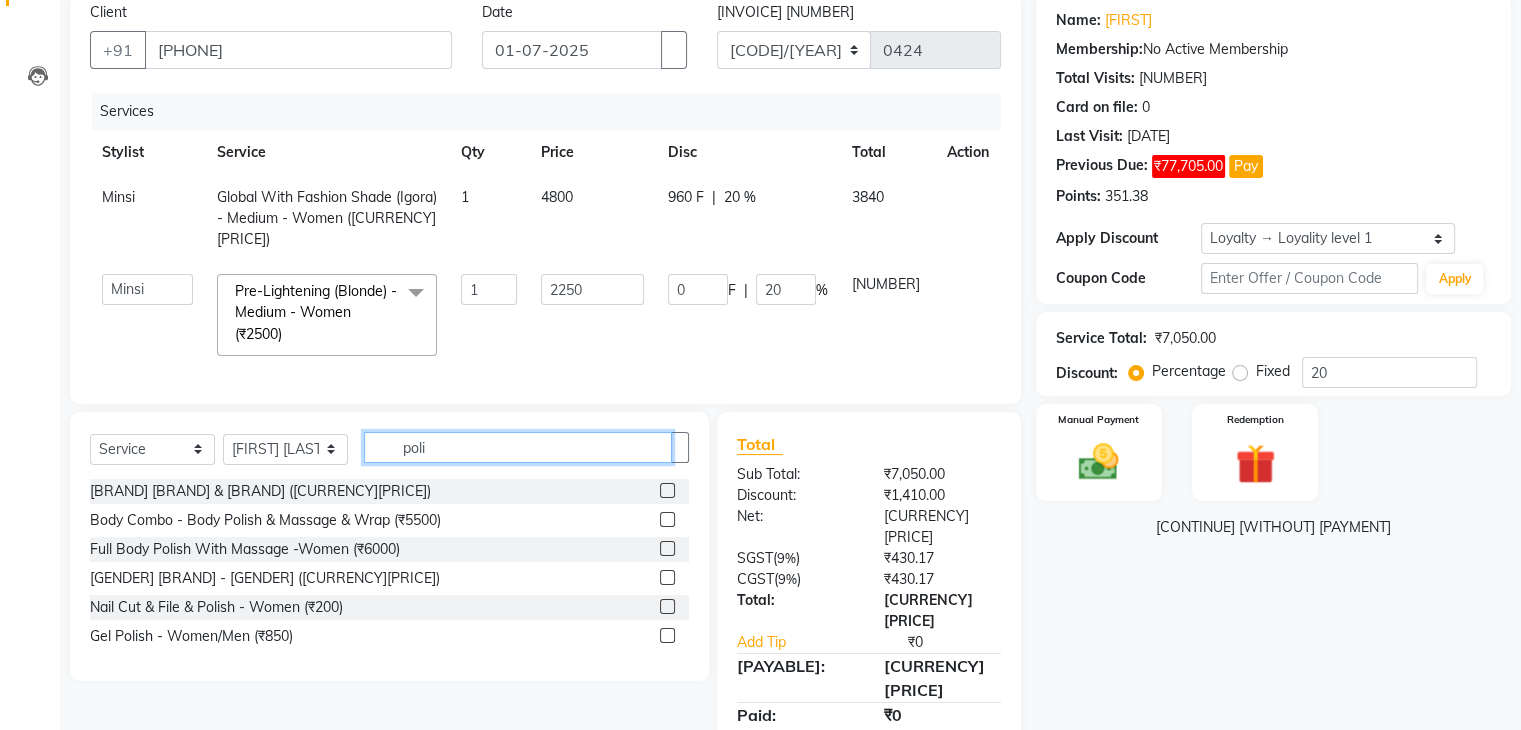 type on "poli" 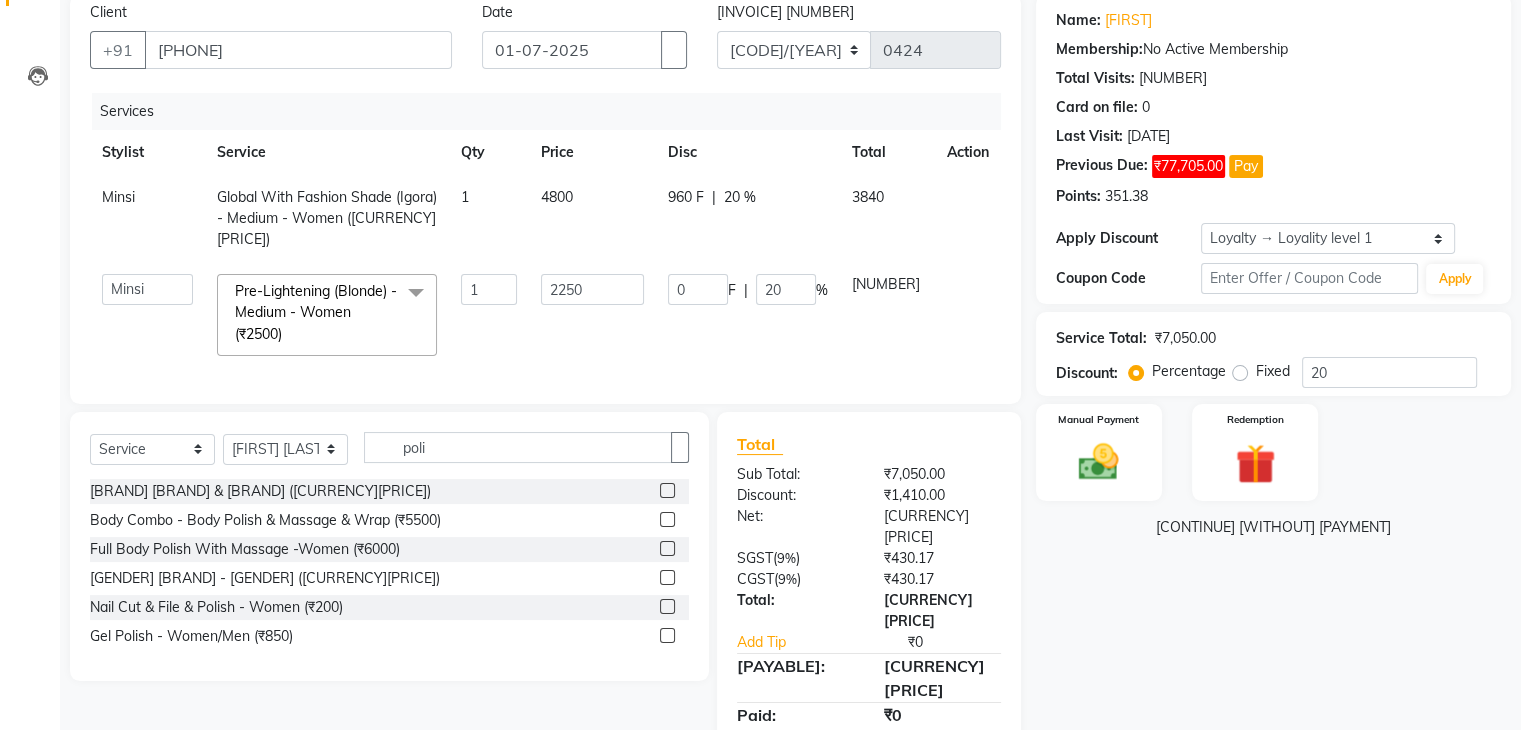 click at bounding box center [667, 606] 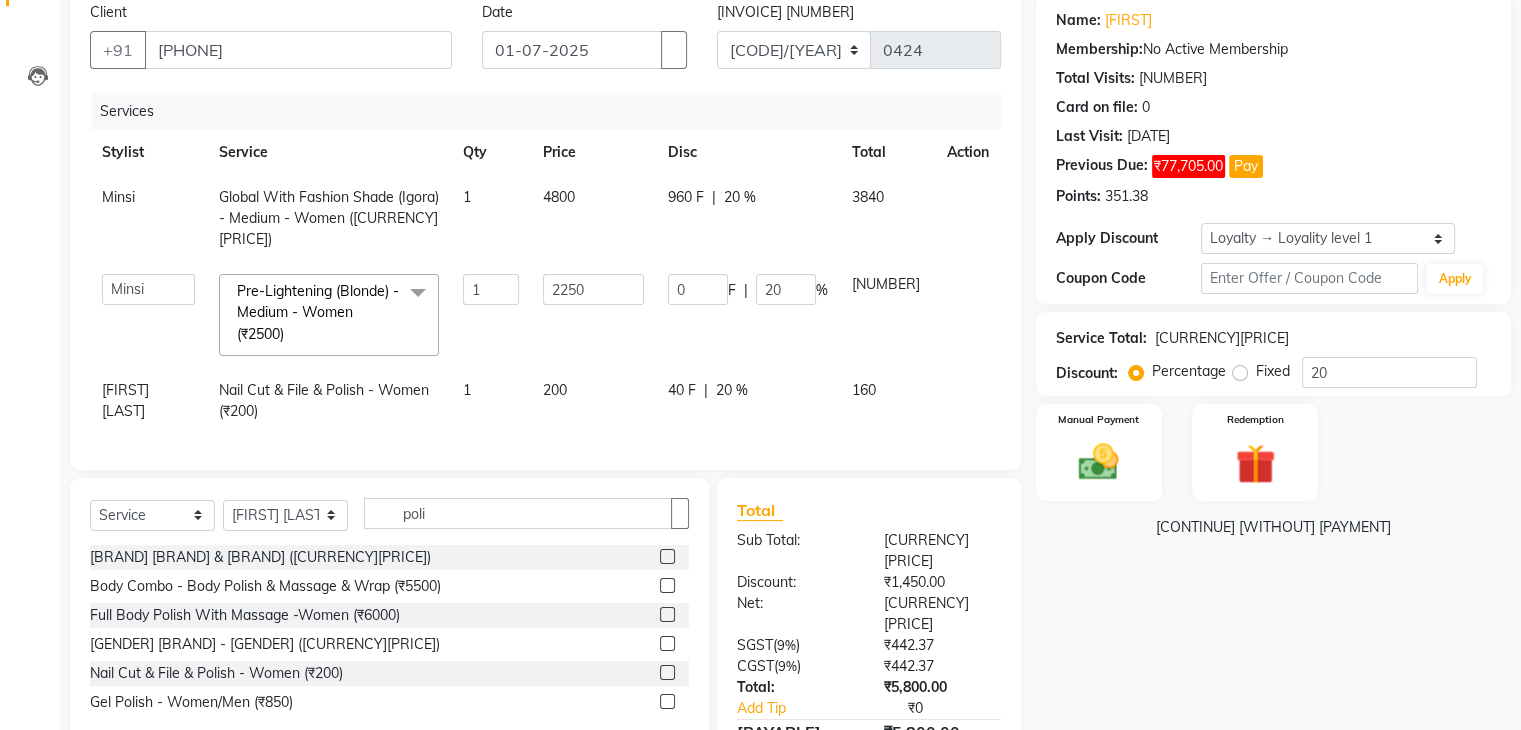 click on "200" at bounding box center (118, 197) 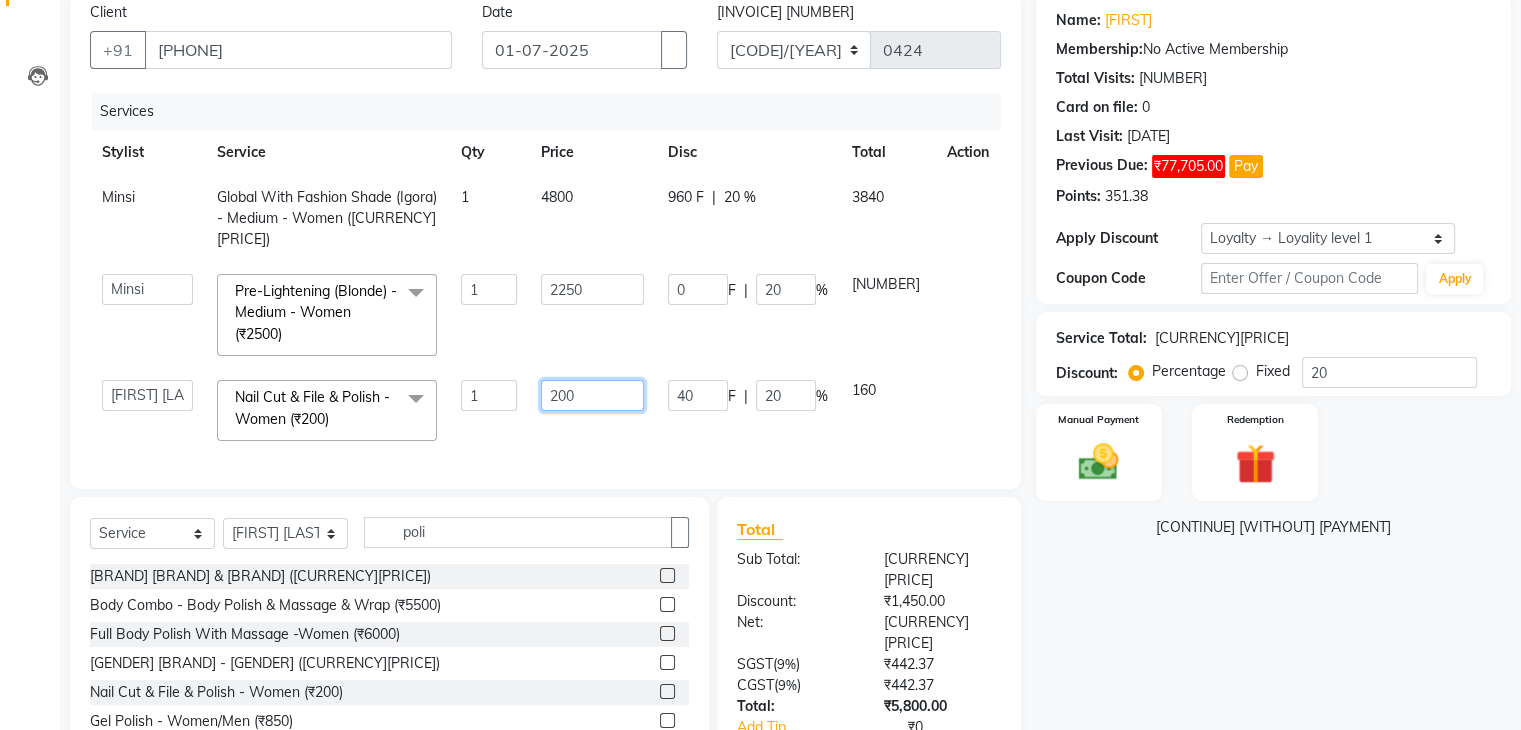 click on "200" at bounding box center [489, 289] 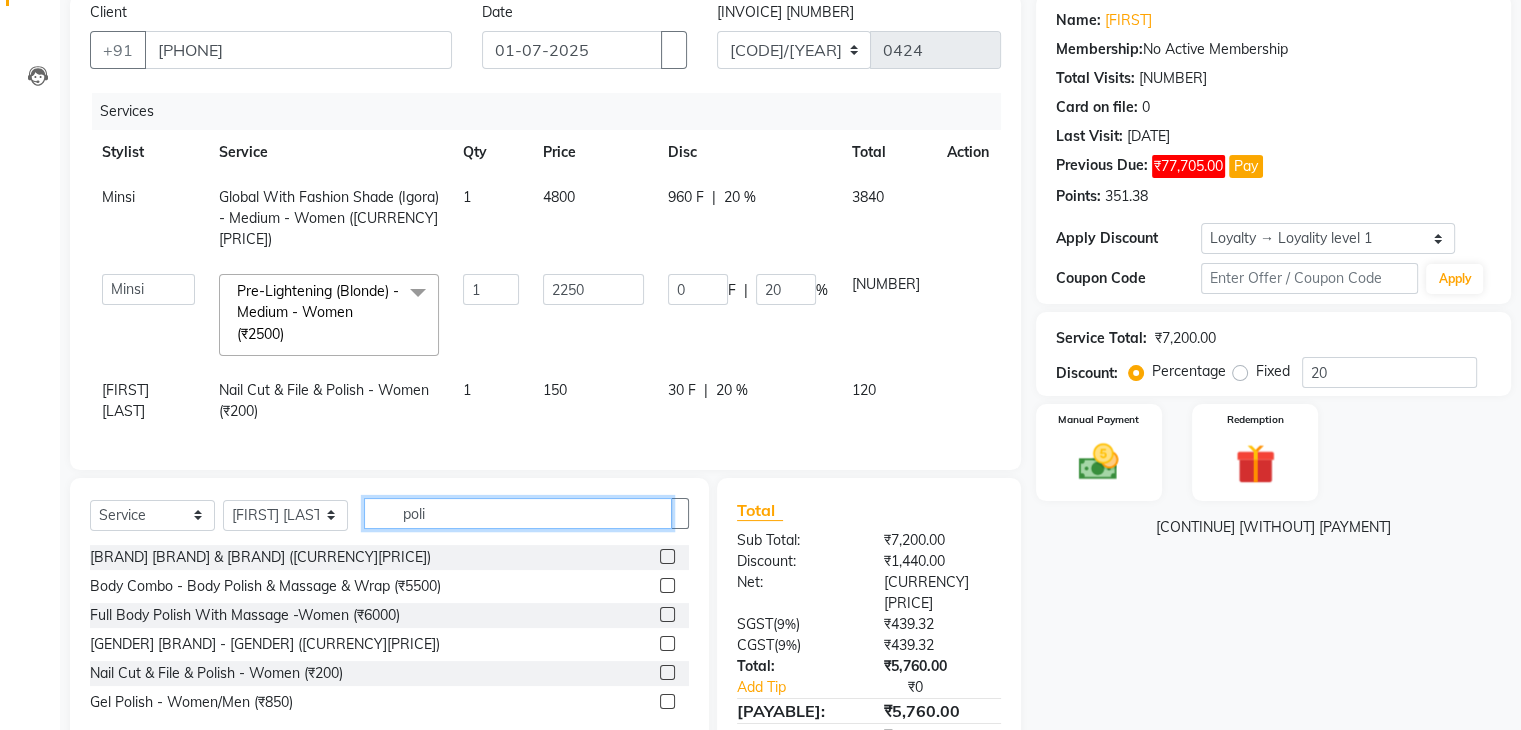 click on "Select Service Product Membership Package Voucher Prepaid Gift Card Select Stylist DIngg Support [FIRST] [FIRST] [FIRST] [FIRST] [FIRST] [FIRST] [FIRST]" at bounding box center [389, 521] 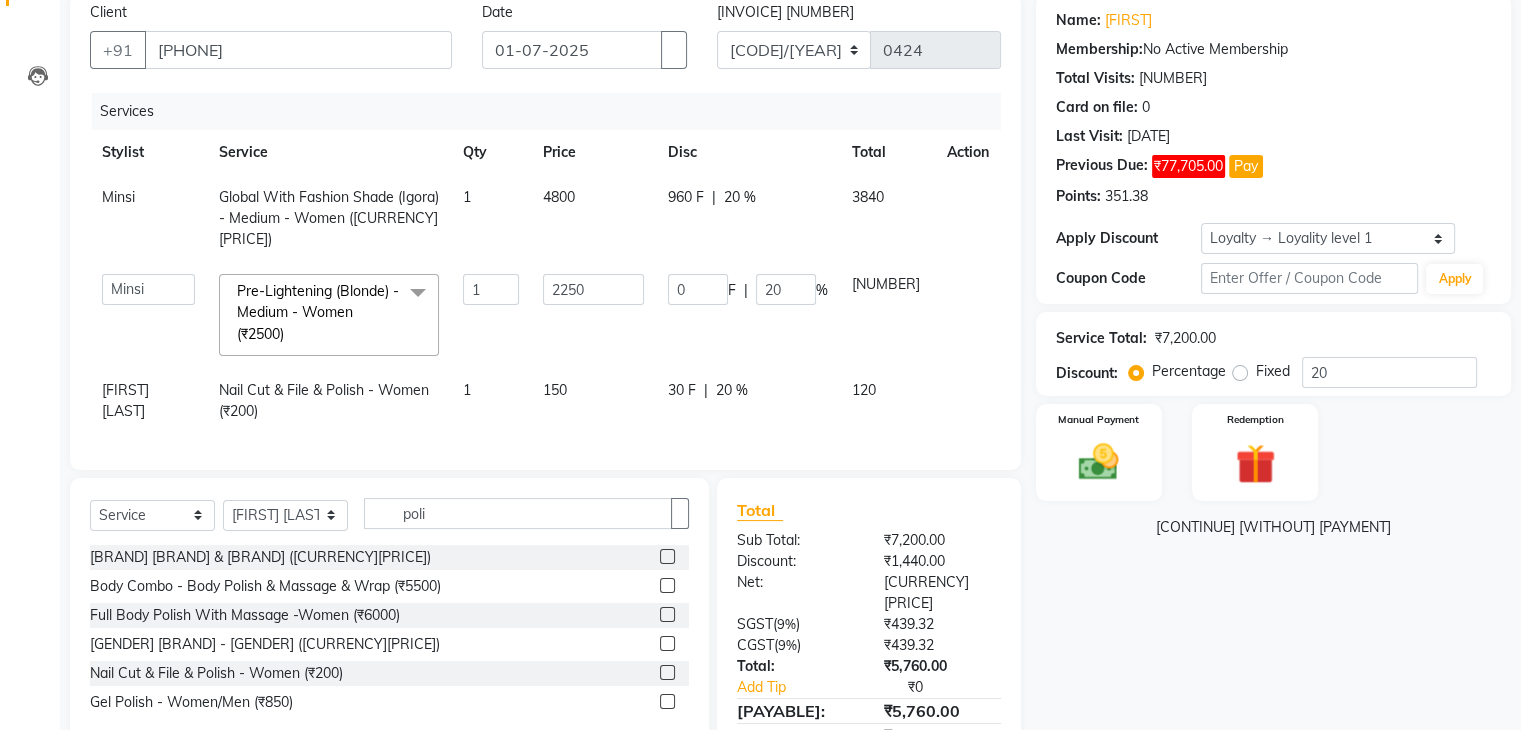 click at bounding box center (667, 672) 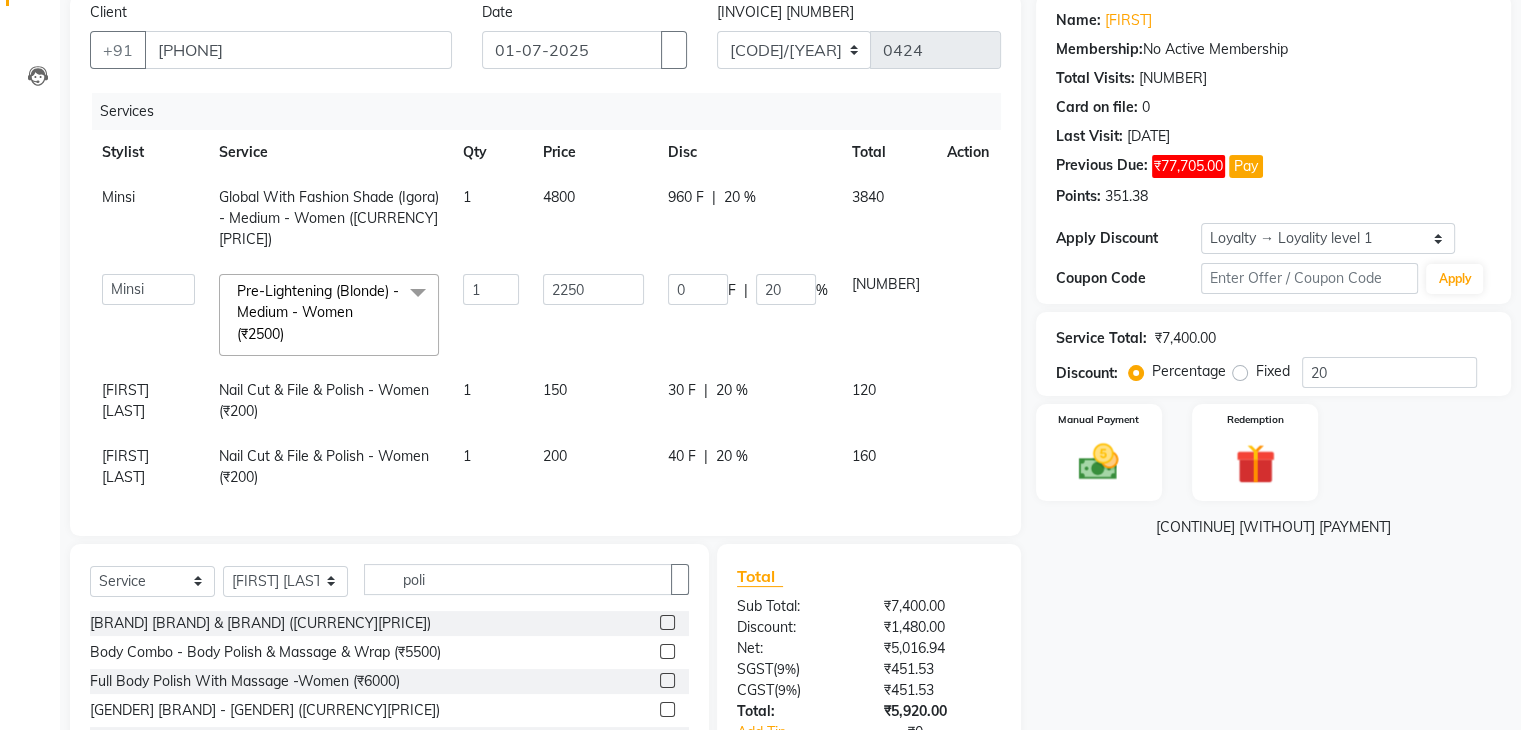 click on "200" at bounding box center (593, 218) 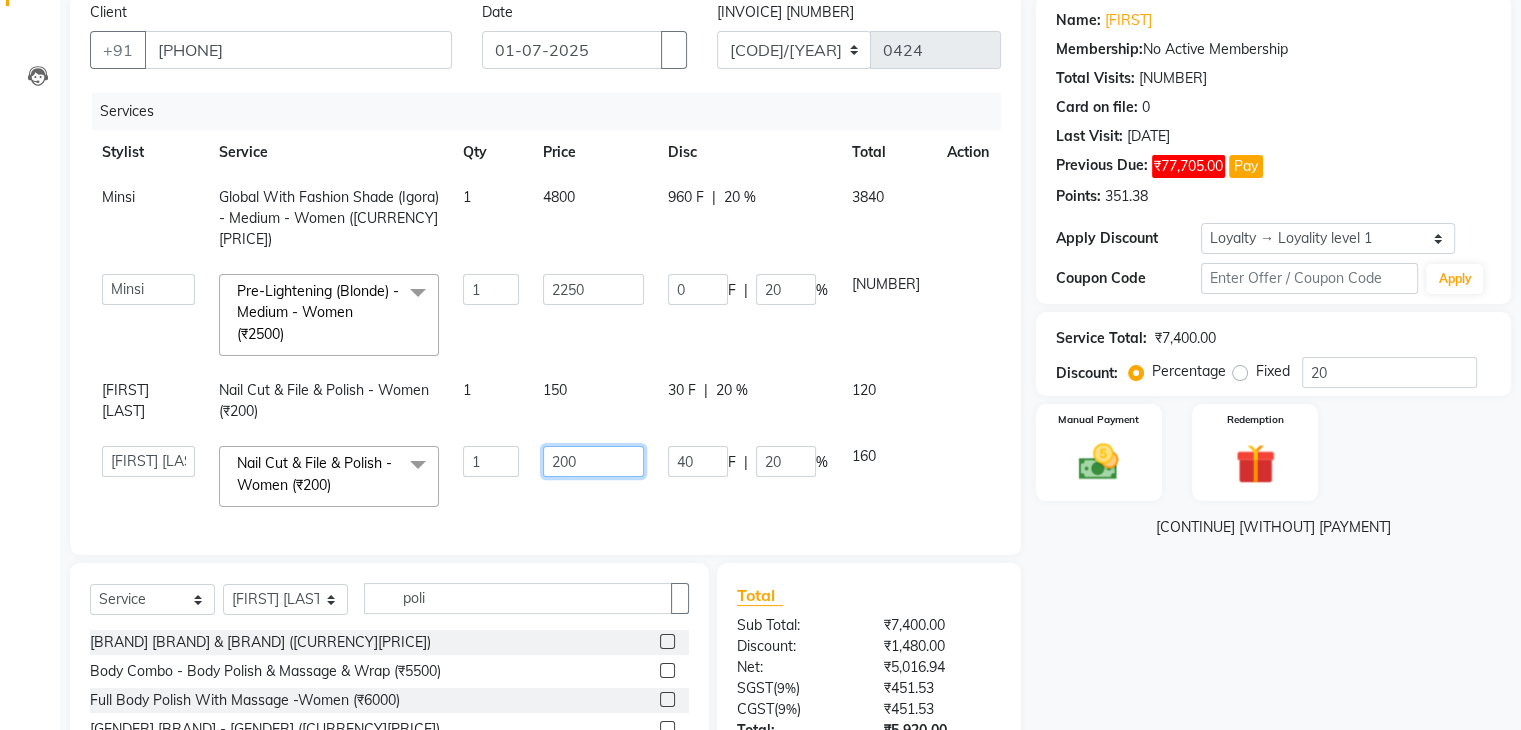 click on "200" at bounding box center [491, 289] 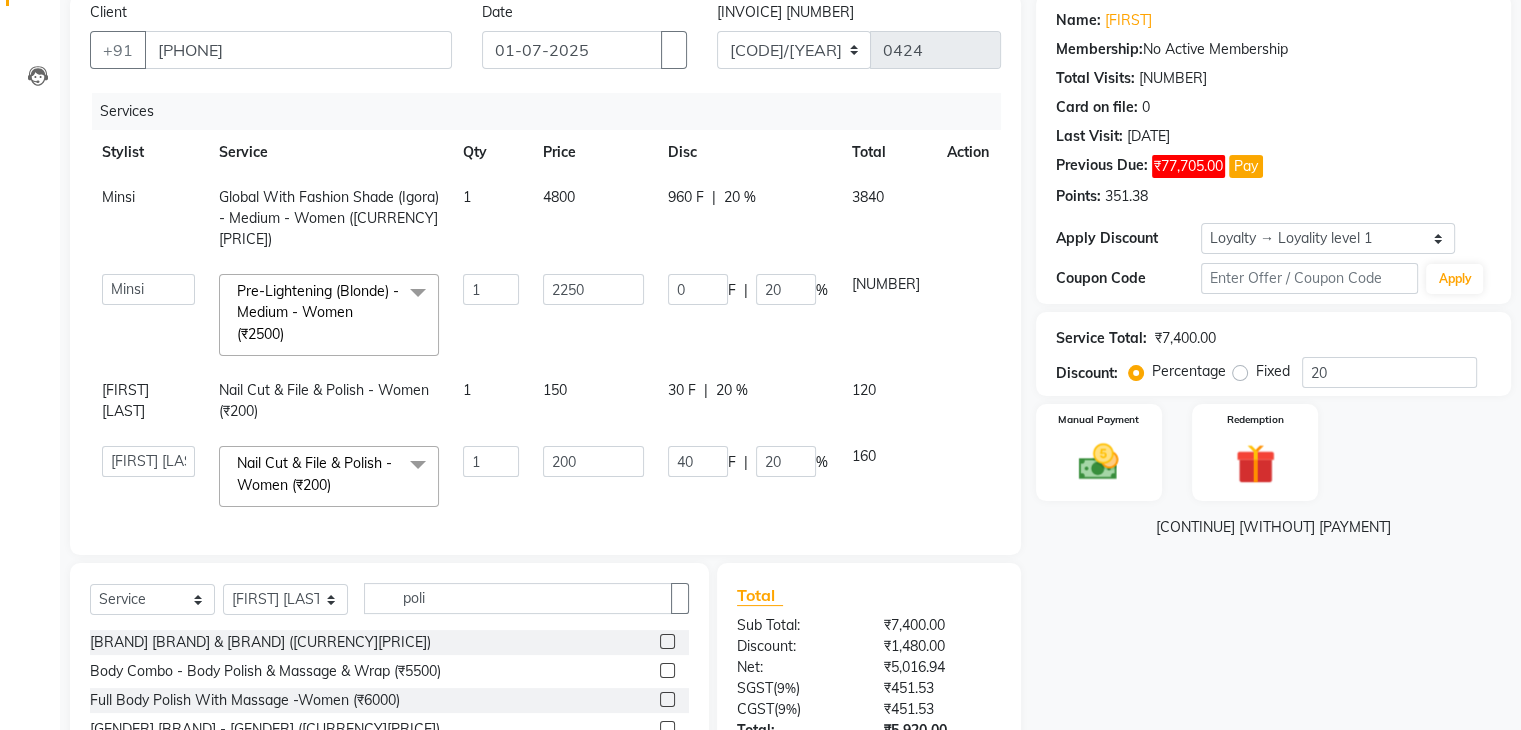 click on "Services Stylist Service Qty Price Disc Total Action [BRAND] [BRAND] With [BRAND] ([CURRENCY][PRICE]) 1 [PRICE] [PRICE] F | [PERCENTAGE] % [PRICE]  DIngg Support   [FIRST] [LAST]   [FIRST]   [FIRST]   [FIRST]   [FIRST]  Pre-Lightening ([BRAND]) - [GENDER] ([CURRENCY][PRICE])  x [BRAND]  [GENDER] Stylist - [BRAND] & [BRAND] & [BRAND] ([CURRENCY][PRICE]) [BRAND]  [GENDER] Stylist - [BRAND] & [BRAND] & [BRAND] ([CURRENCY][PRICE]) Pick Any 3 - [SERVICE]/ [SERVICE]/  [BRAND]/ [BRAND]/ [SERVICE] / [SERVICE] ([CURRENCY][PRICE]) [BRAND] [BRAND] ([CURRENCY][PRICE]) [BRAND] - [BRAND] + [BRAND] ([CURRENCY][PRICE]) [BRAND] - [SERVICE]/ [SERVICE] ([CURRENCY][PRICE]) [BRAND] [BRAND] & [BRAND] ([CURRENCY][PRICE]) [BRAND] + [BRAND] ([GENDER]) ([CURRENCY][PRICE]) [BRAND] - [BRAND] & [BRAND]/ [BRAND] ([CURRENCY][PRICE]) [SERVICE] ([CURRENCY][PRICE]) [BRAND] ([CURRENCY][PRICE])" at bounding box center [545, 314] 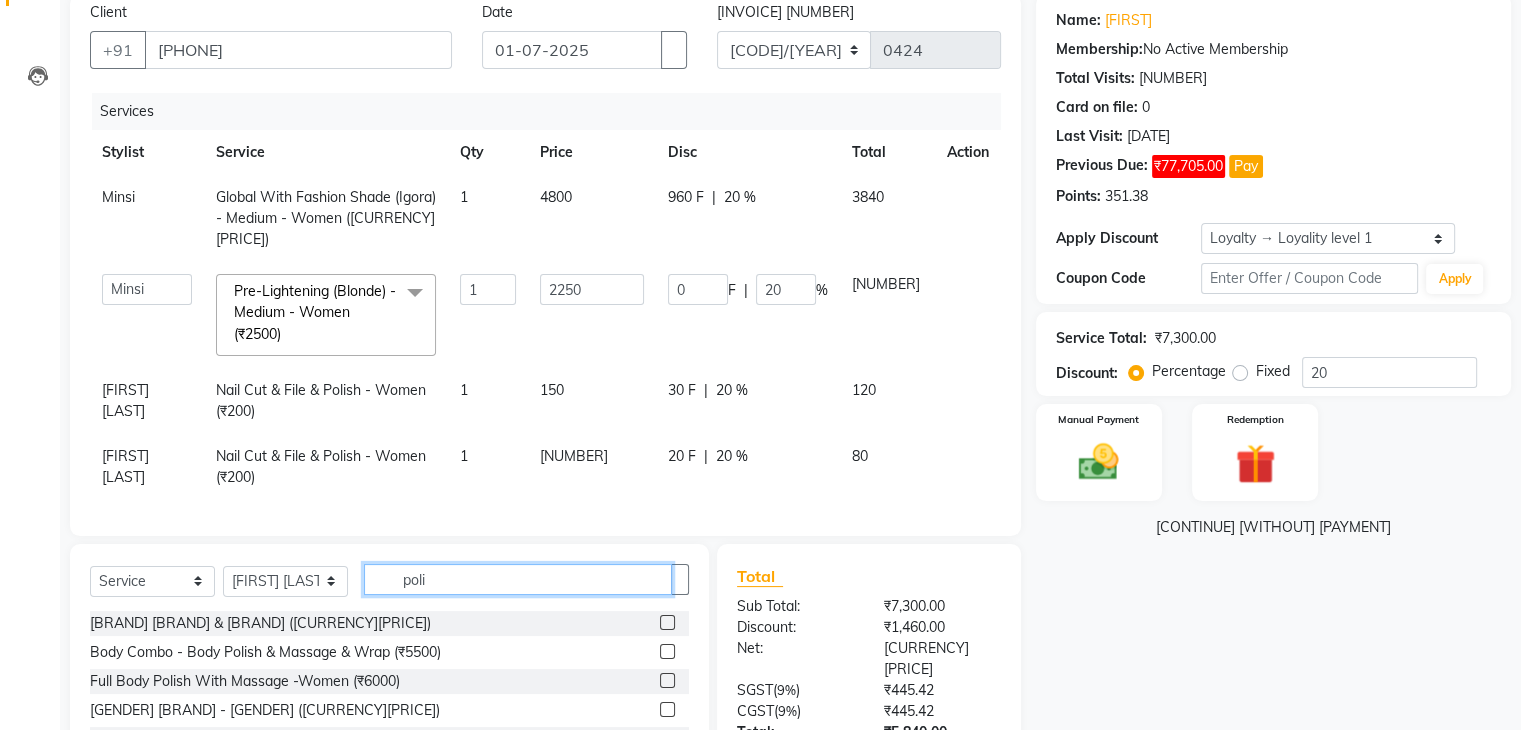 click on "poli" at bounding box center [518, 579] 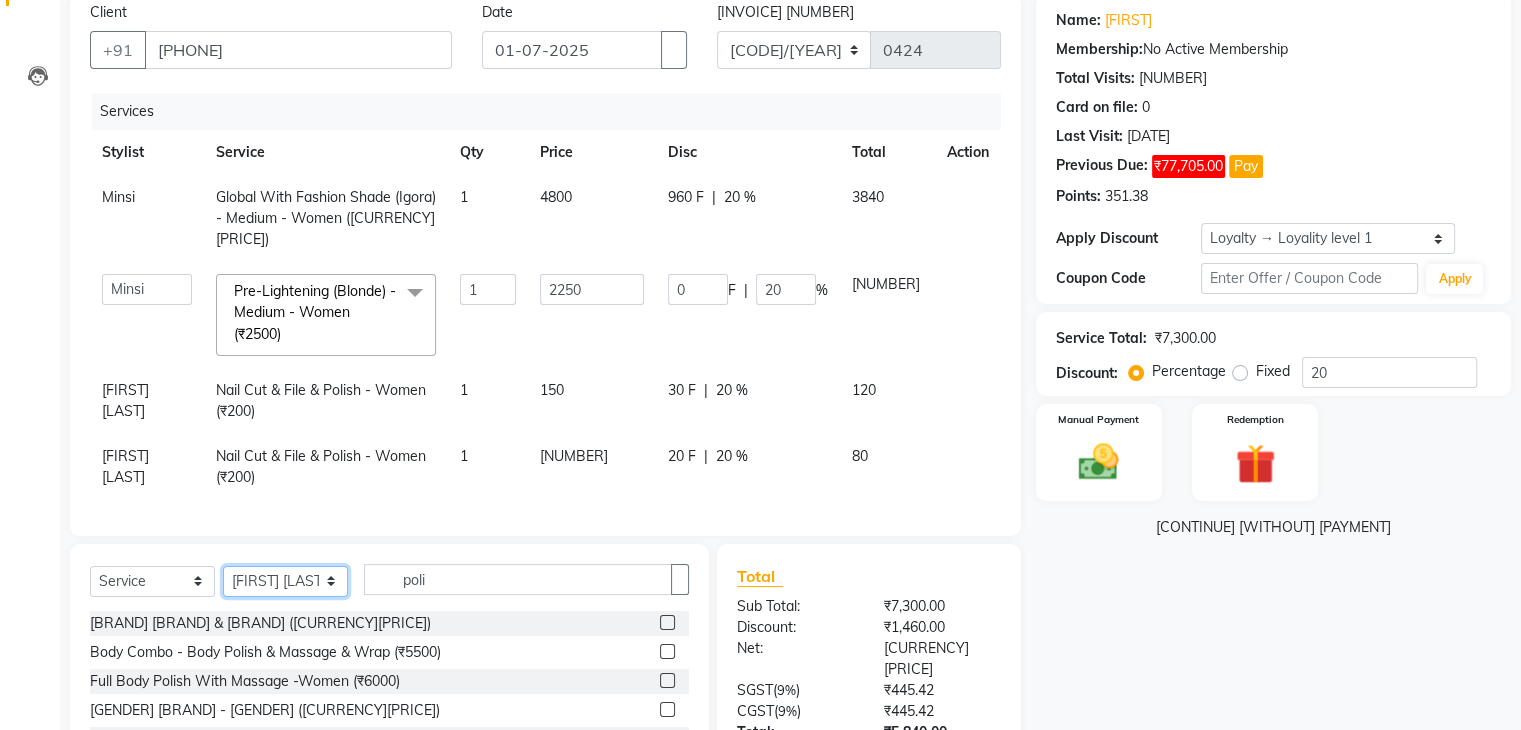 click on "Select Stylist [FIRST] [LAST] [LAST] [LAST] [LAST] [LAST]" at bounding box center [285, 581] 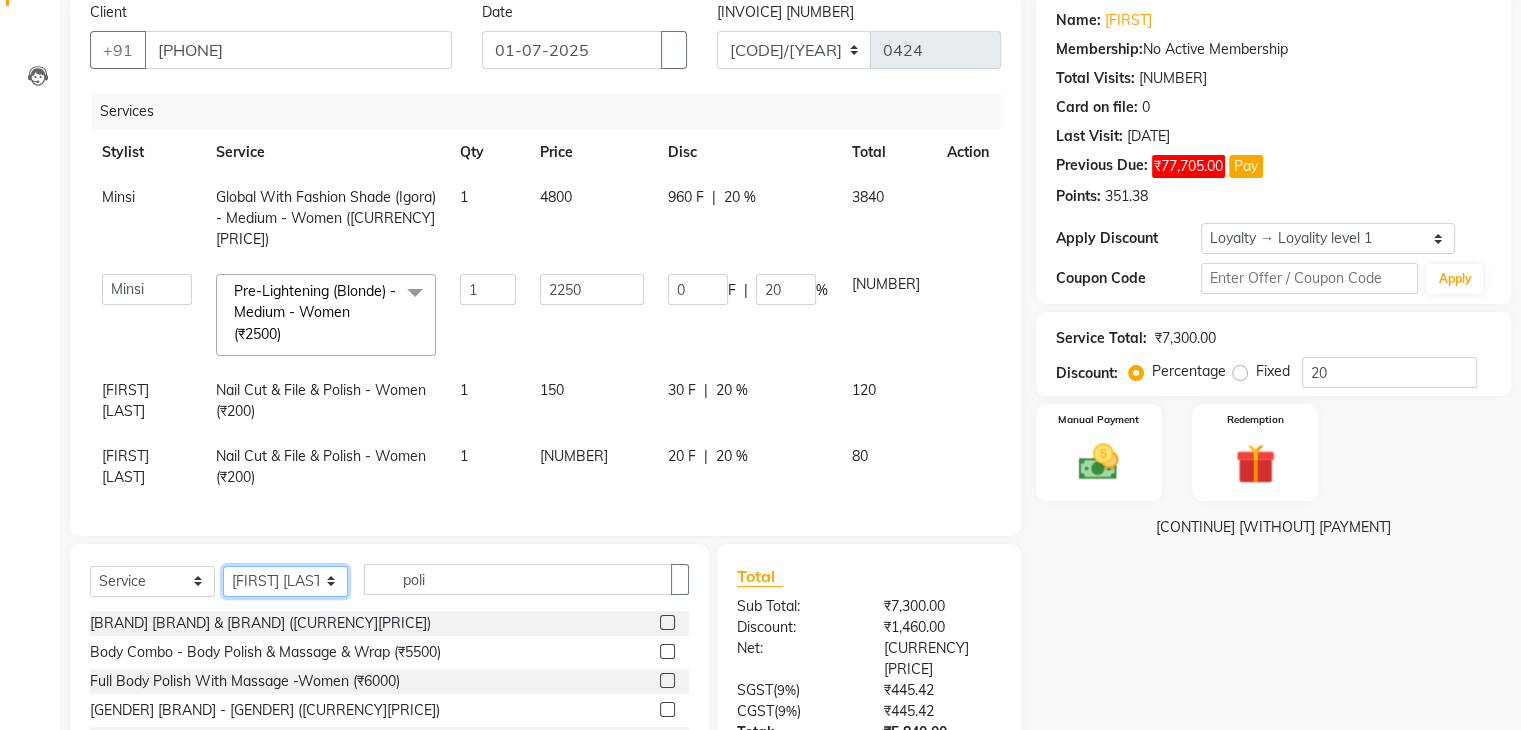 select on "21736" 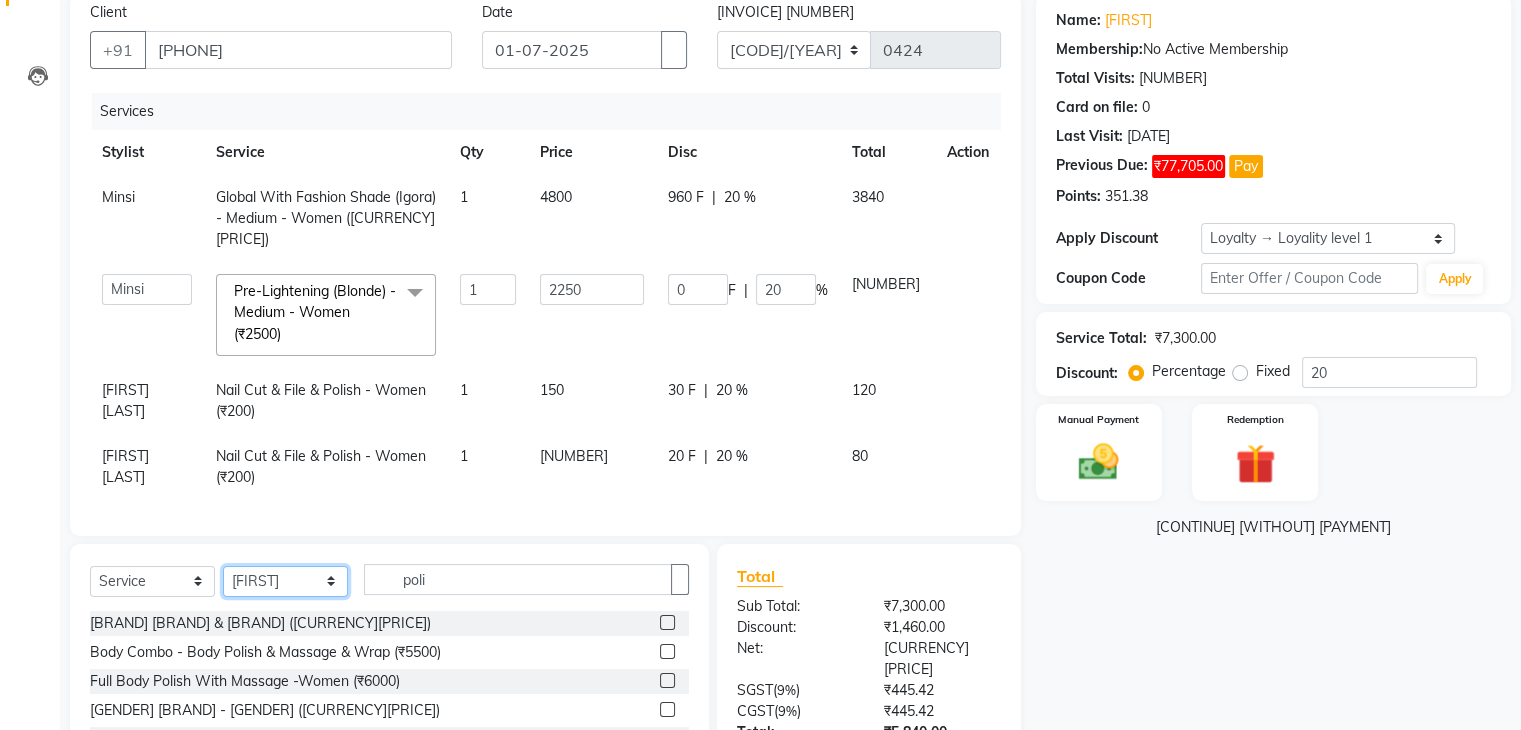 click on "Select Stylist [FIRST] [LAST] [LAST] [LAST] [LAST] [LAST]" at bounding box center [285, 581] 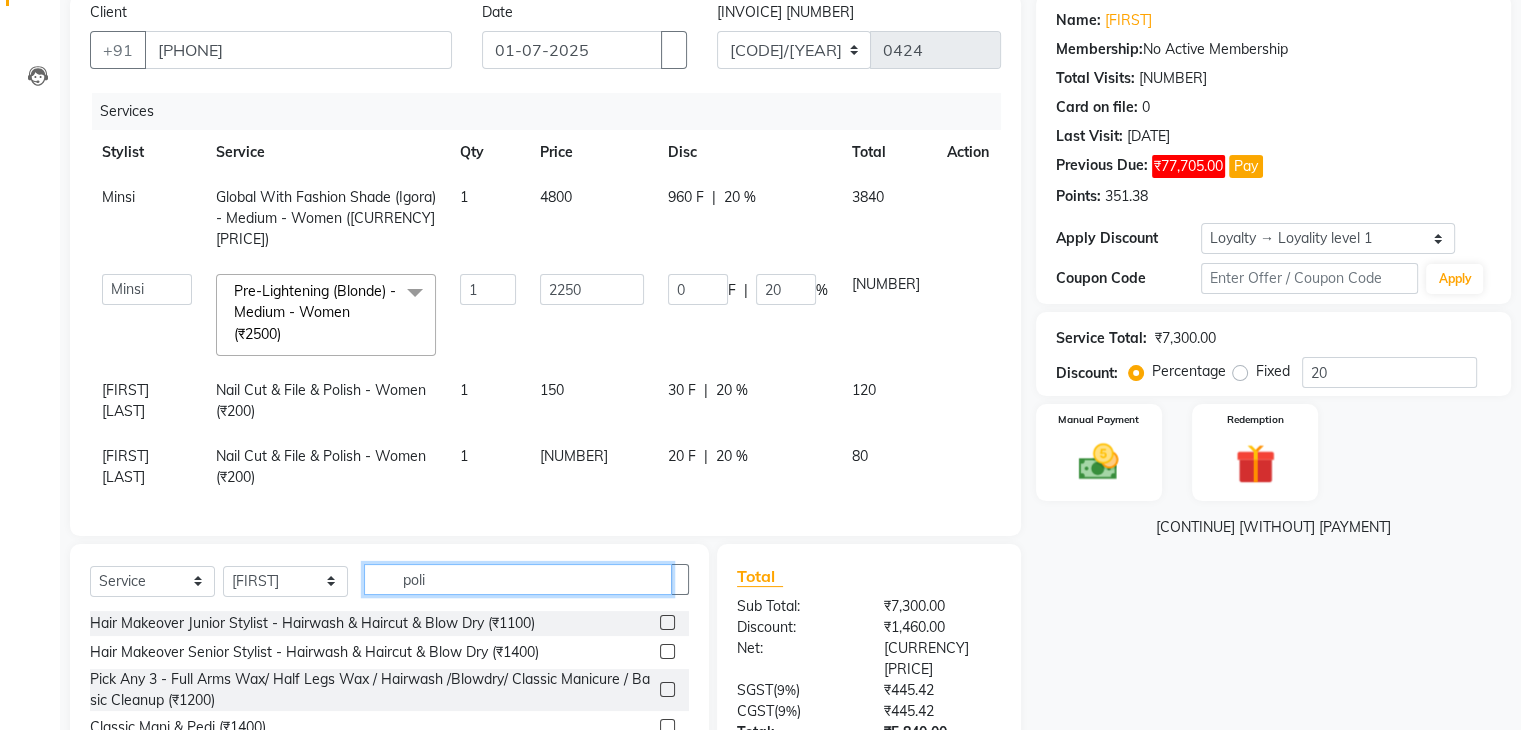click on "poli" at bounding box center (518, 579) 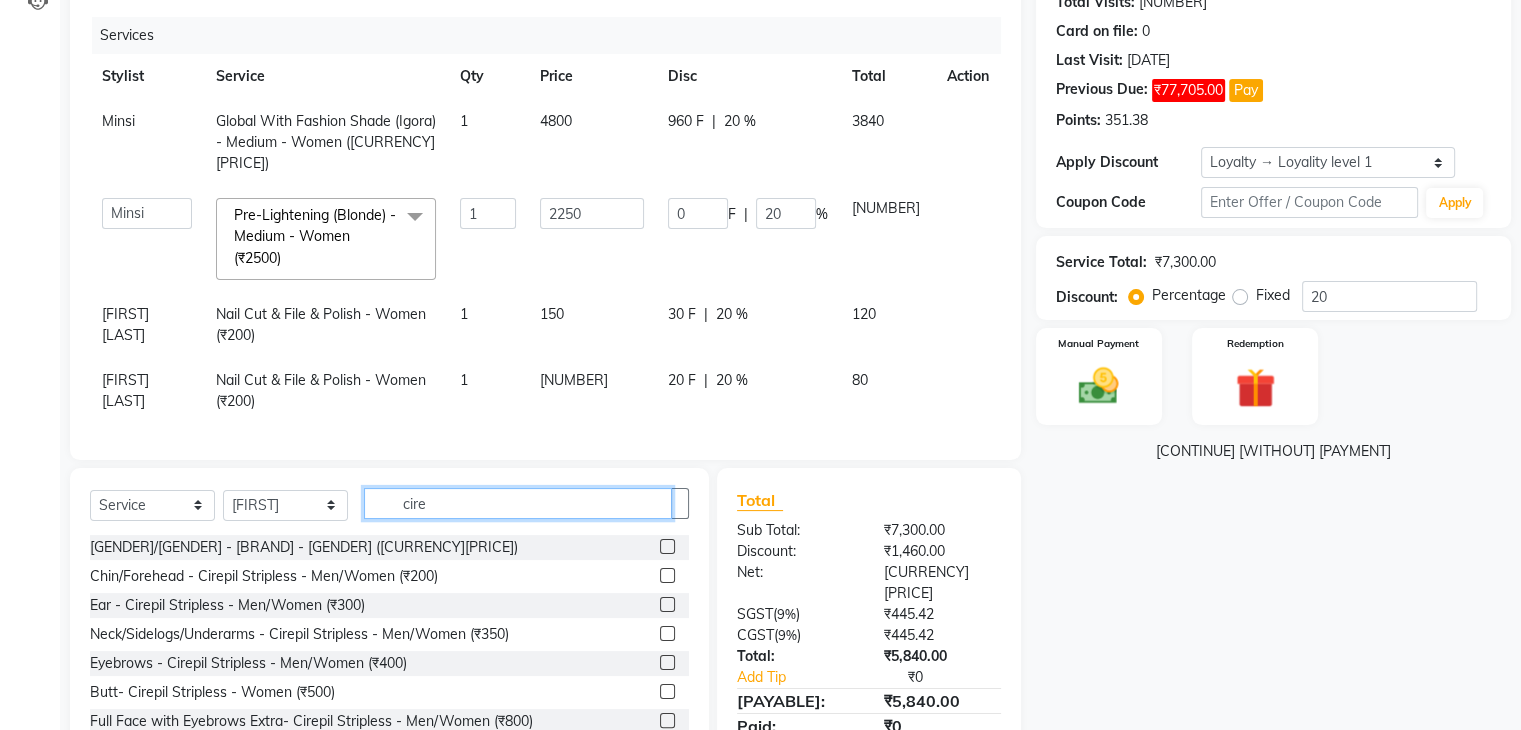 scroll, scrollTop: 289, scrollLeft: 0, axis: vertical 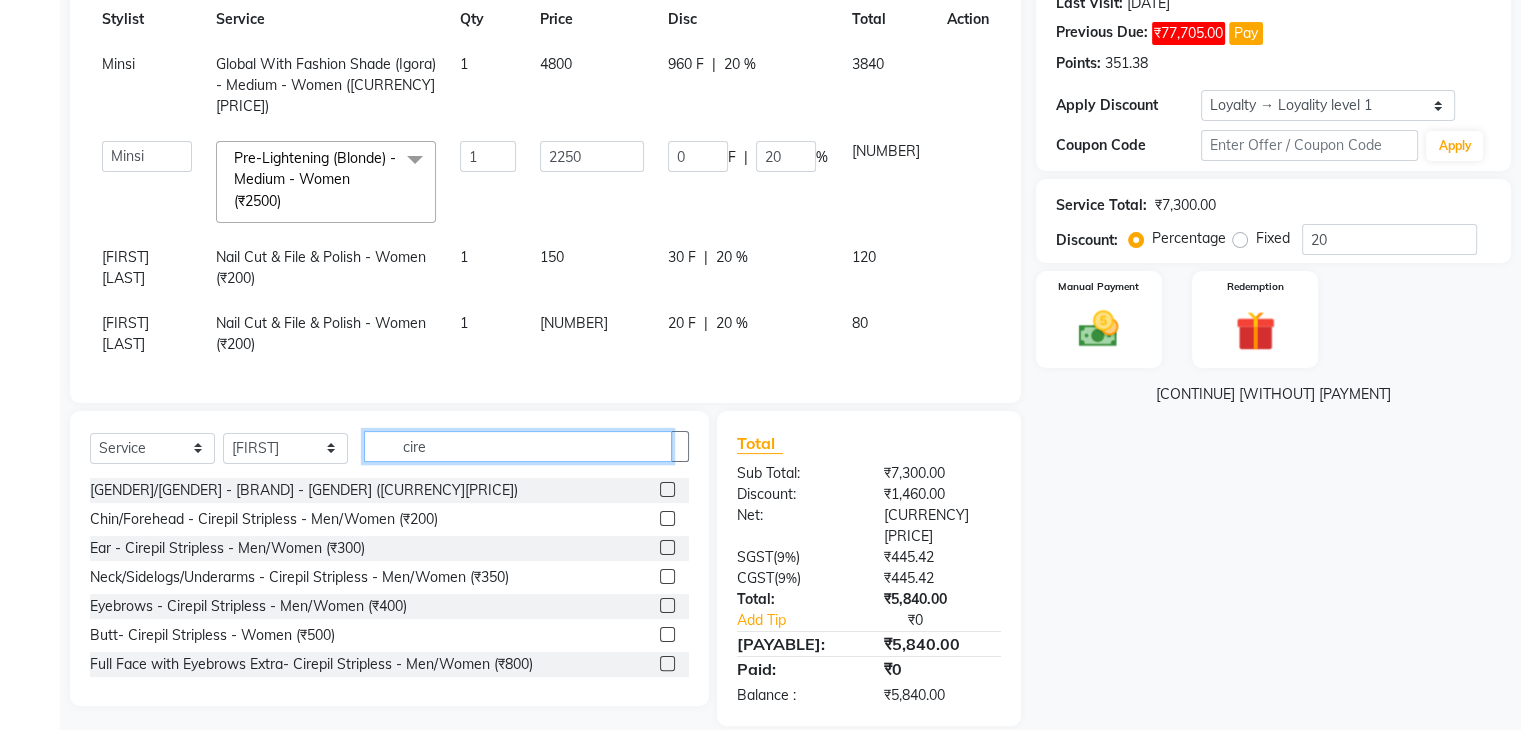 type on "cire" 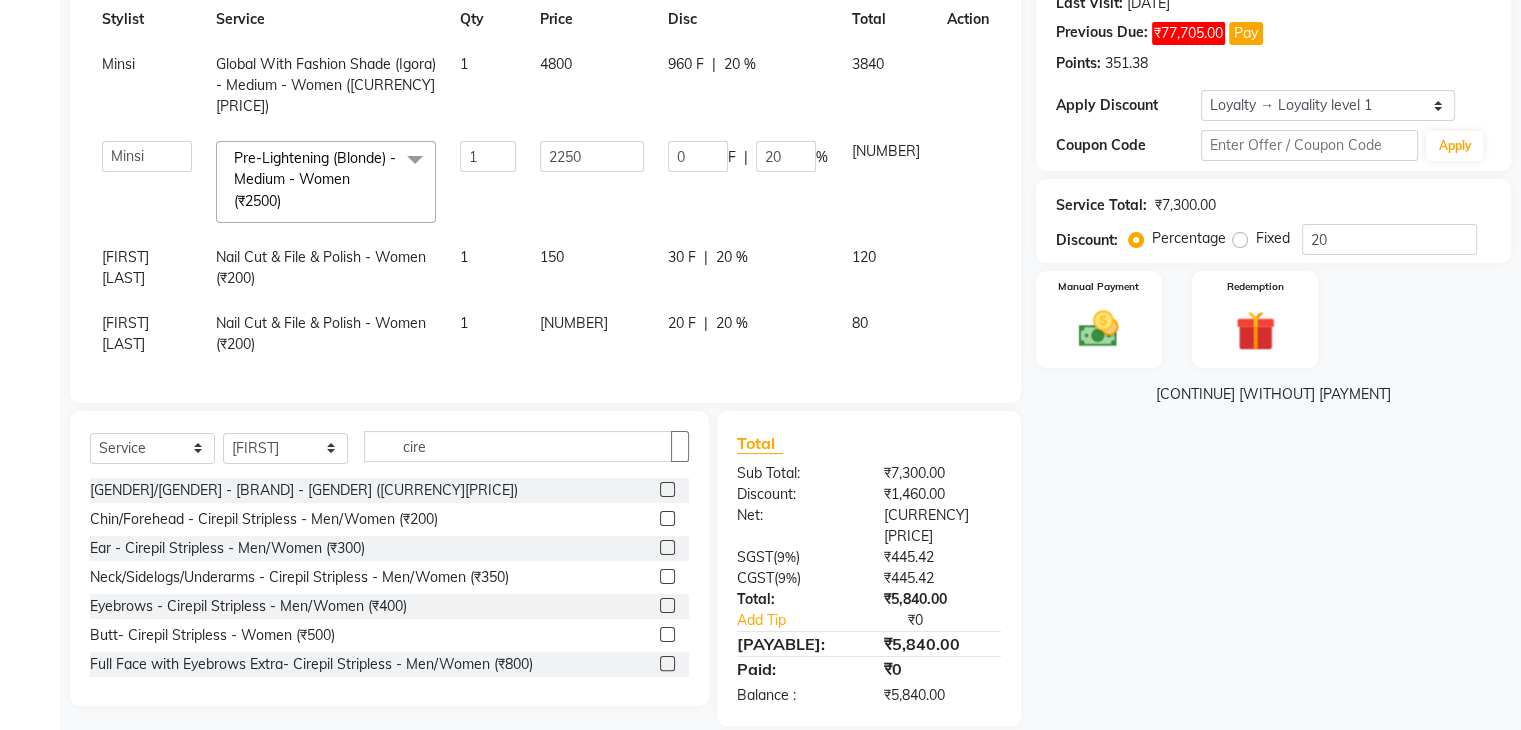 click at bounding box center (667, 663) 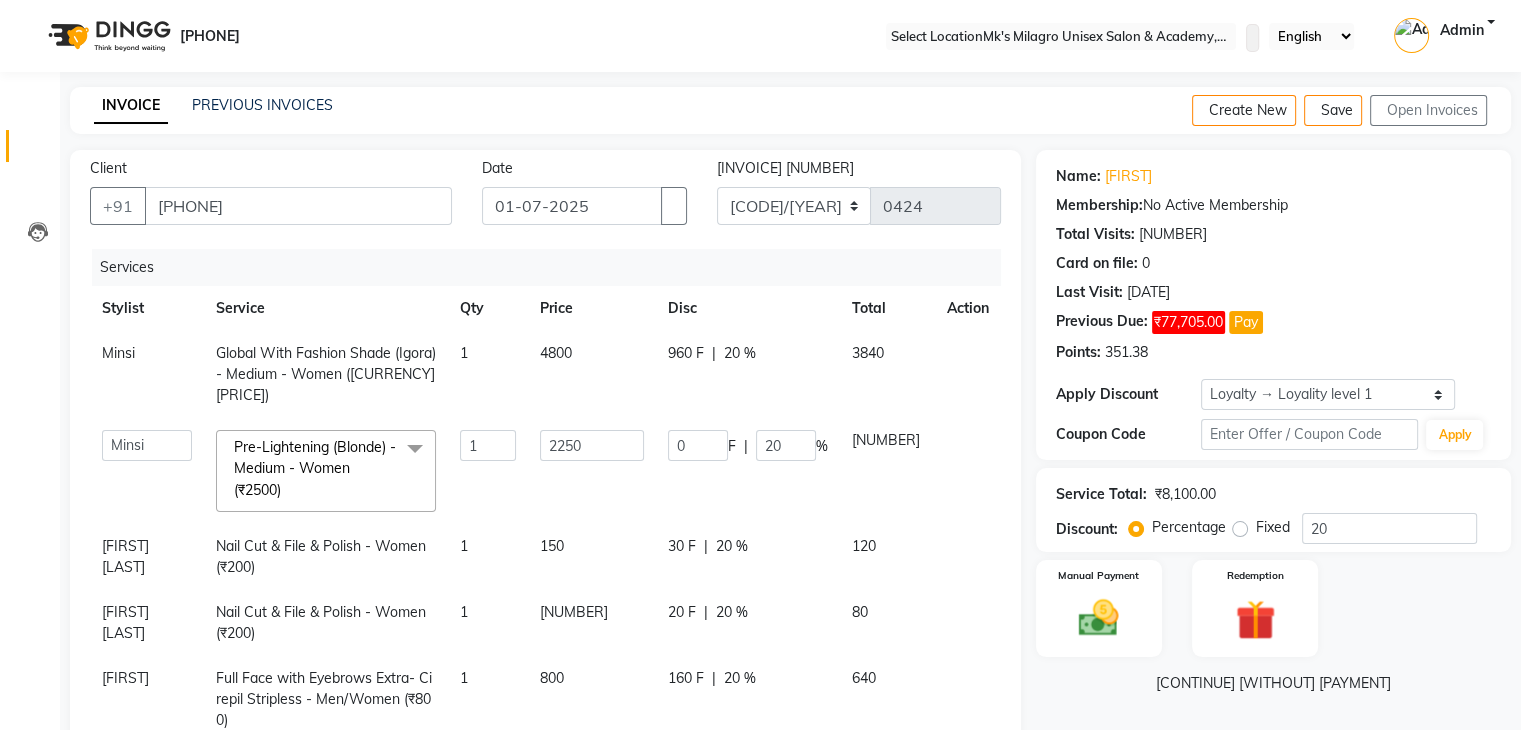 scroll, scrollTop: 0, scrollLeft: 0, axis: both 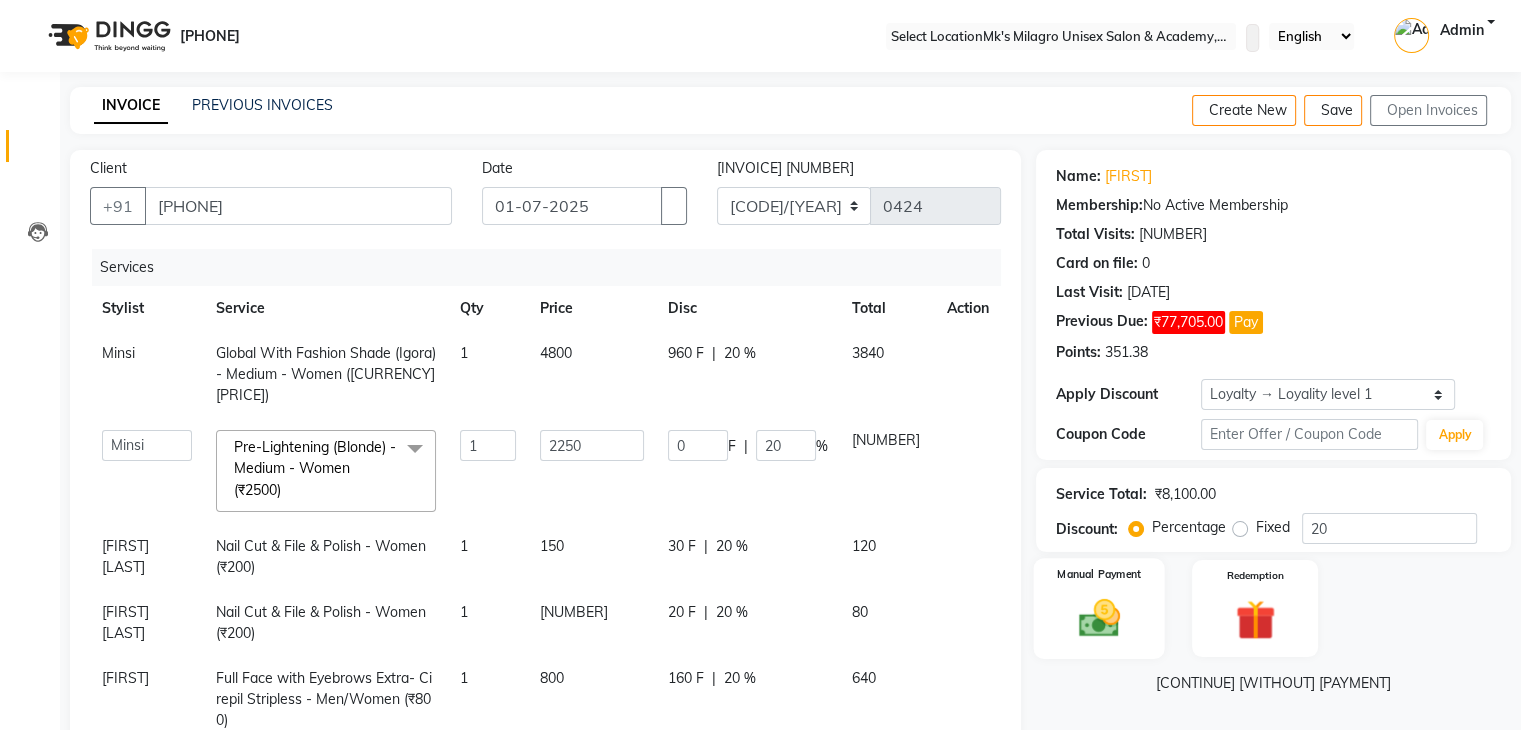 click on "Manual Payment" at bounding box center [1098, 608] 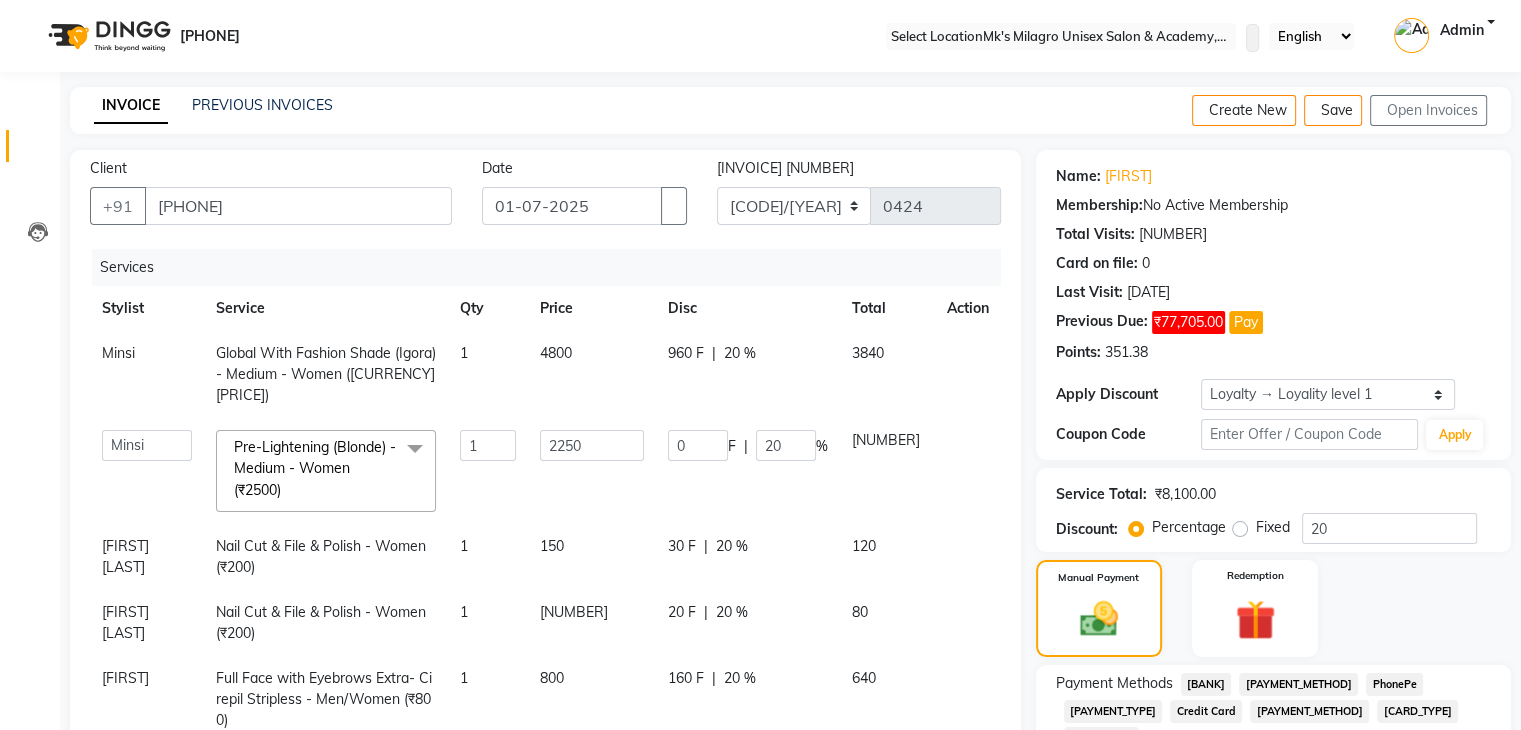 click on "[PAYMENT_METHOD]" at bounding box center [1206, 684] 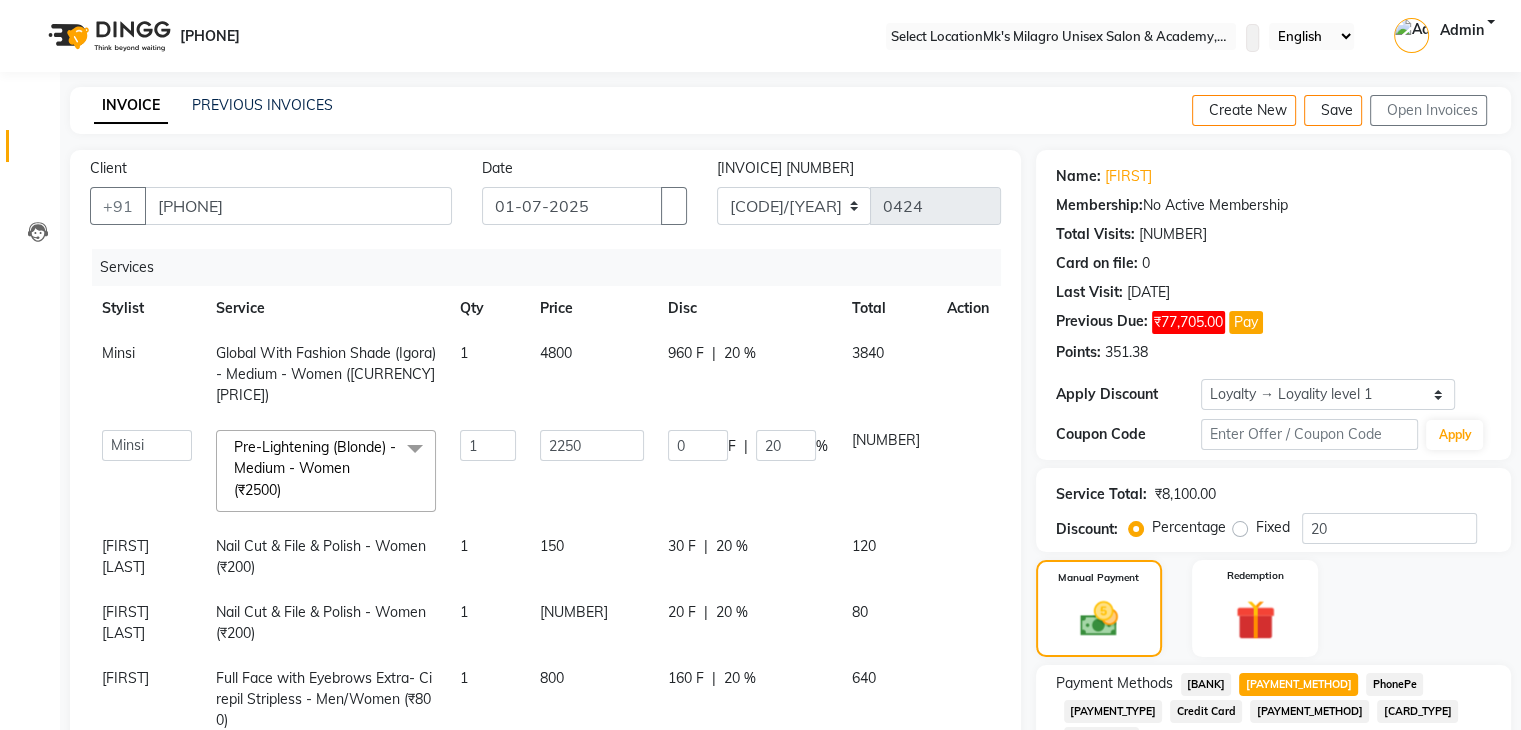 scroll, scrollTop: 372, scrollLeft: 0, axis: vertical 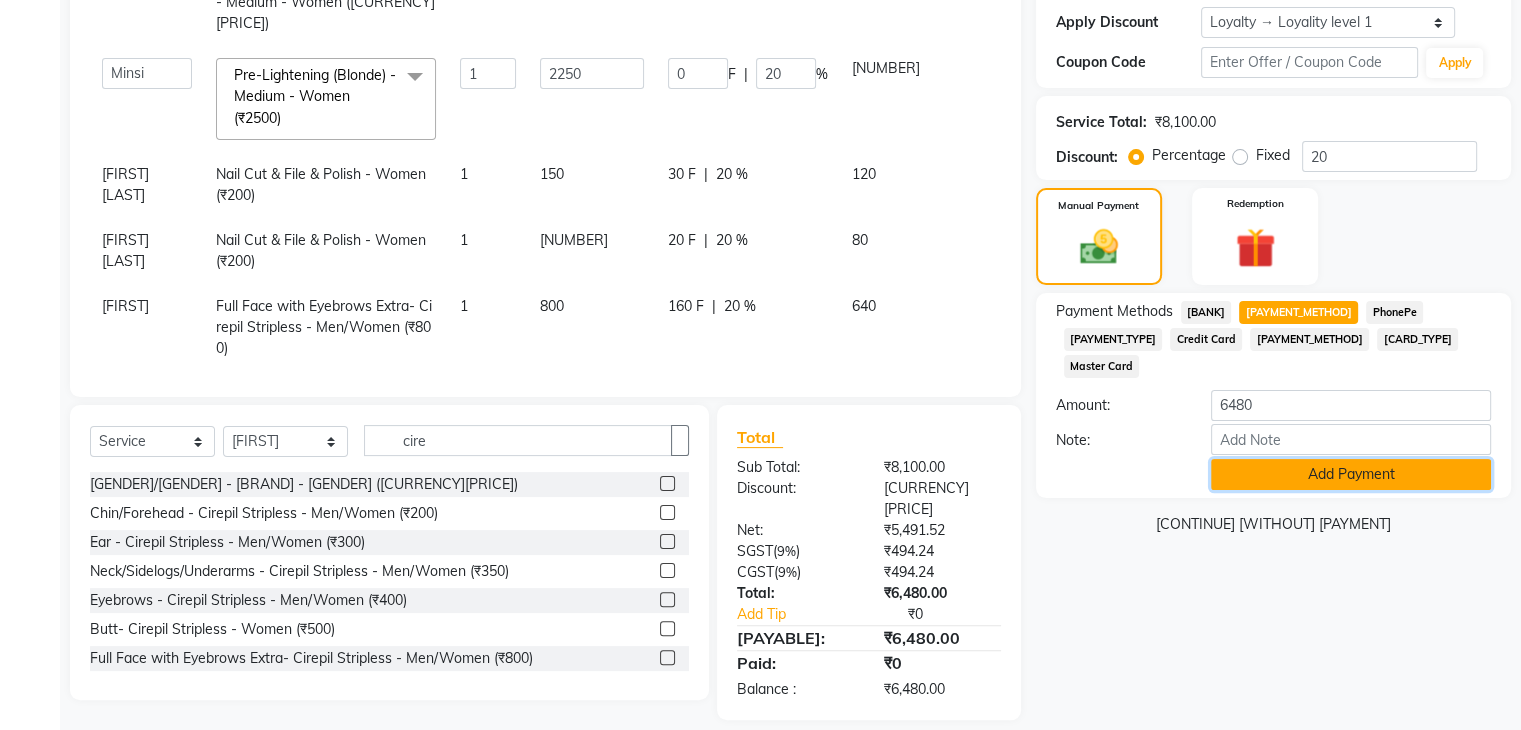 click on "Add Payment" at bounding box center (1351, 474) 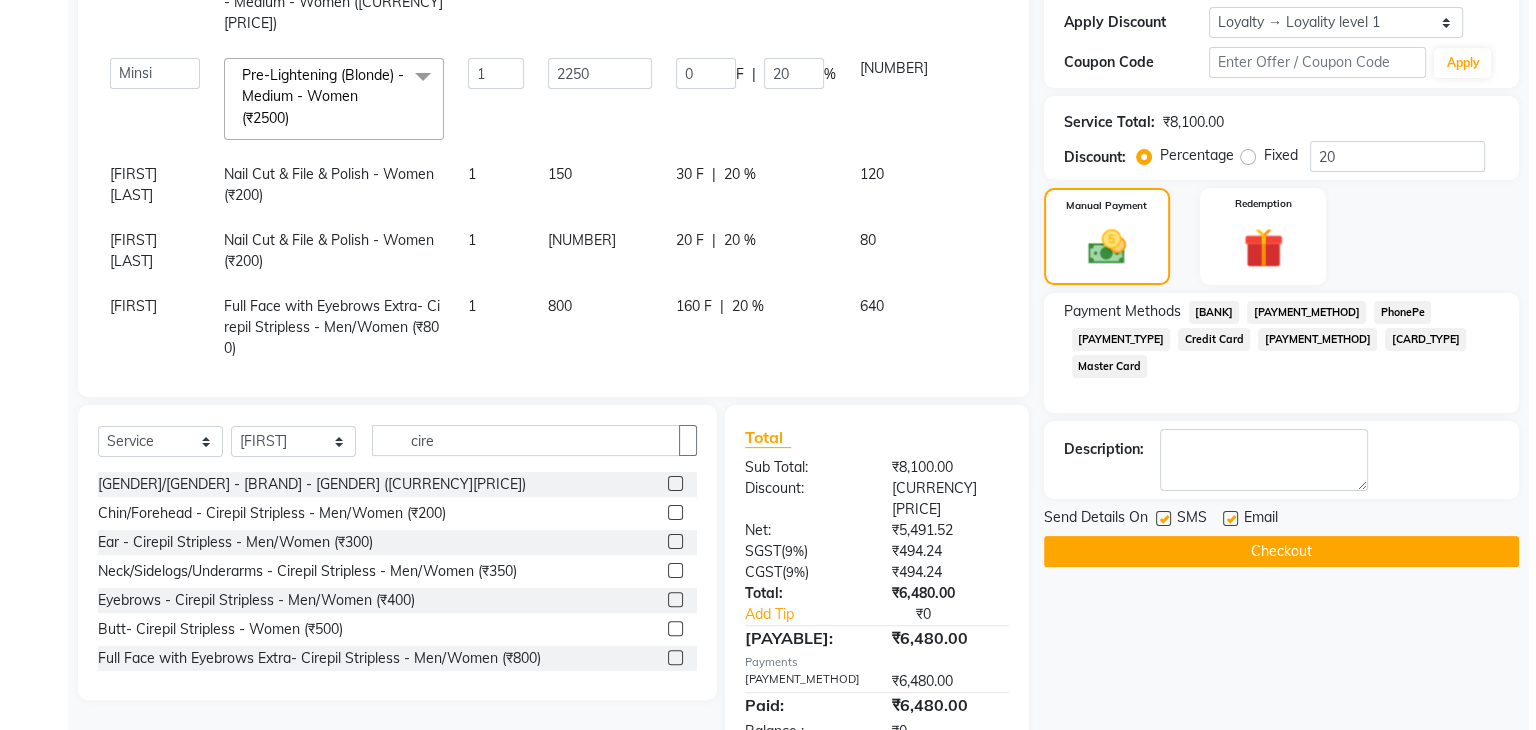 scroll, scrollTop: 0, scrollLeft: 0, axis: both 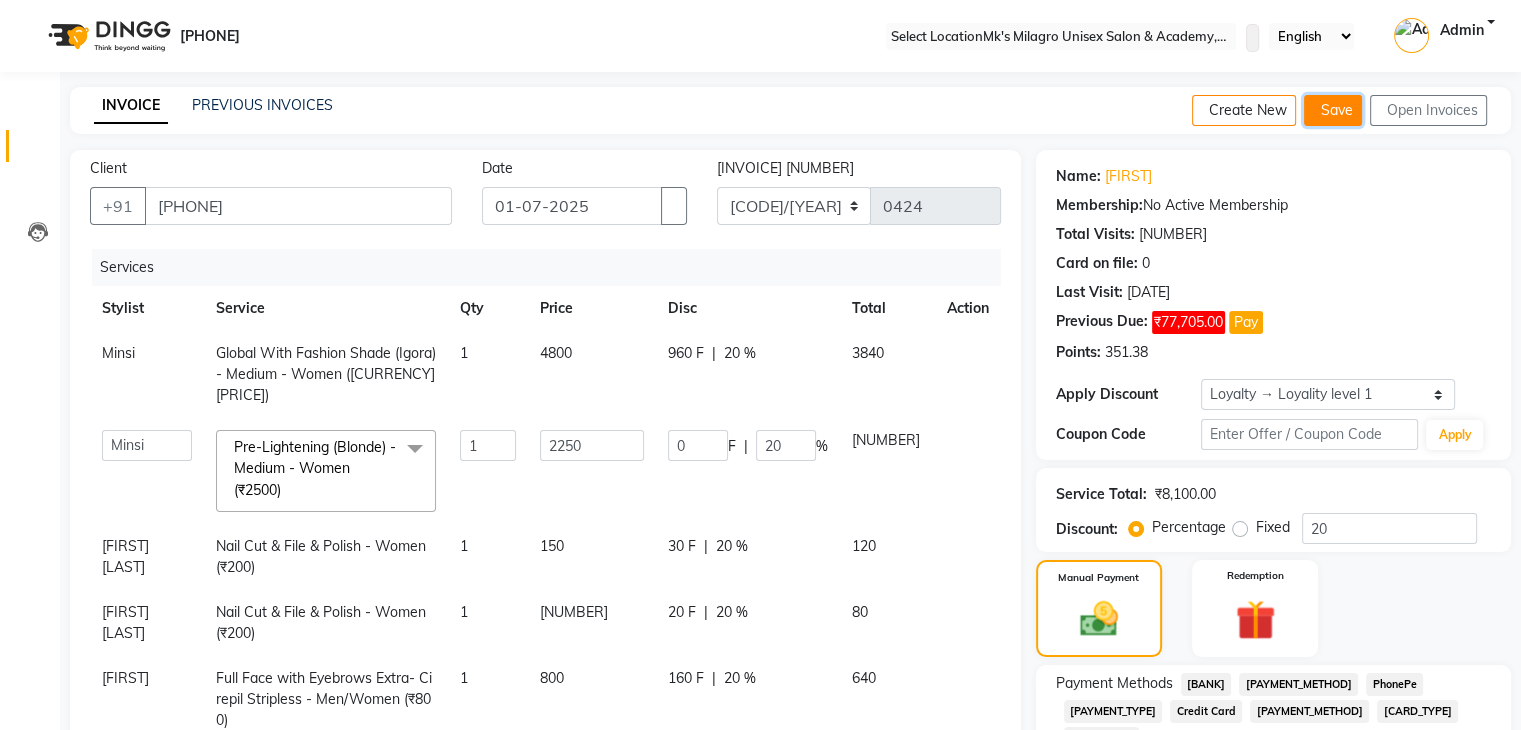 click on "Save" at bounding box center [1333, 110] 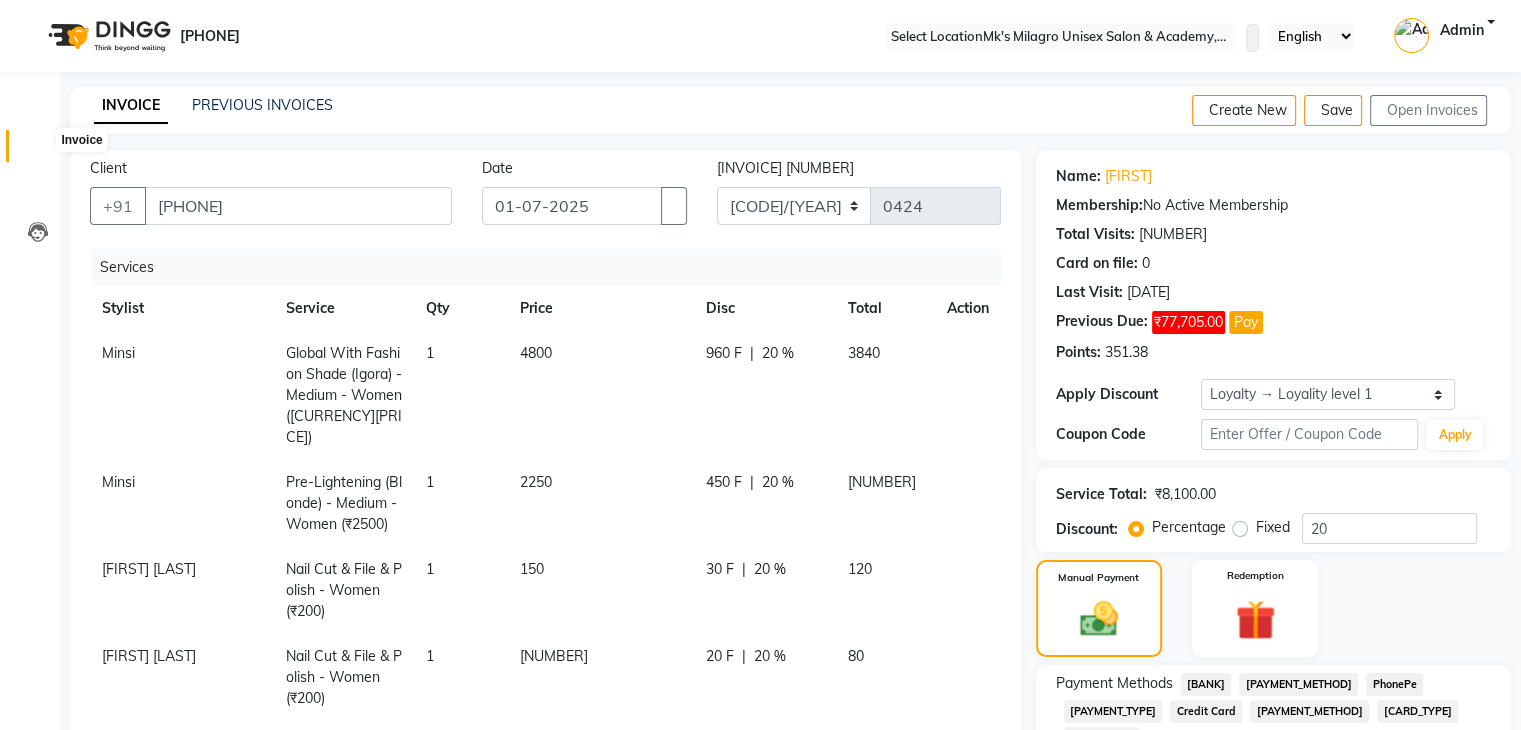 click at bounding box center (38, 151) 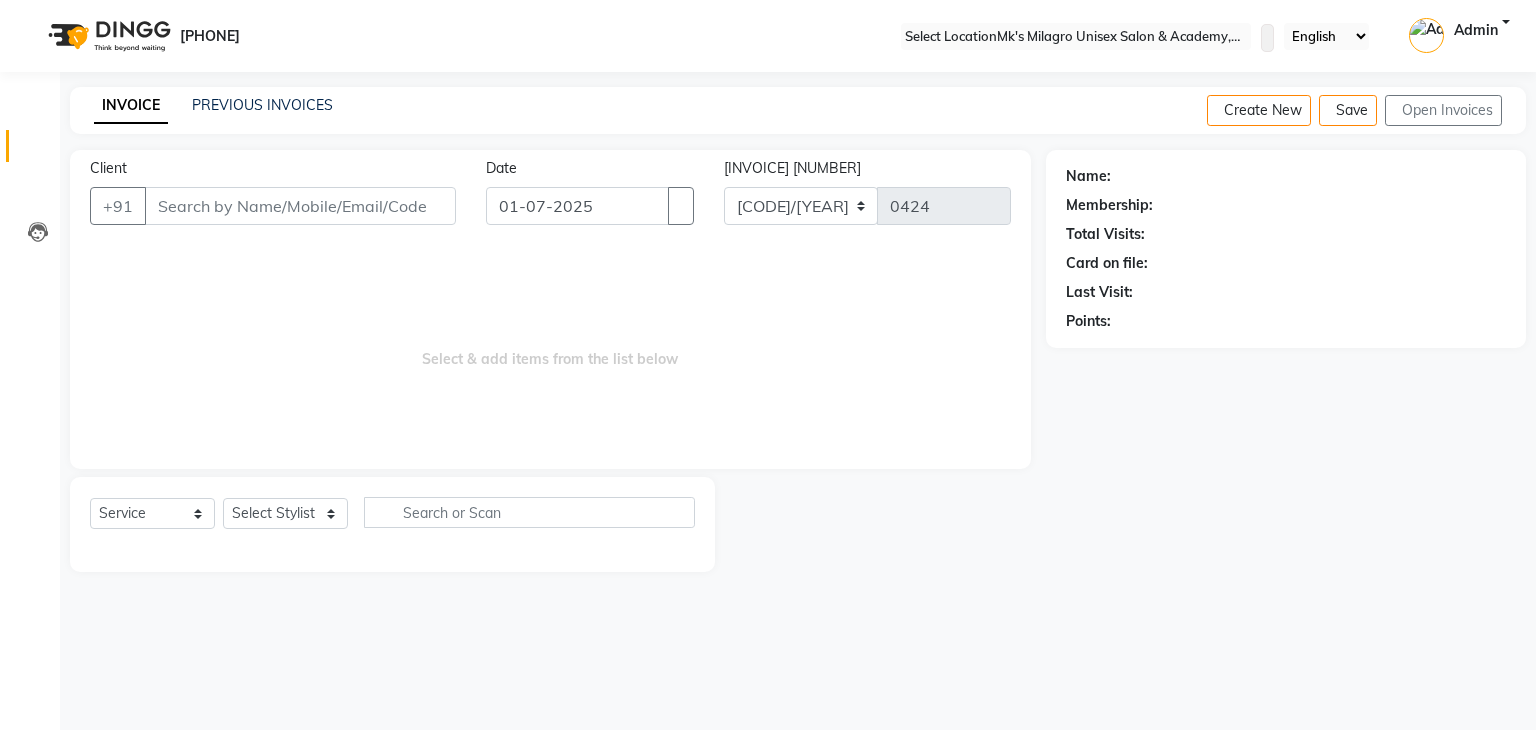 click on "Client" at bounding box center (300, 206) 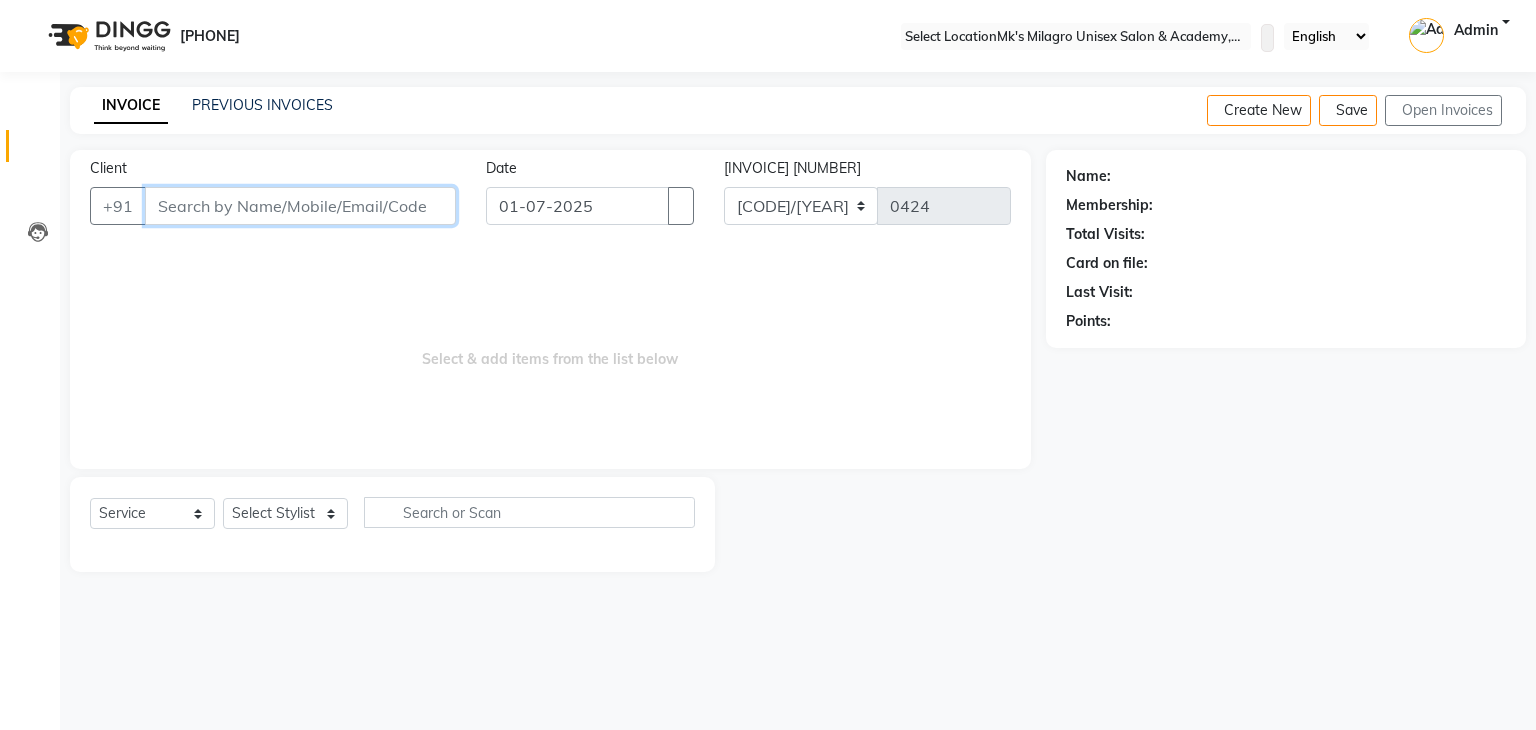 paste on "[PHONE]" 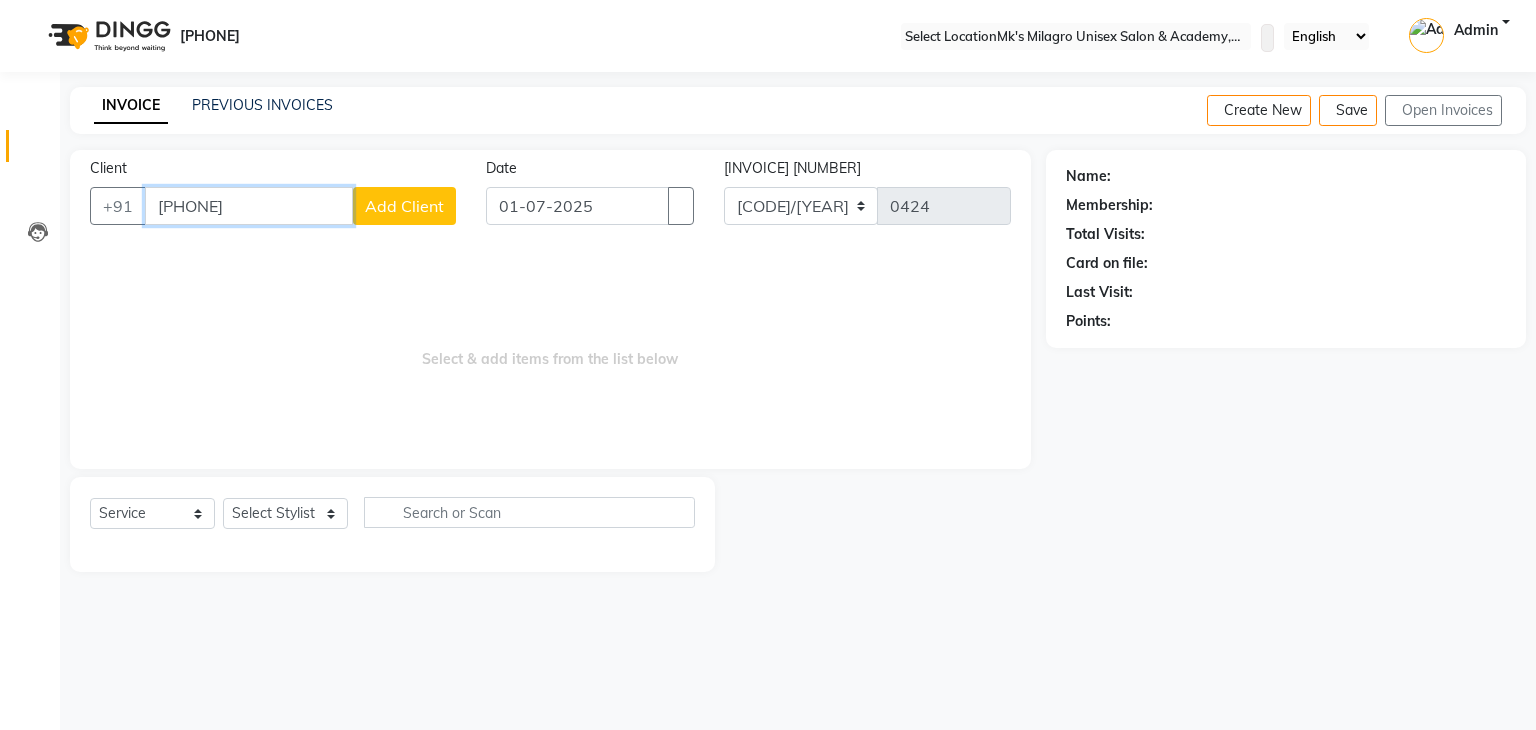 type on "[PHONE]" 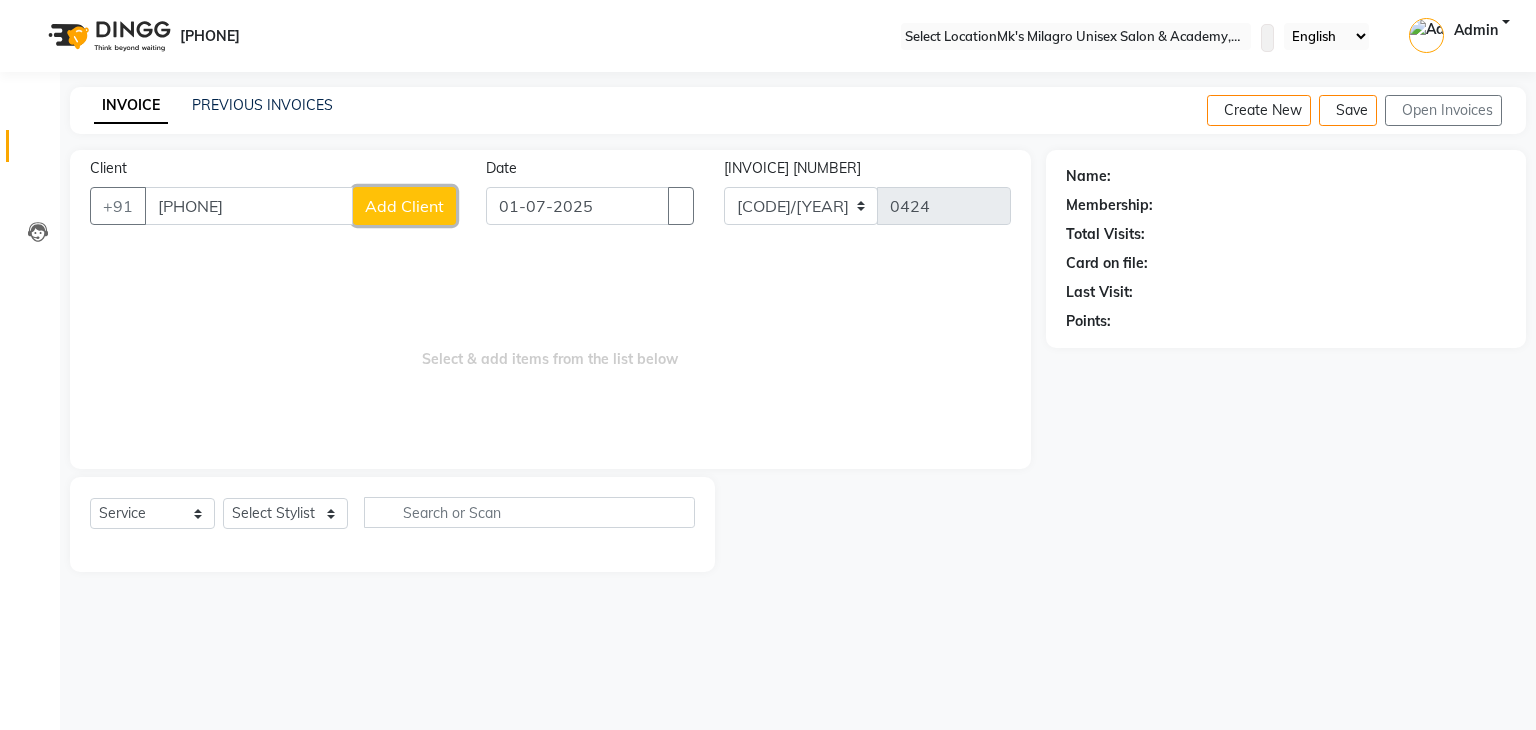 click on "Add Client" at bounding box center [404, 206] 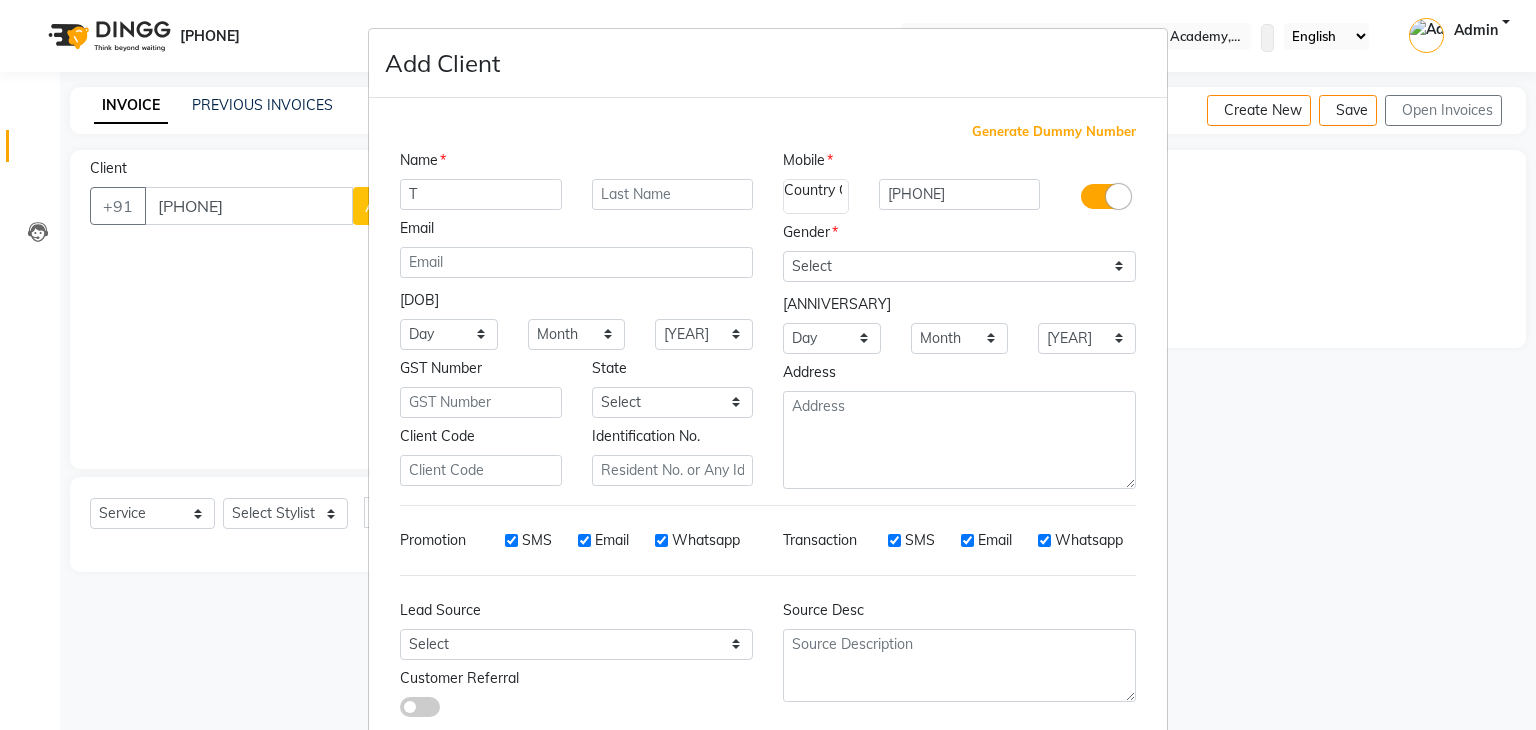 click on "Name [INITIAL] [INITIAL] [EMAIL] [DOB] Day 01 02 03 04 05 06 07 08 09 10 11 12 13 14 15 16 17 18 19 20 21 22 23 24 25 26 27 28 29 30 31 Month January February March April May June July August September October November December 1940 1941 1942 1943 1944 1945 1946 1947 1948 1949 1950 1951 1952 1953 1954 1955 1956 1957 1958 1959 1960 1961 1962 1963 1964 1965 1966 1967 1968 1969 1970 1971 1972 1973 1974 1975 1976 1977 1978 1979 1980 1981 1982 1983 1984 1985 1986 1987 1988 1989 1990 1991 1992 1993 1994 1995 1996 1997 1998 1999 2000 2001 2002 2003 2004 2005 2006 2007 2008 2009 2010 2011 2012 2013 2014 2015 2016 2017 2018 2019 2020 2021 2022 2023 2024 [GST] [STATE] Select Andaman and Nicobar Islands Andhra Pradesh Arunachal Pradesh Assam Bihar Chandigarh Chhattisgarh Dadra and Nagar Haveli Daman and Diu Delhi Goa Gujarat Haryana Himachal Pradesh Jammu and Kashmir Jharkhand Karnataka Kerala Lakshadweep Madhya Pradesh Maharashtra Manipur Meghalaya Mizoram Nagaland Odisha Pondicherry Punjab Rajasthan" at bounding box center [576, 319] 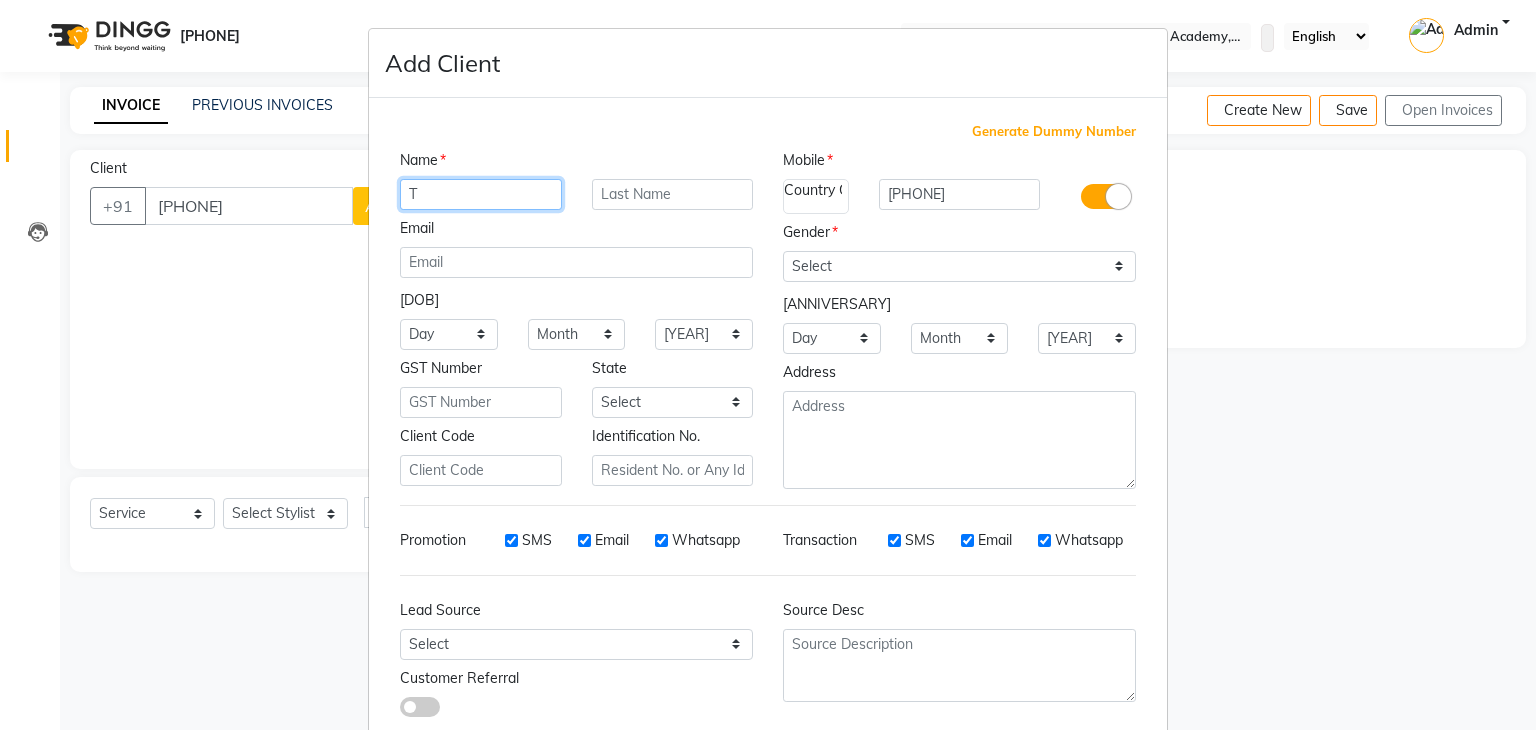 click on "T" at bounding box center (481, 194) 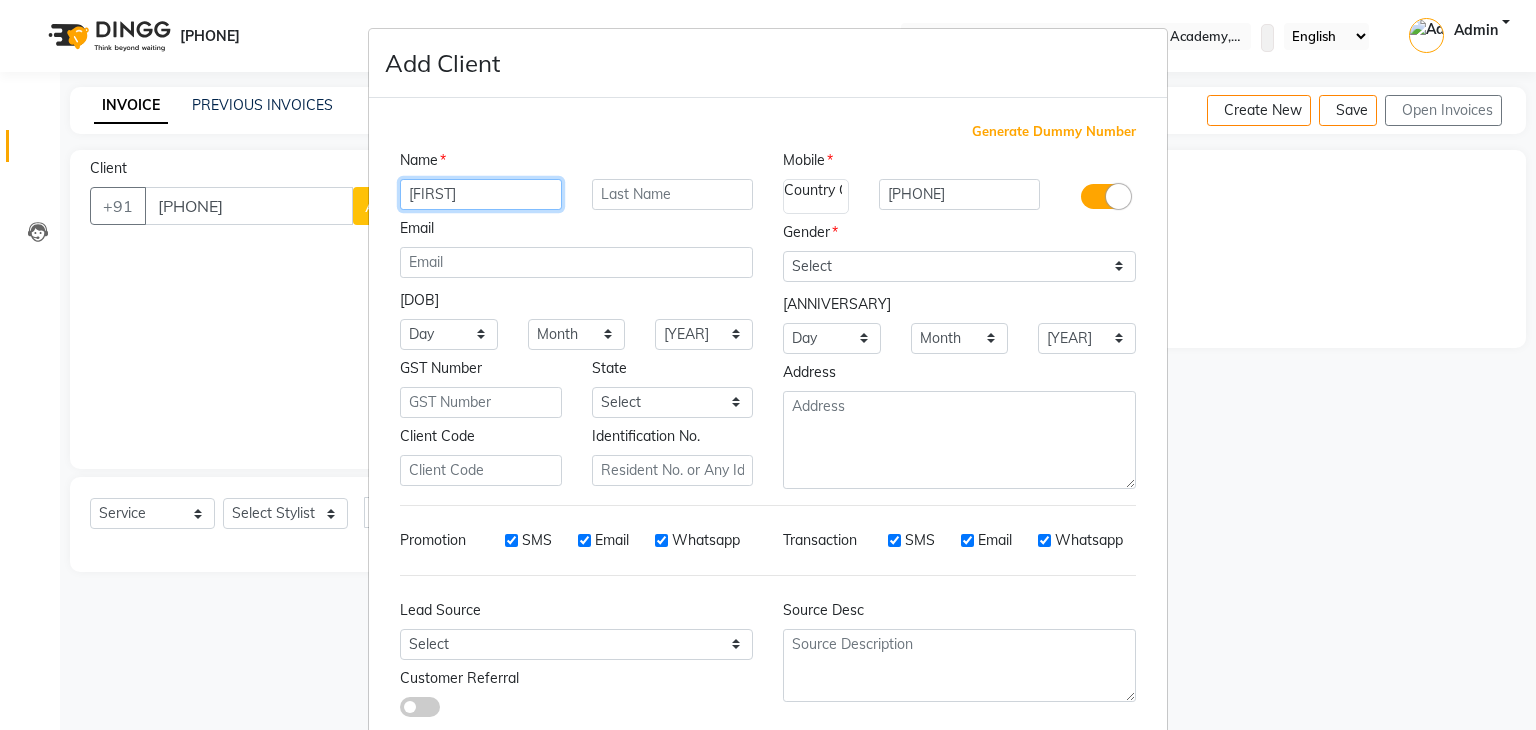 type on "[FIRST]" 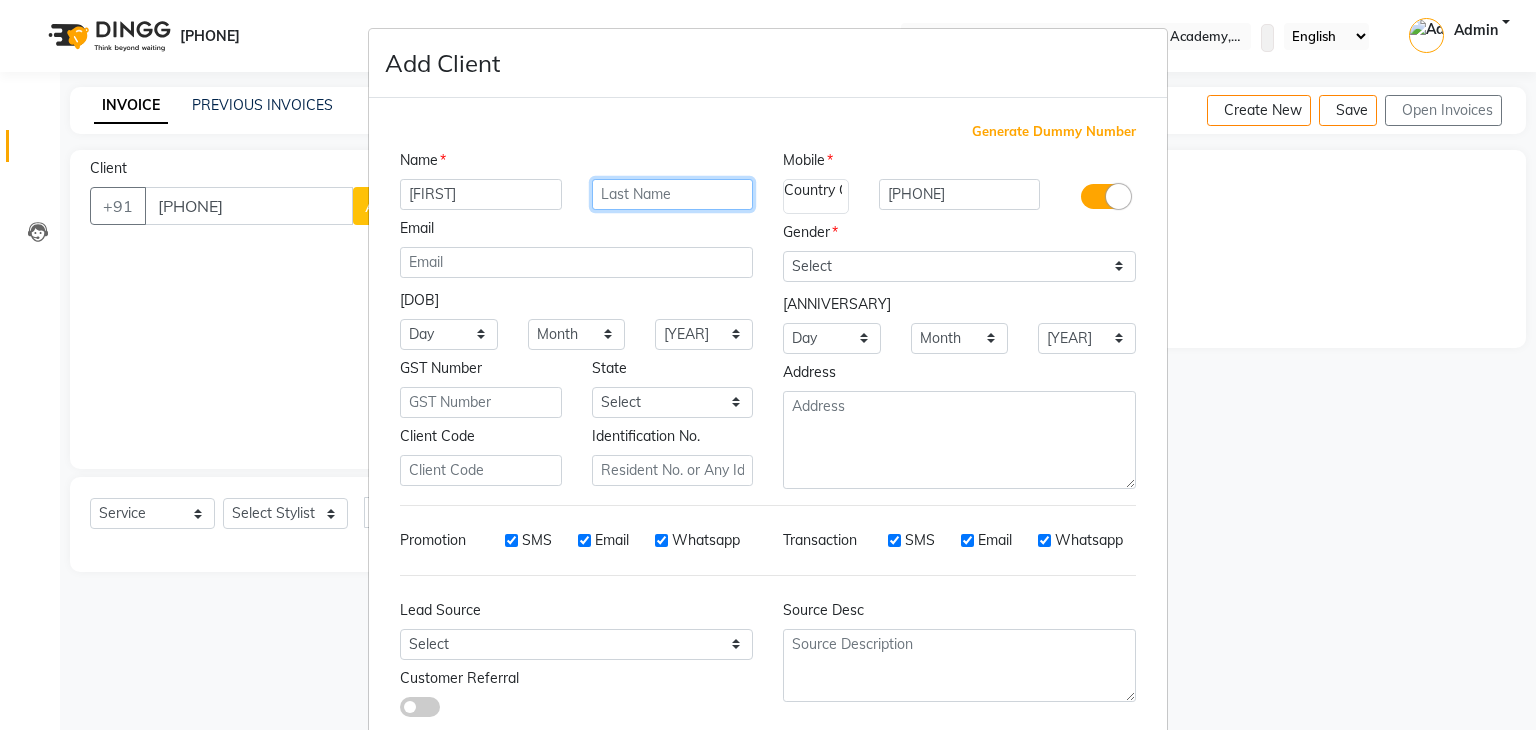 click at bounding box center (673, 194) 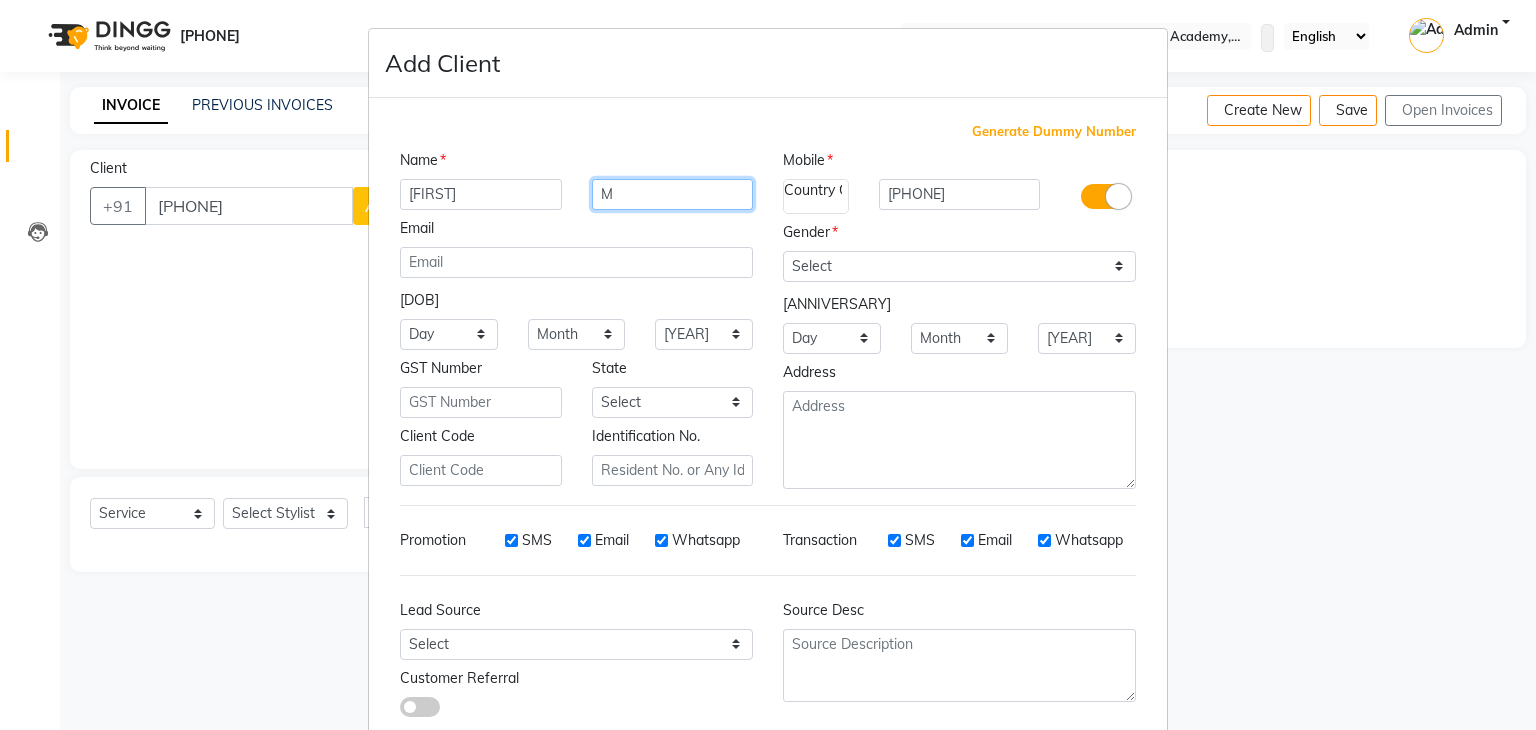 type on "M" 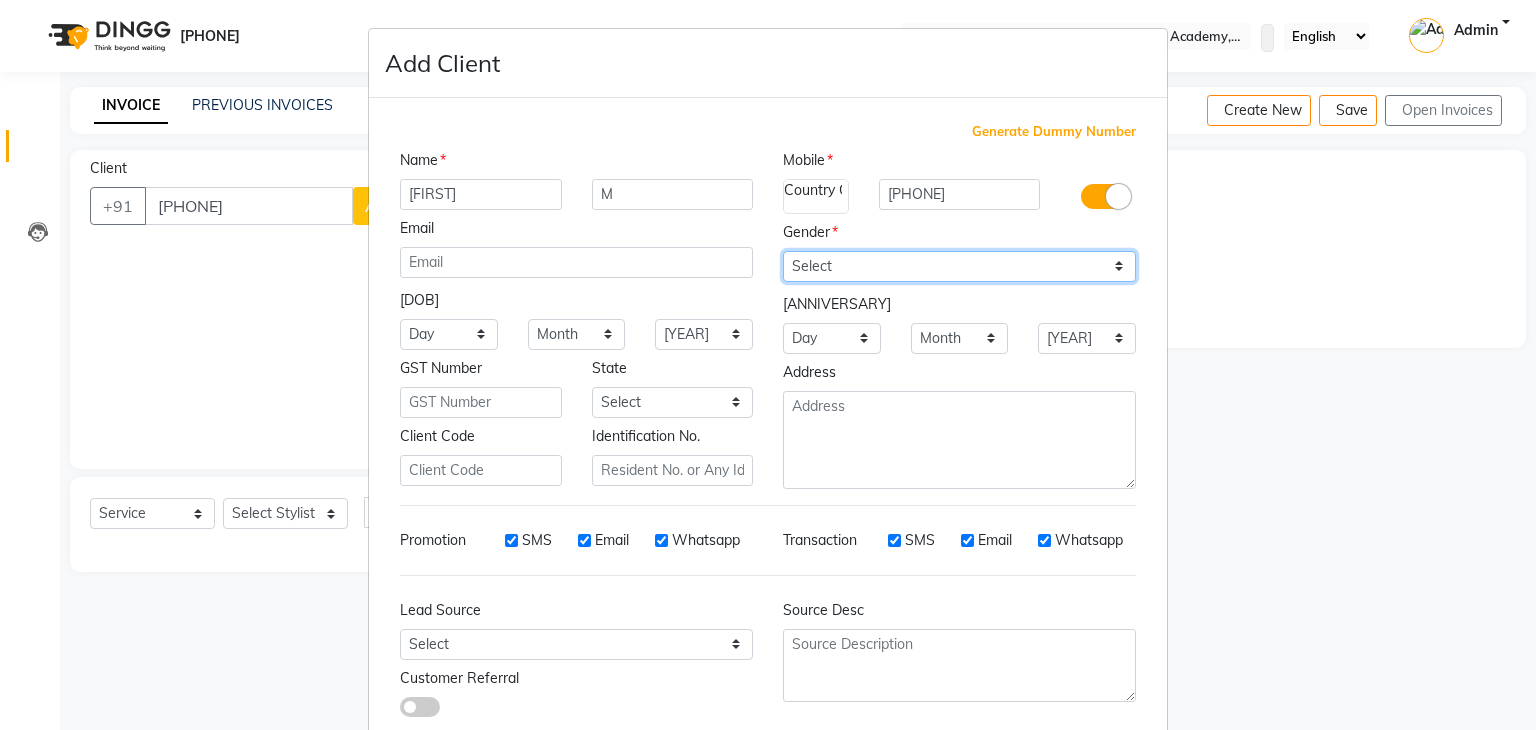 drag, startPoint x: 858, startPoint y: 266, endPoint x: 840, endPoint y: 342, distance: 78.10249 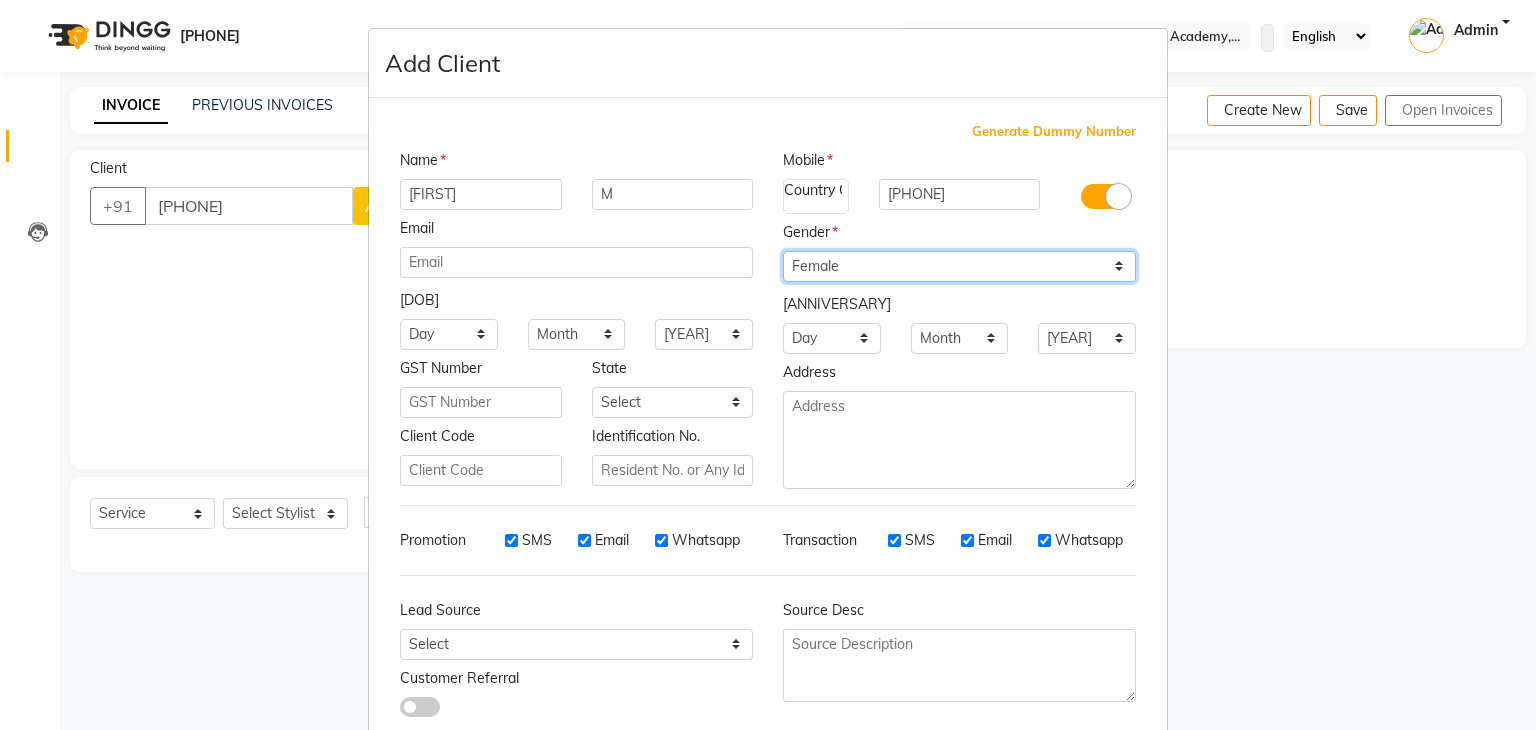 click on "Select Male Female Other Prefer Not To Say" at bounding box center [959, 266] 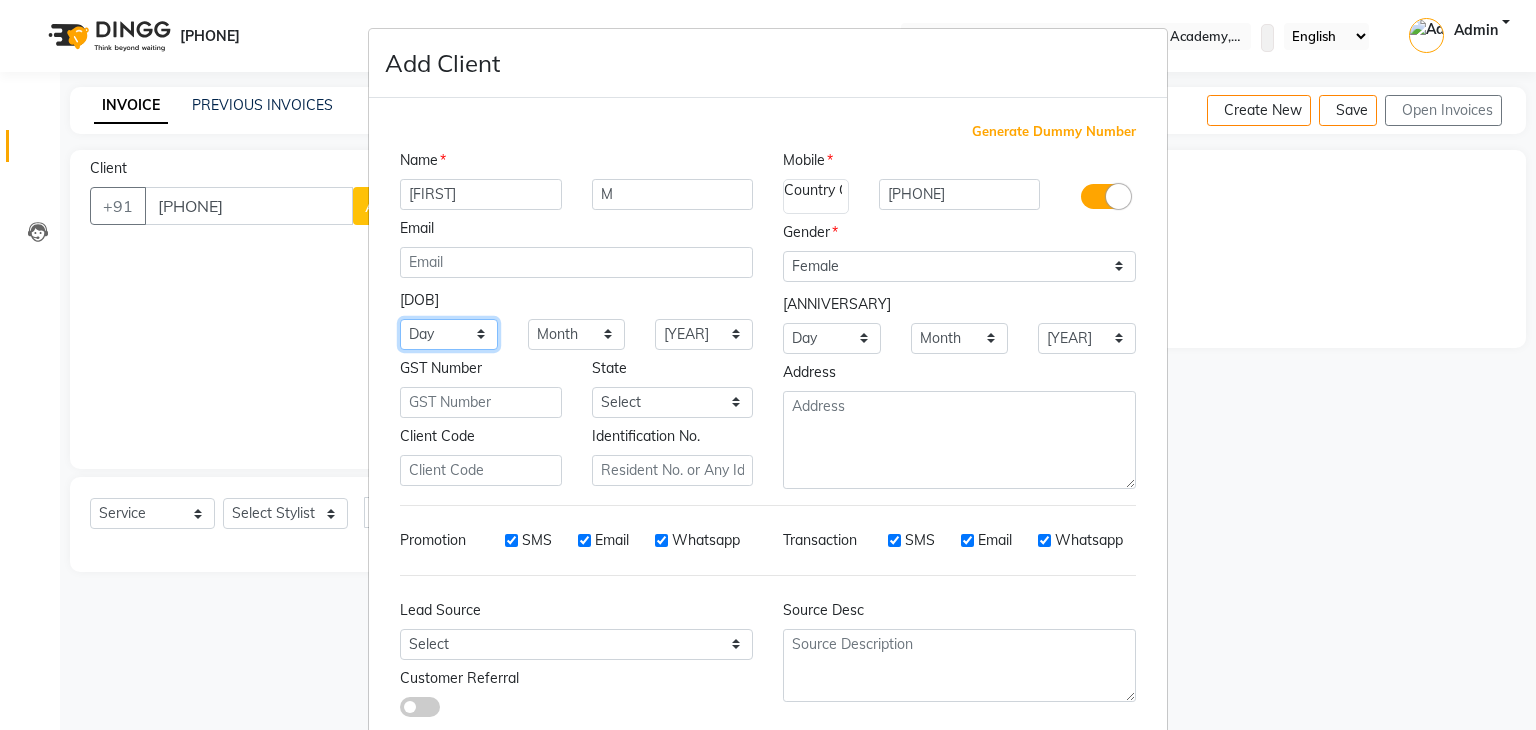 click on "Day [DAY] [DAY] [DAY] [DAY] [DAY] [DAY] [DAY] [DAY] [DAY] [DAY] [DAY] [DAY] [DAY] [DAY] [DAY] [DAY] [DAY] [DAY] [DAY] [DAY] [DAY] [DAY] [DAY] [DAY] [DAY] [DAY] [DAY] [DAY] [DAY] [DAY] [DAY]" at bounding box center (449, 334) 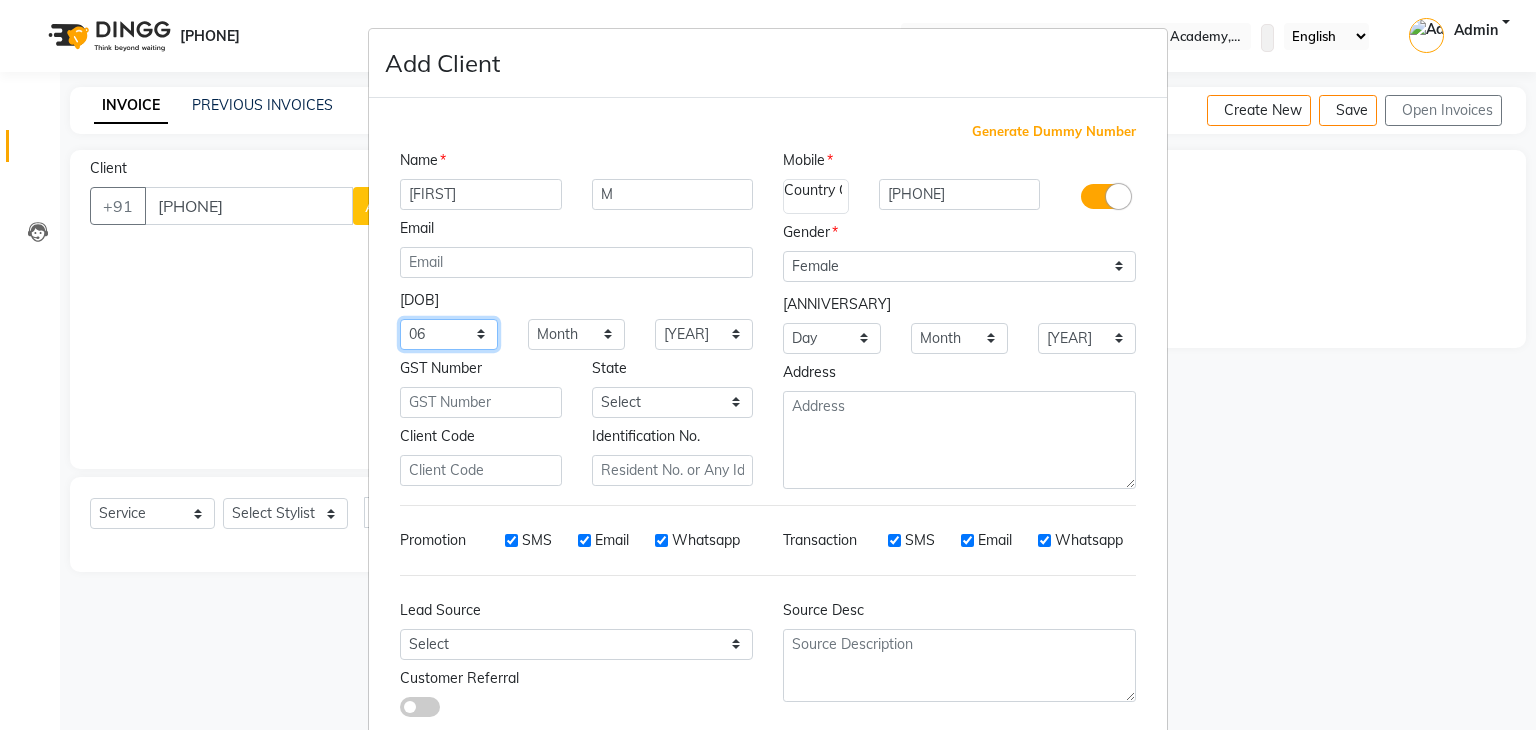 click on "Day [DAY] [DAY] [DAY] [DAY] [DAY] [DAY] [DAY] [DAY] [DAY] [DAY] [DAY] [DAY] [DAY] [DAY] [DAY] [DAY] [DAY] [DAY] [DAY] [DAY] [DAY] [DAY] [DAY] [DAY] [DAY] [DAY] [DAY] [DAY] [DAY] [DAY] [DAY]" at bounding box center (449, 334) 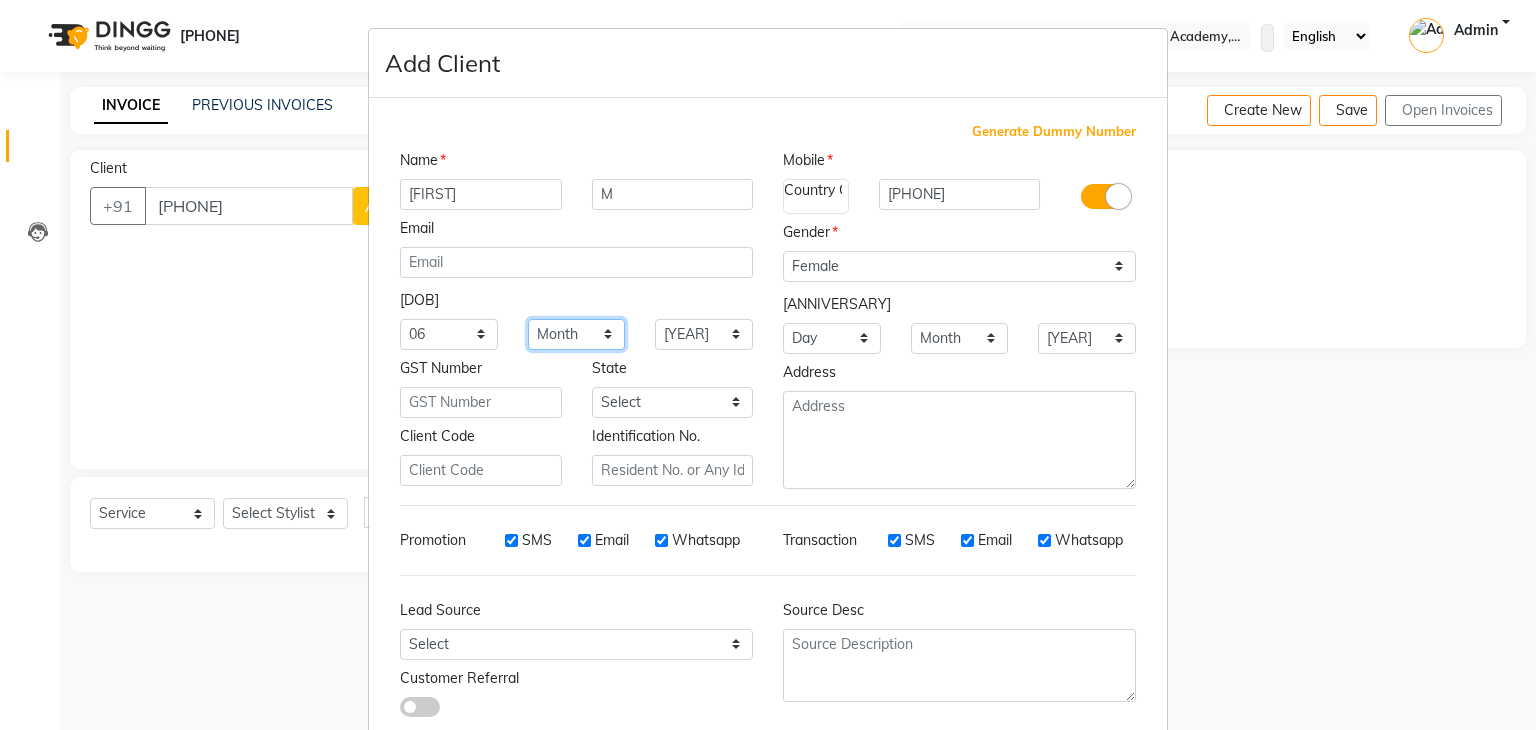 click on "Month January February March April May June July August September October November December" at bounding box center [577, 334] 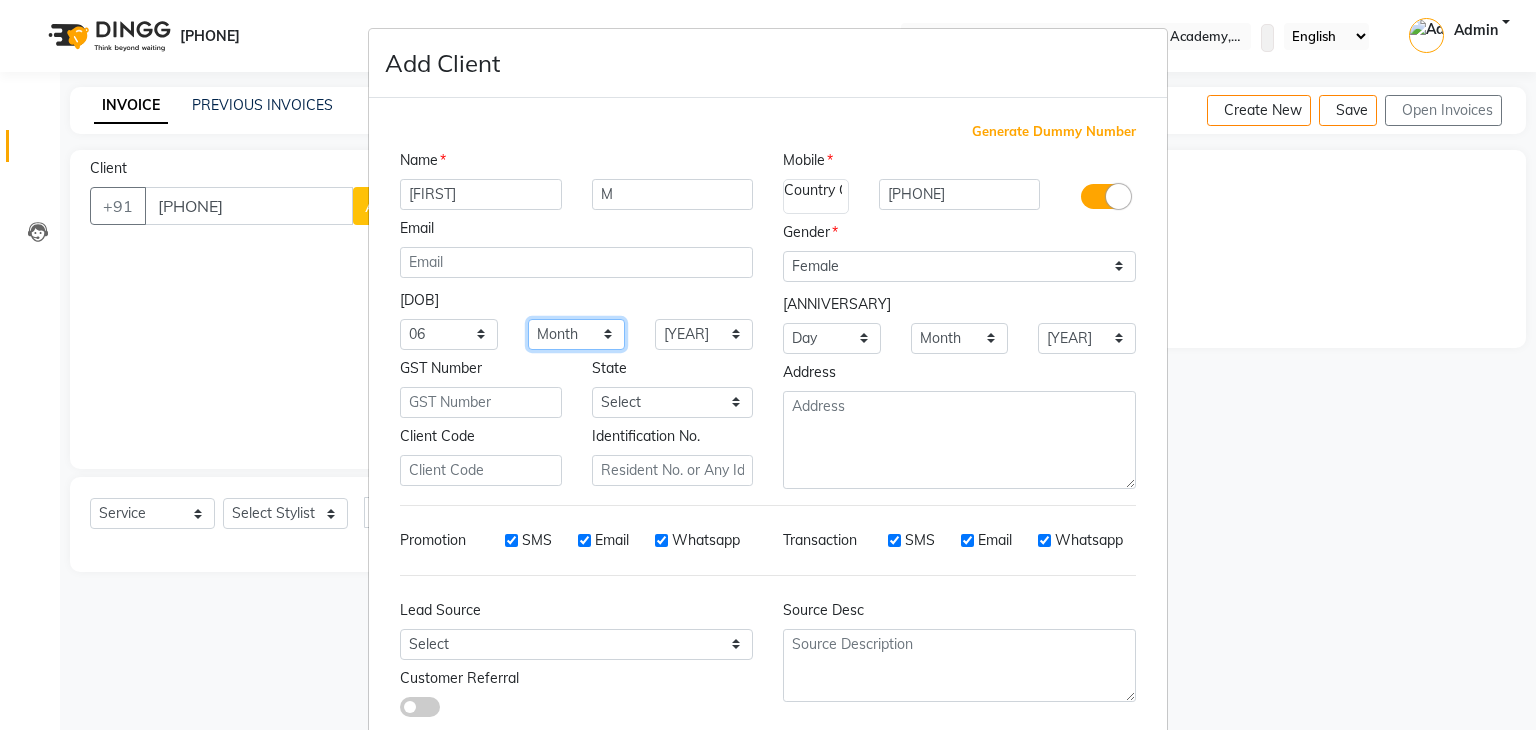 select on "04" 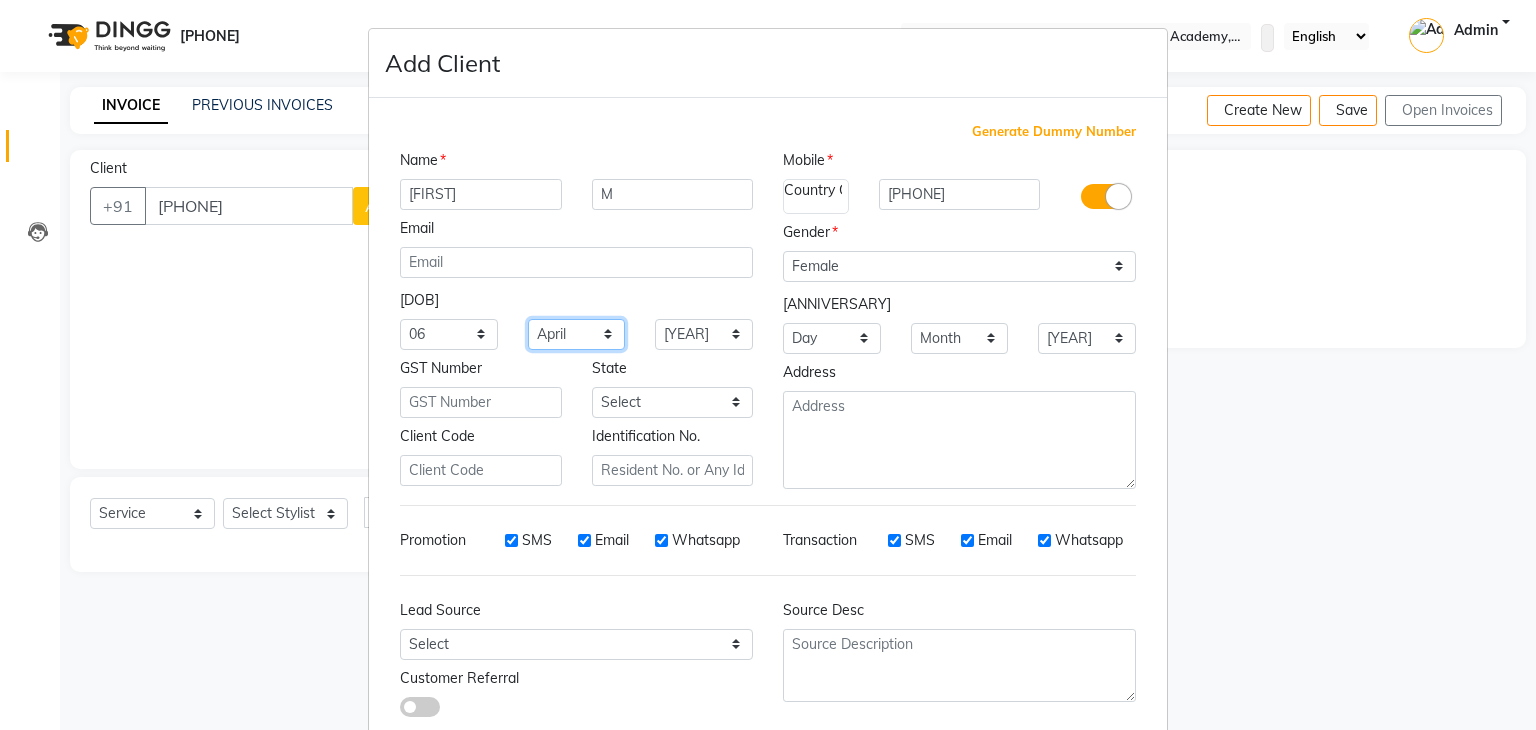 click on "Month January February March April May June July August September October November December" at bounding box center [577, 334] 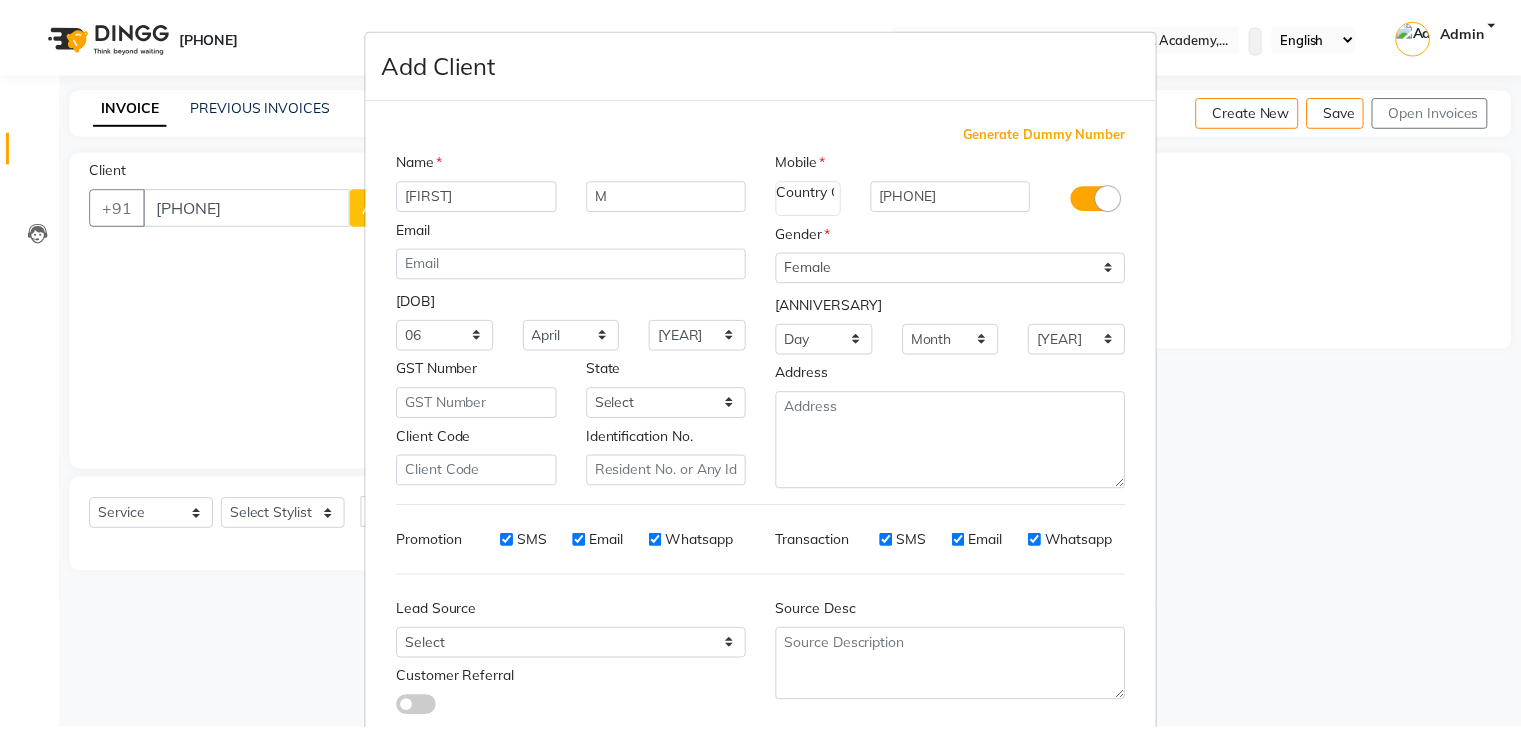 scroll, scrollTop: 127, scrollLeft: 0, axis: vertical 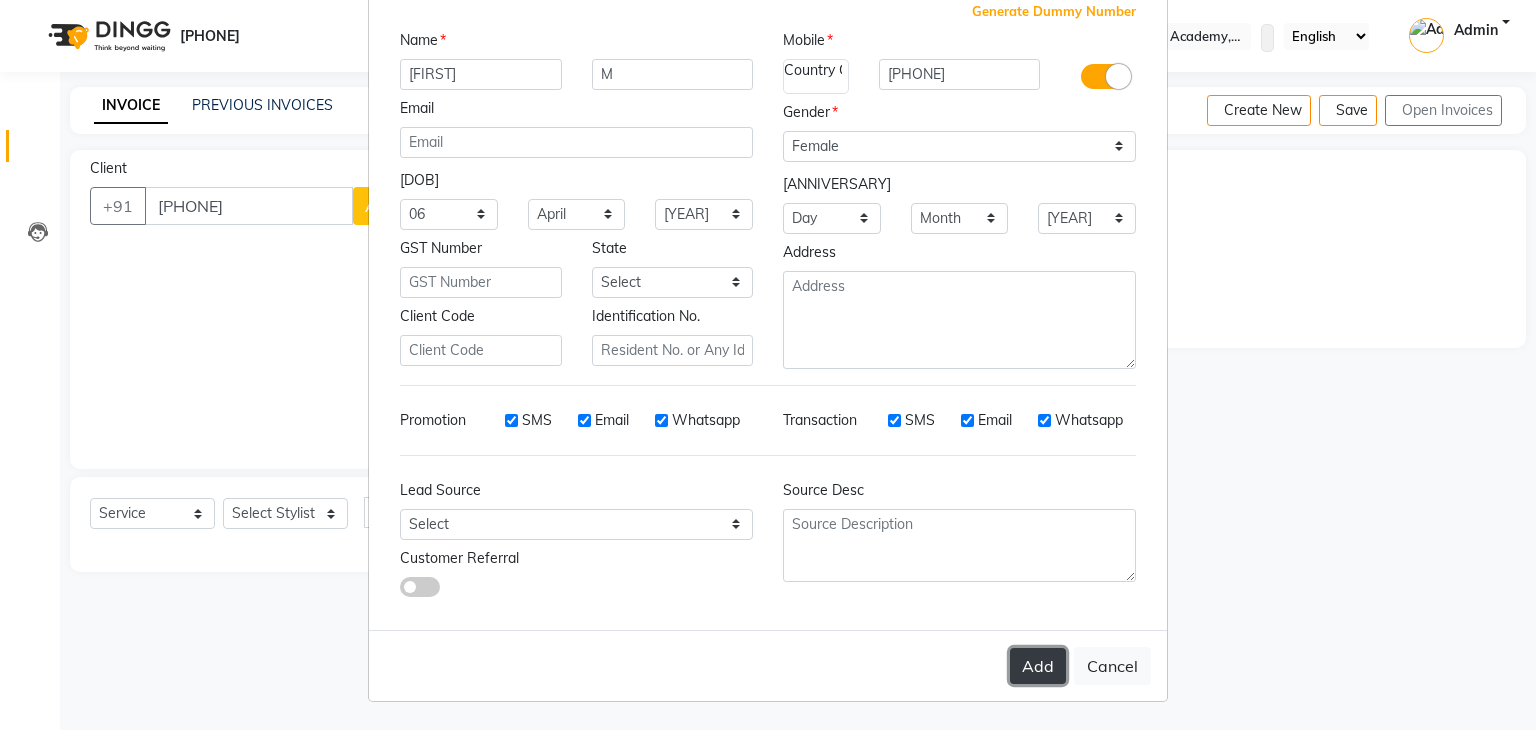 click on "Add" at bounding box center [1038, 666] 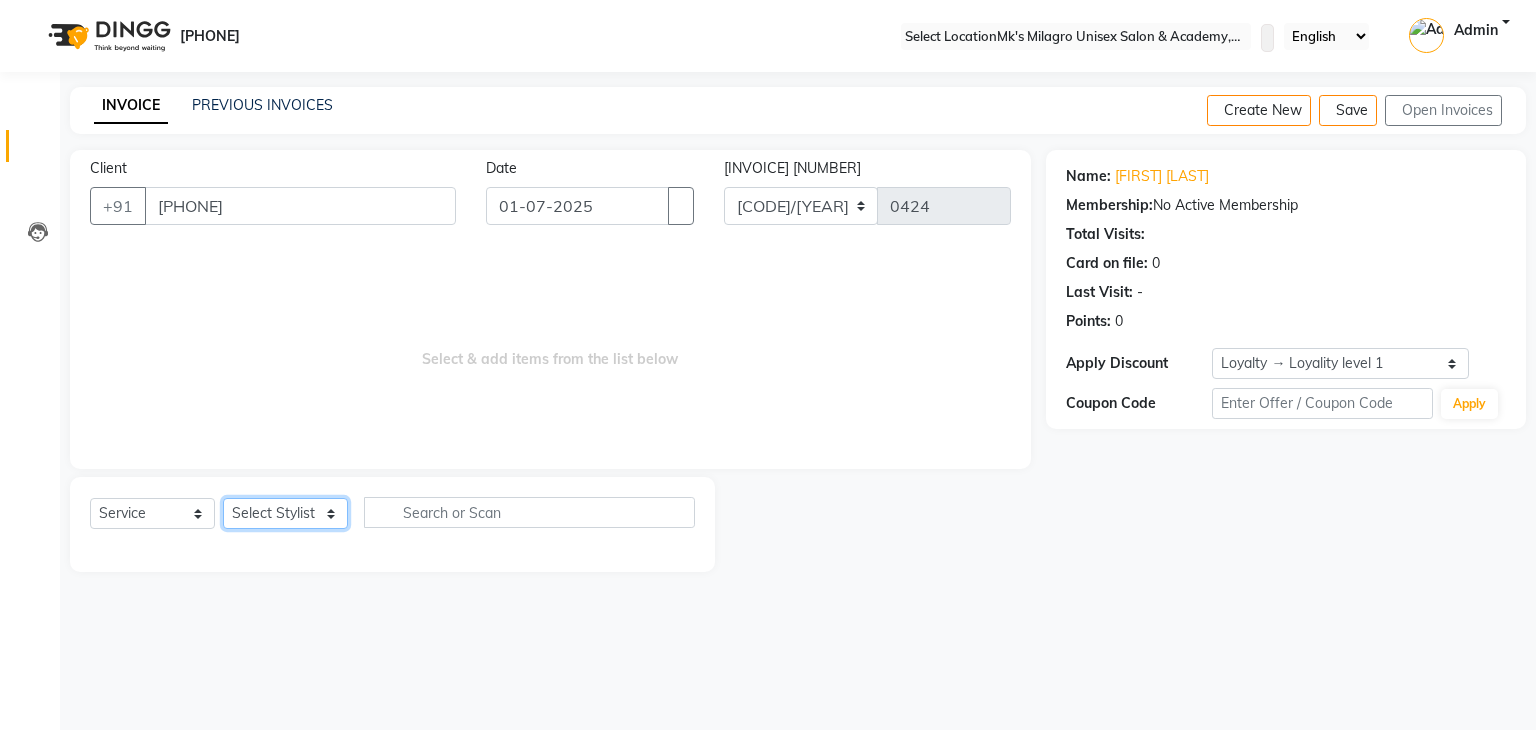 click on "Select Stylist [FIRST] [LAST] [LAST] [LAST] [LAST] [LAST]" at bounding box center [285, 513] 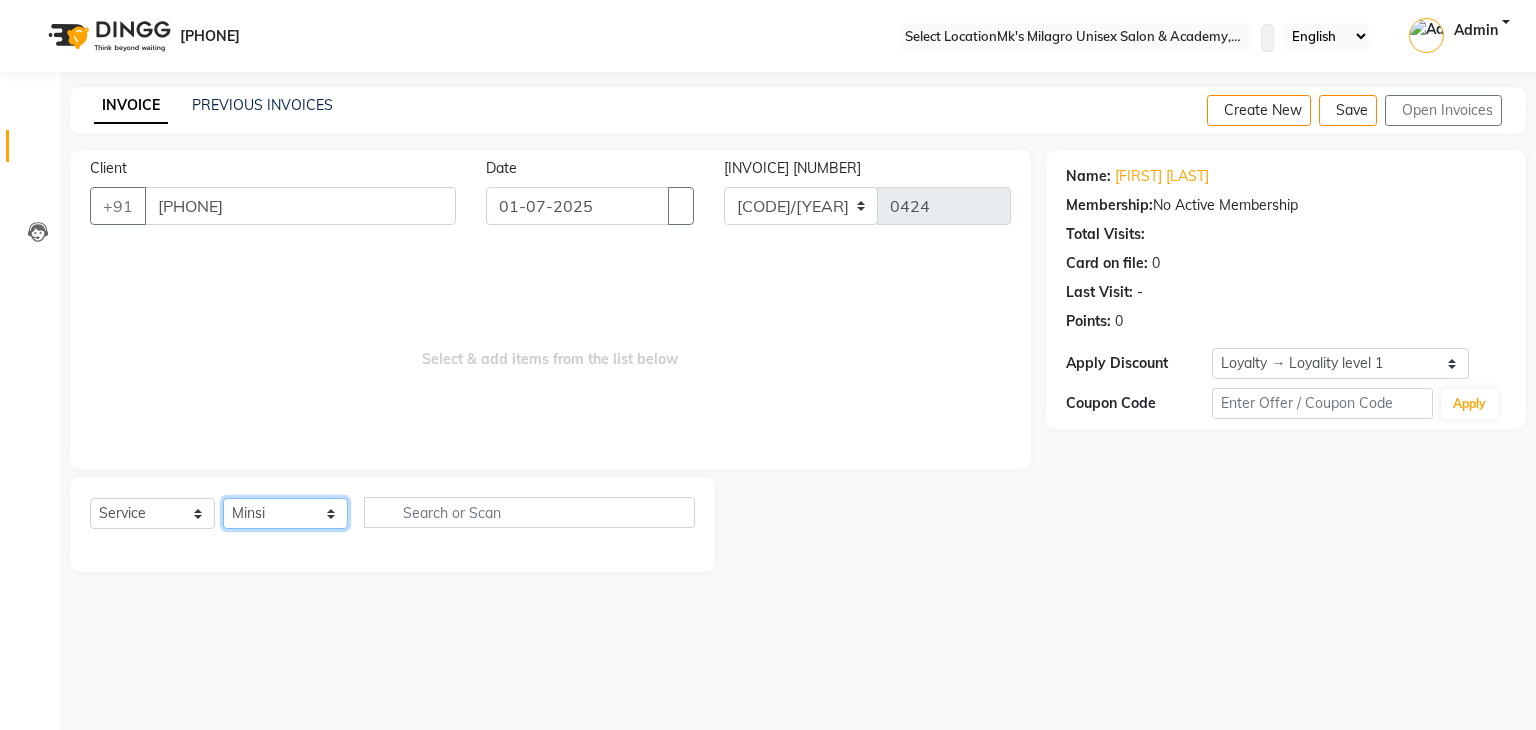 click on "Select Stylist [FIRST] [LAST] [LAST] [LAST] [LAST] [LAST]" at bounding box center (285, 513) 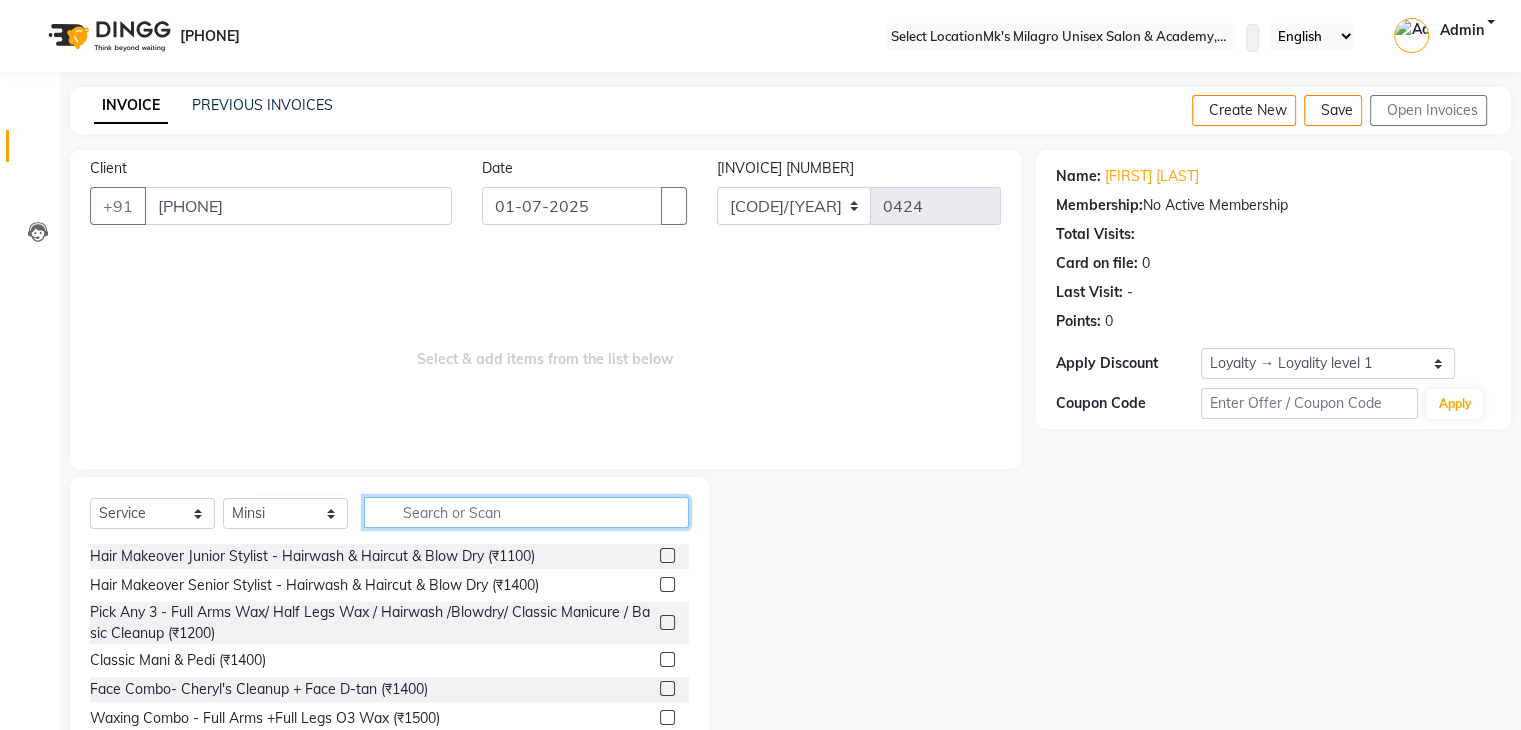 click at bounding box center (526, 512) 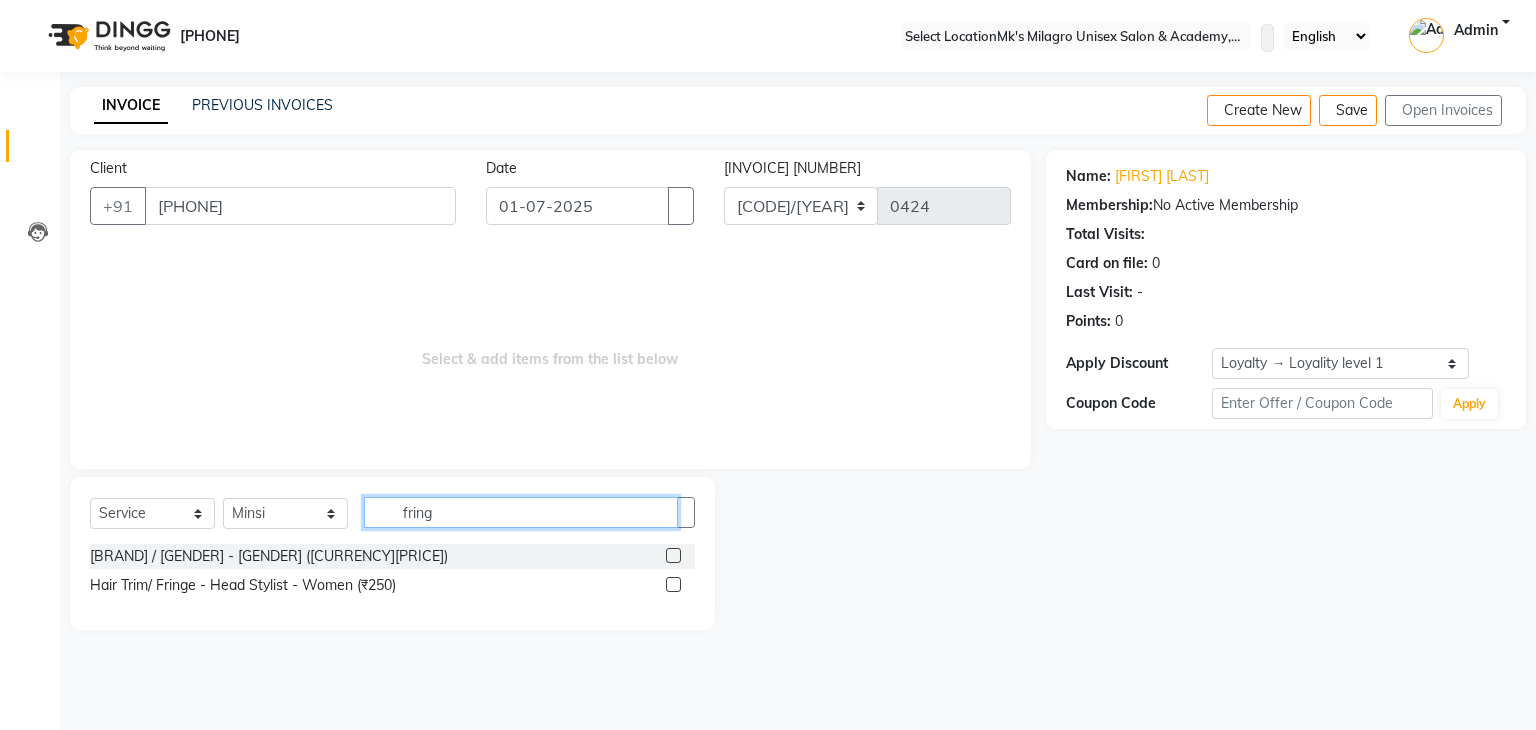 type on "fring" 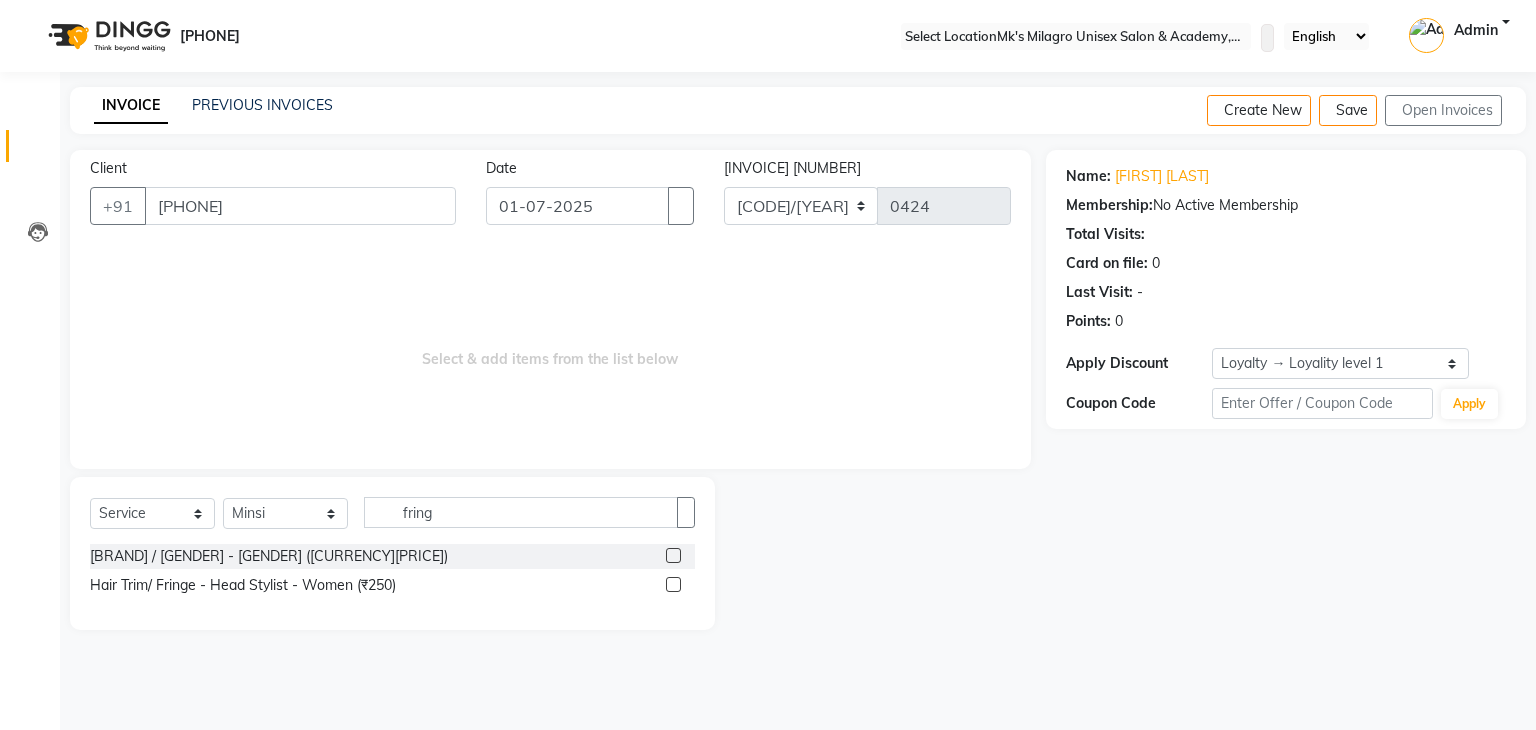 click at bounding box center (673, 584) 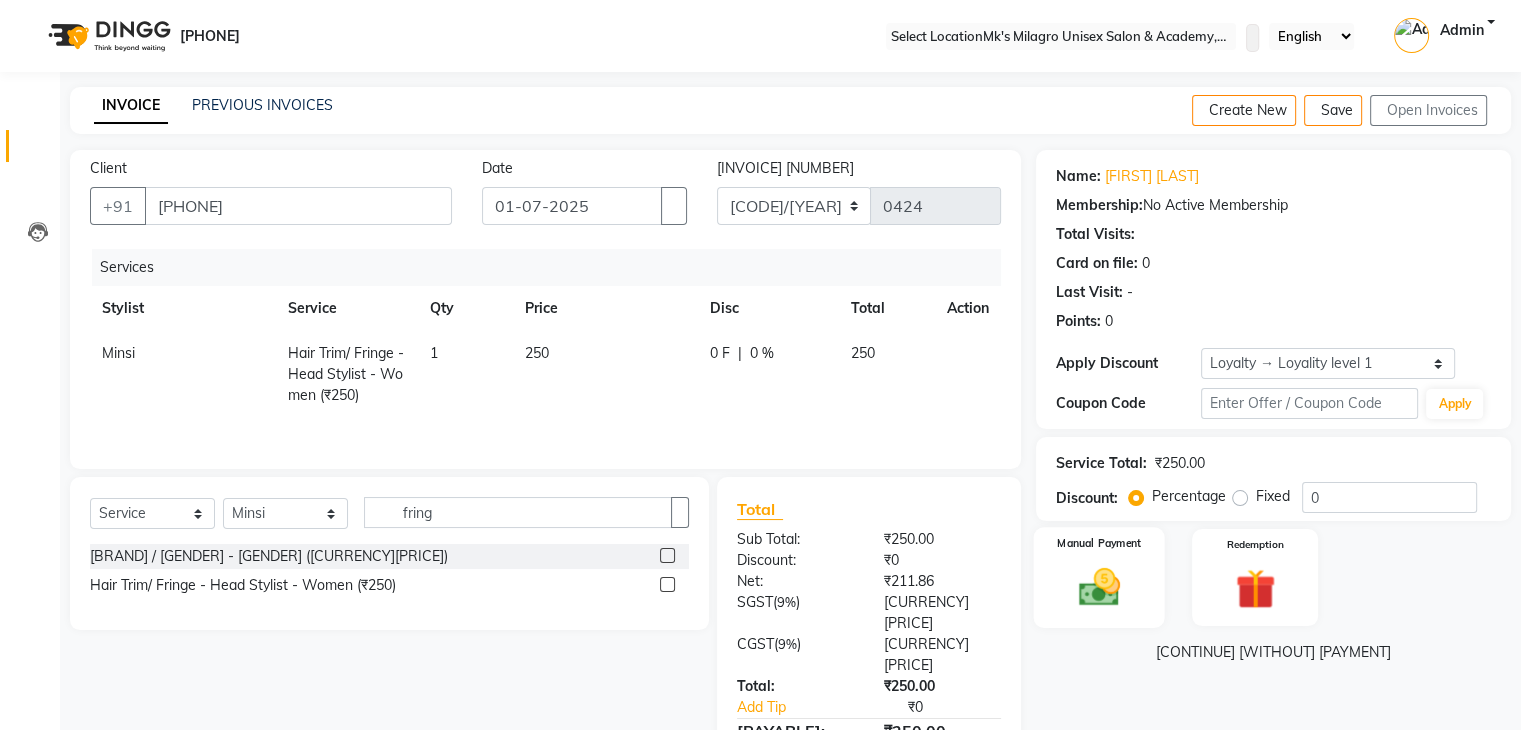 click at bounding box center (1098, 587) 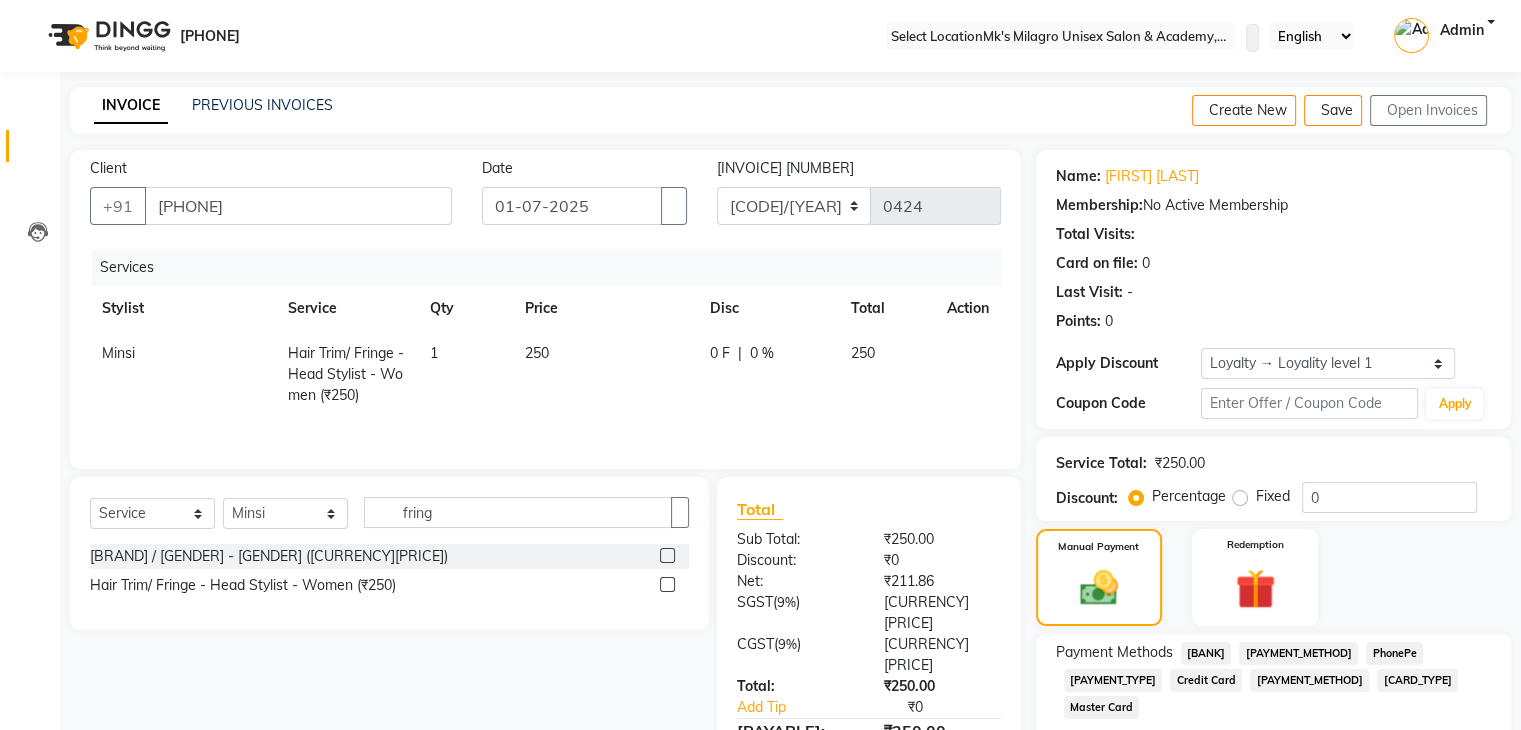 click on "[PAYMENT_METHOD]" at bounding box center (1206, 653) 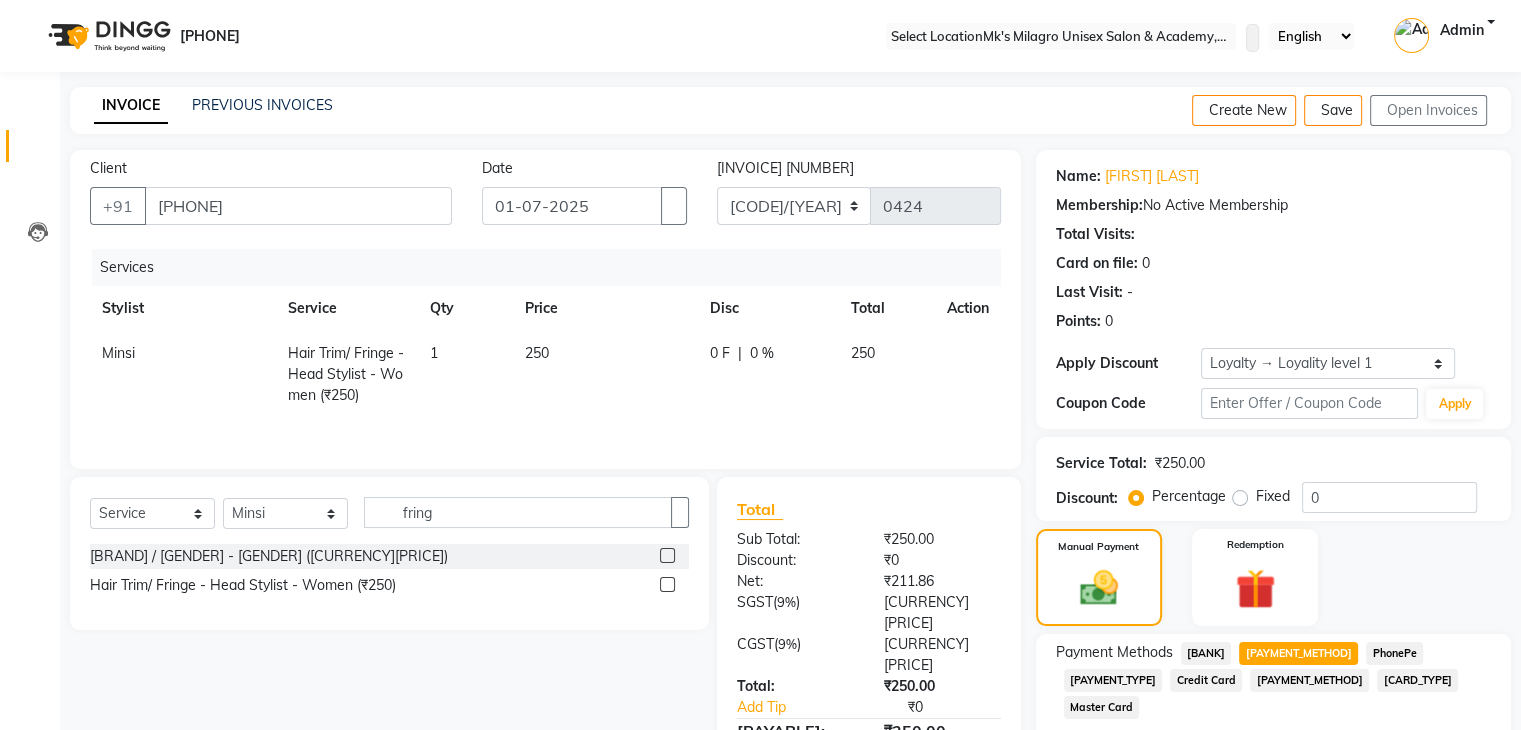 scroll, scrollTop: 156, scrollLeft: 0, axis: vertical 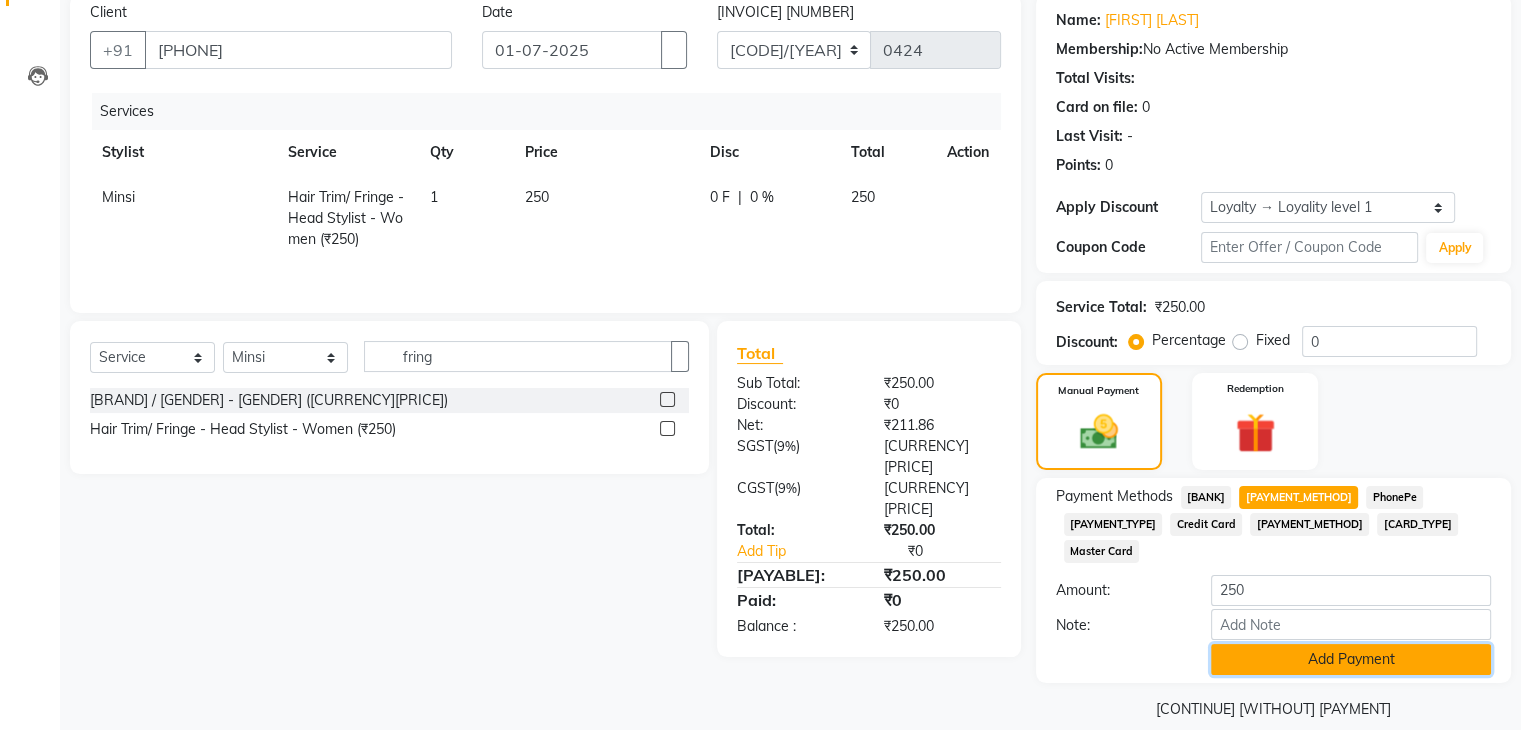 click on "Add Payment" at bounding box center [1351, 659] 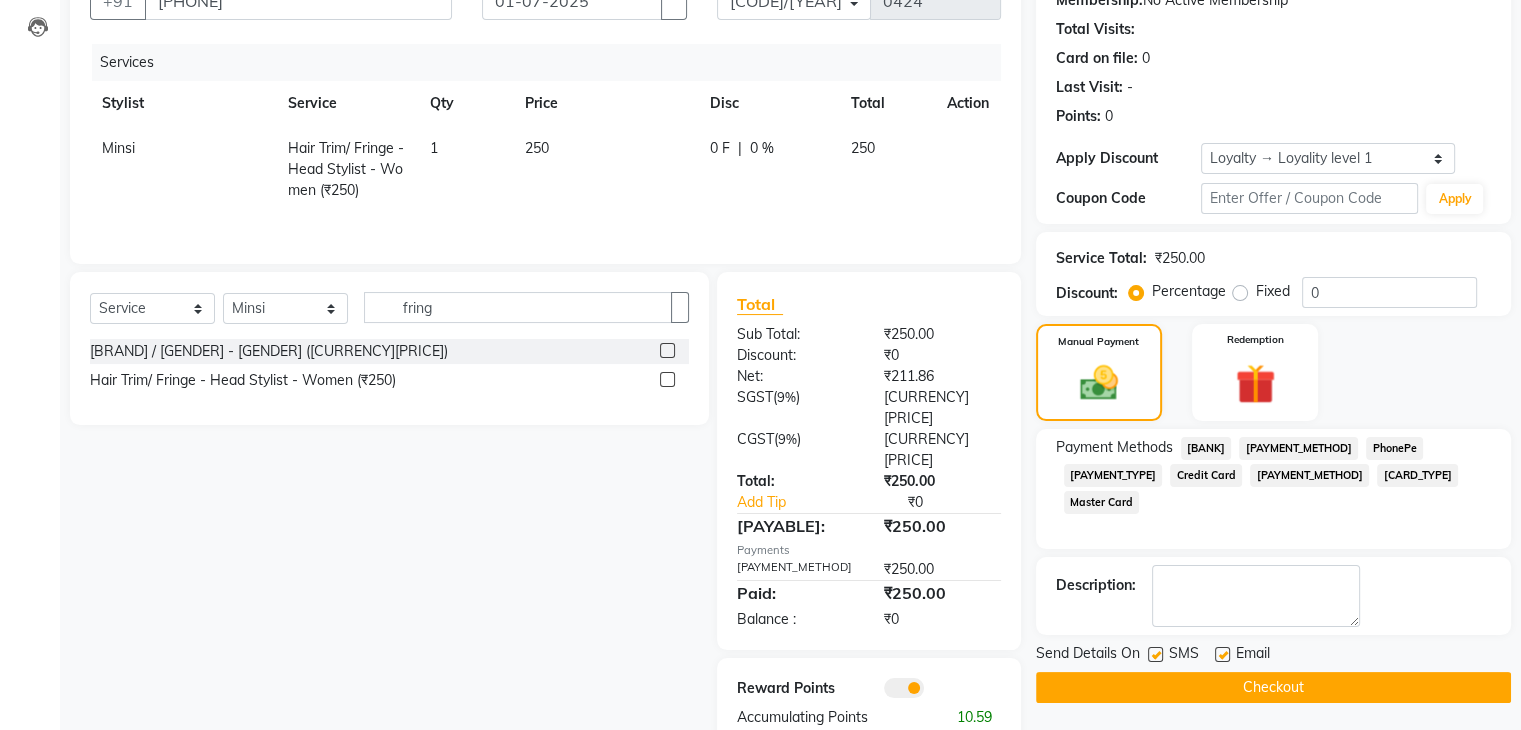 scroll, scrollTop: 213, scrollLeft: 0, axis: vertical 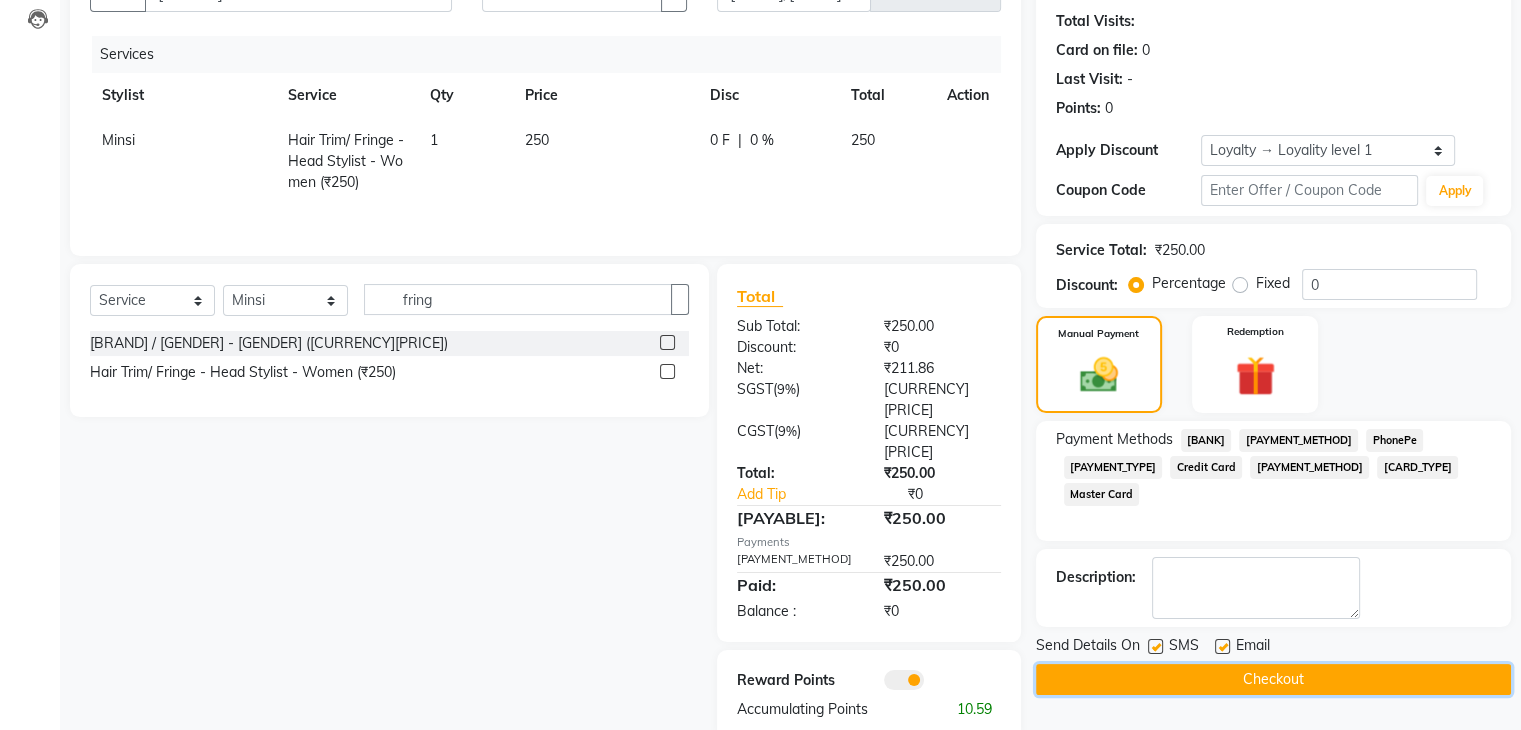 click on "Checkout" at bounding box center (1273, 679) 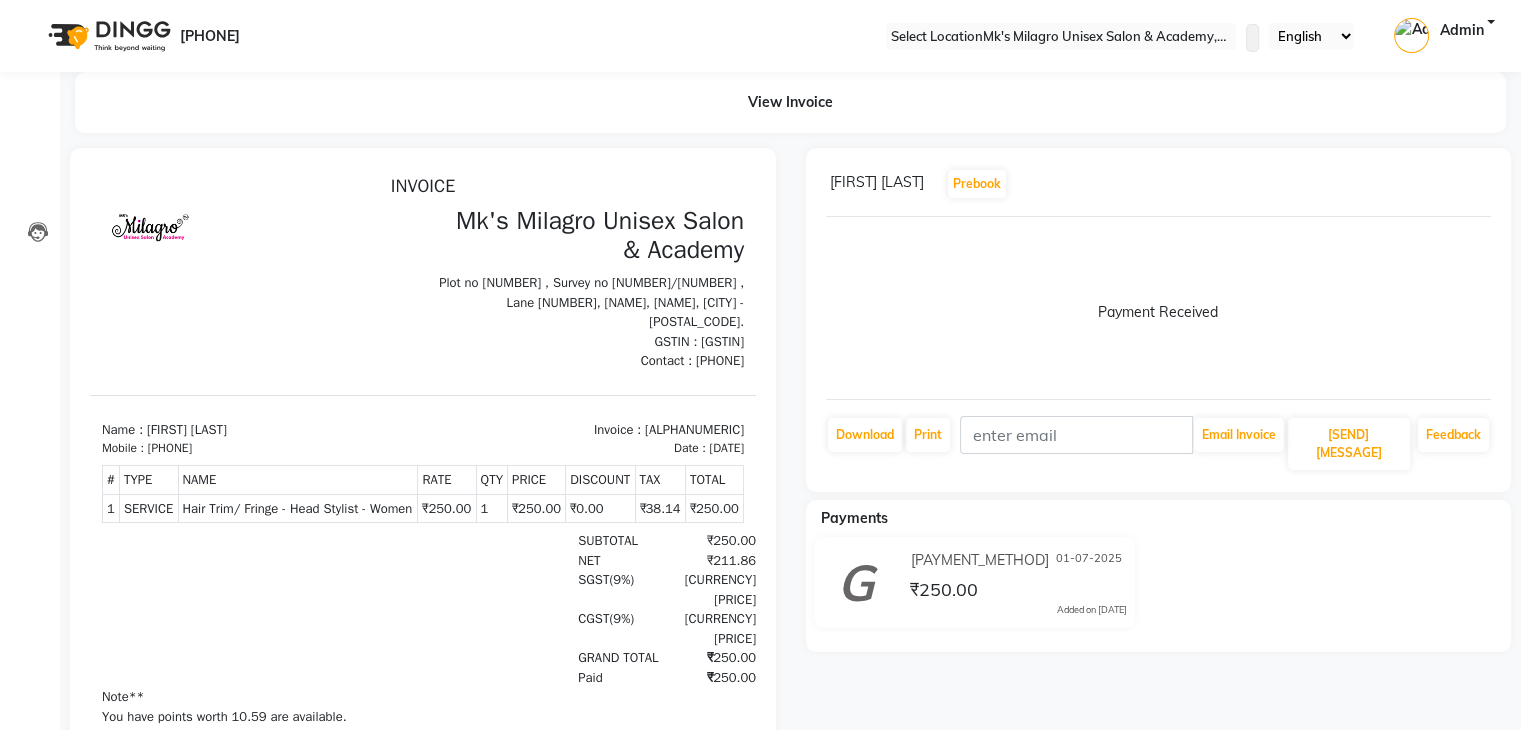 scroll, scrollTop: 0, scrollLeft: 0, axis: both 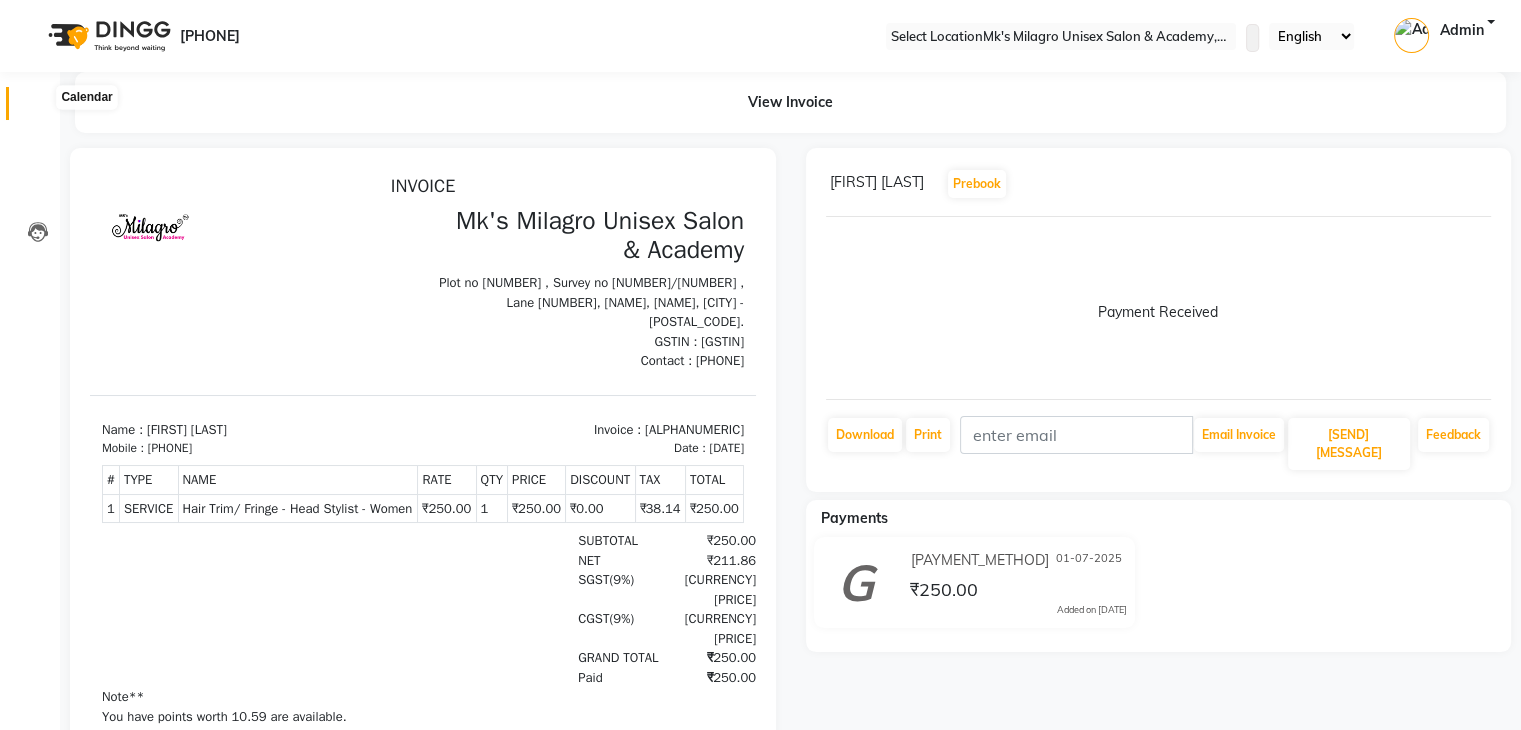 click at bounding box center (37, 108) 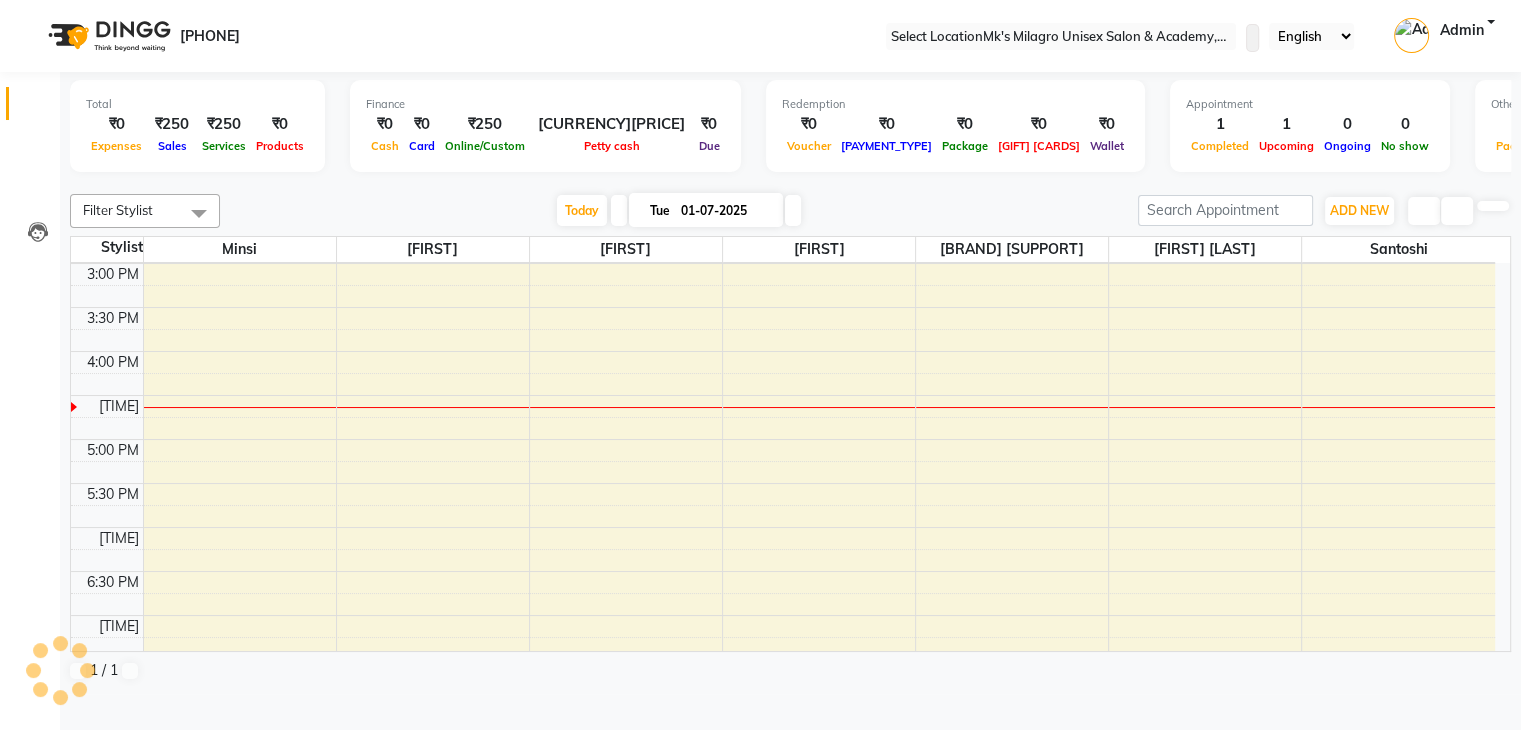 scroll, scrollTop: 0, scrollLeft: 0, axis: both 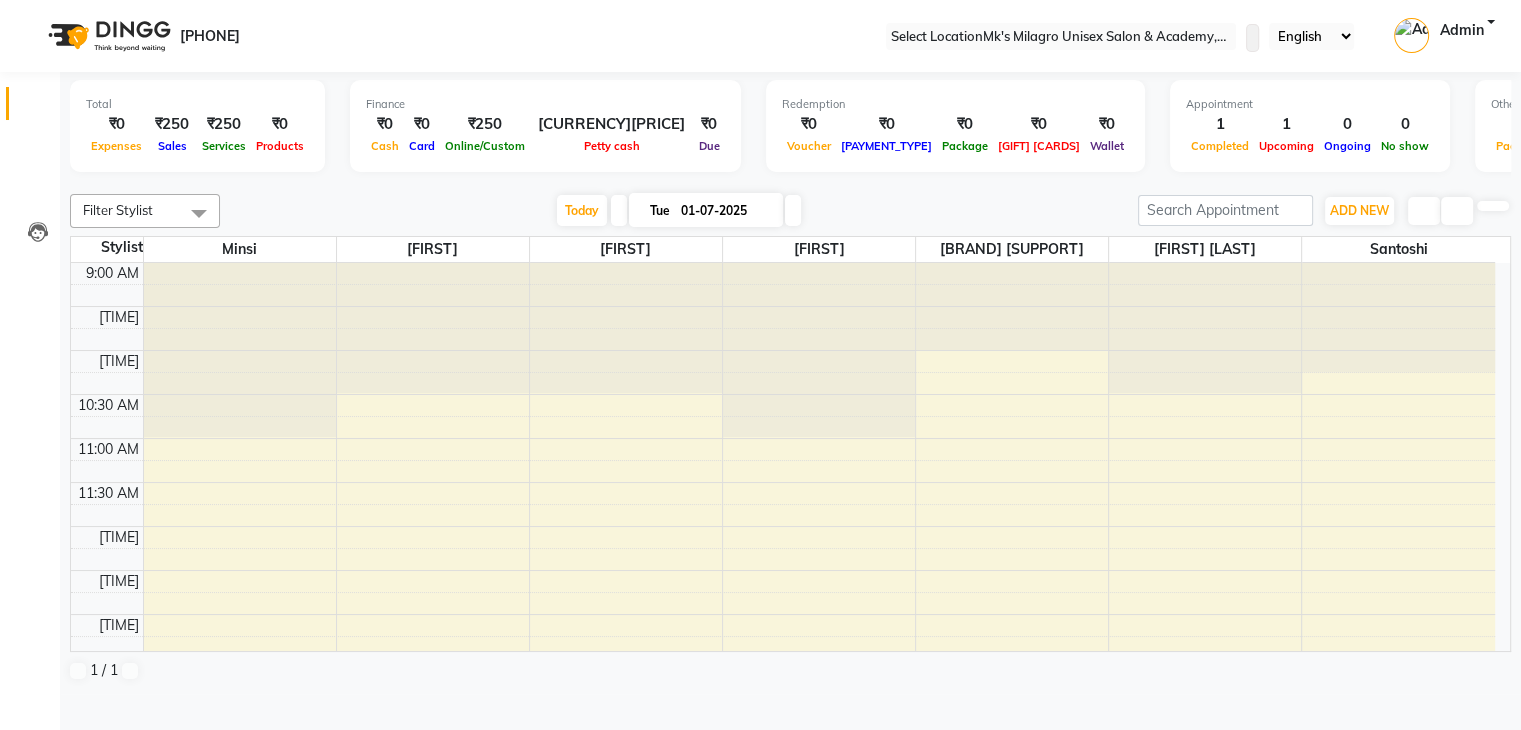 click at bounding box center [791, 182] 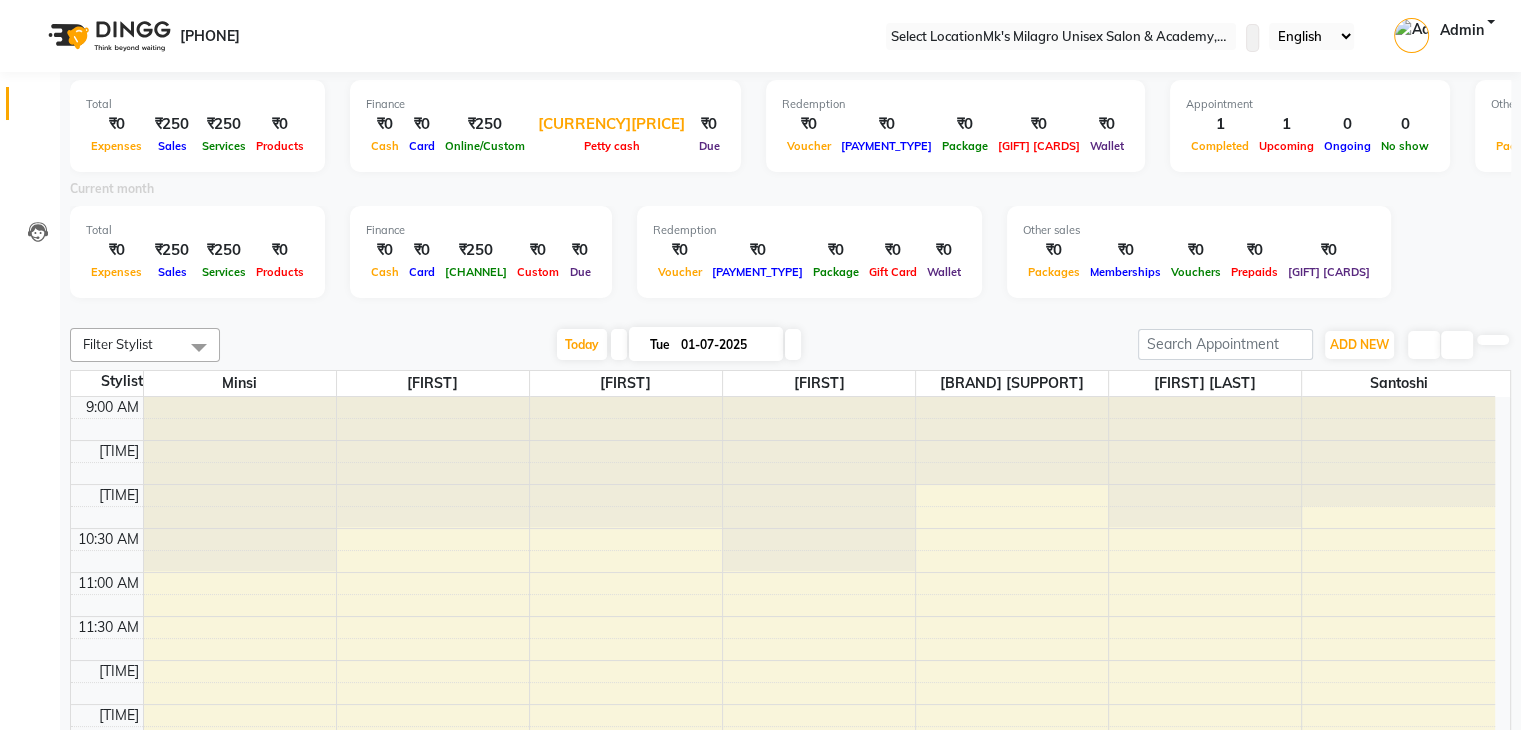 click on "[CURRENCY][PRICE]" at bounding box center [611, 124] 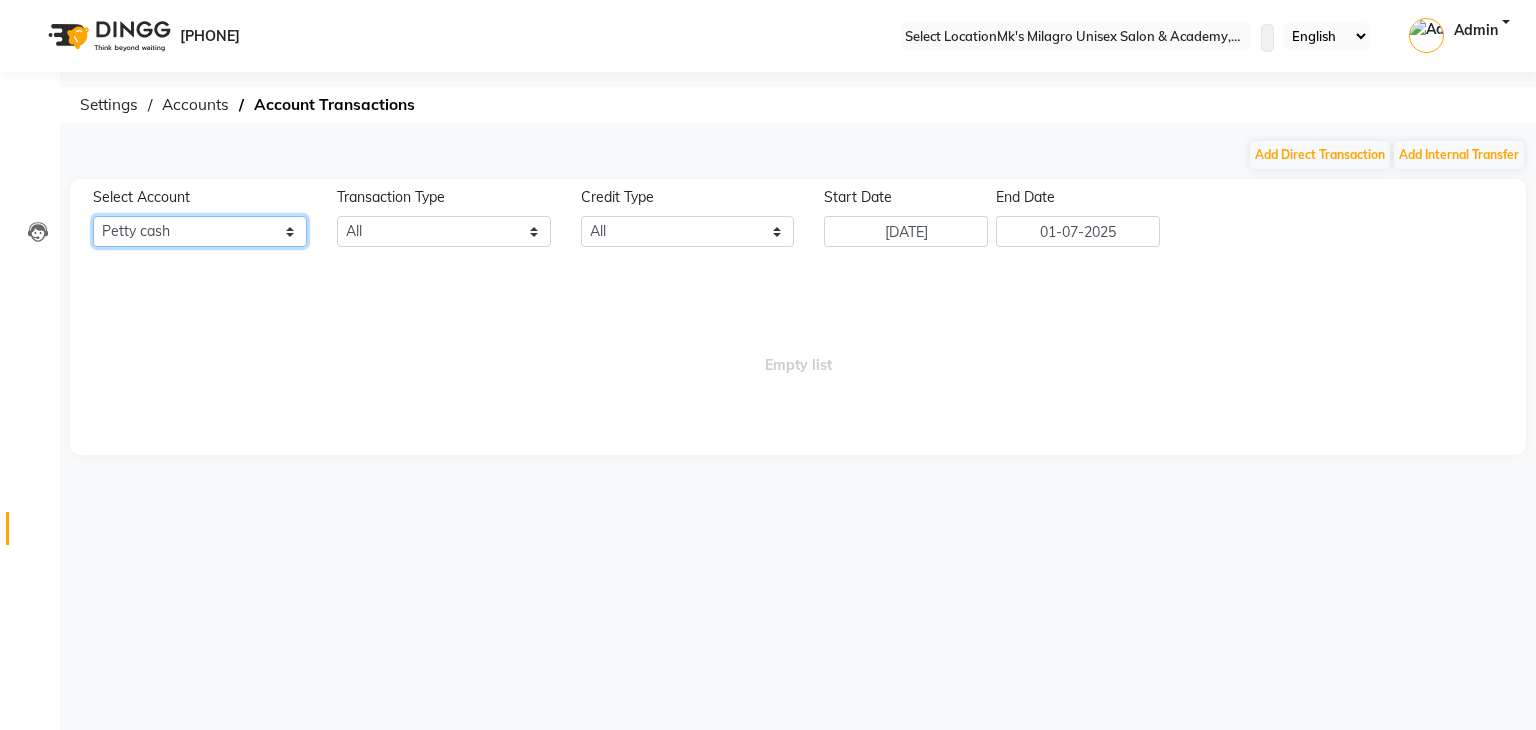 click on "All Petty cash Default account" at bounding box center [200, 231] 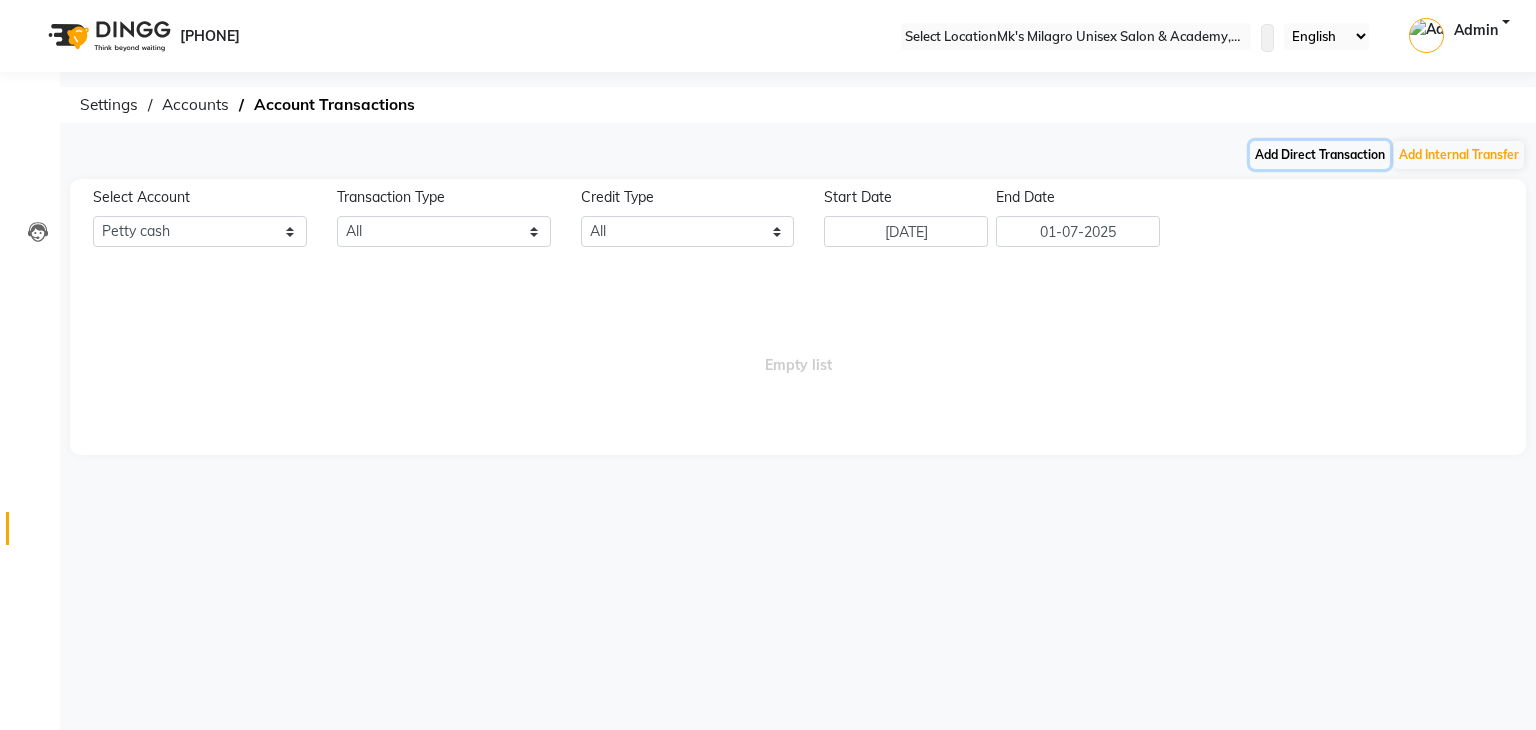 click on "Add Direct Transaction" at bounding box center (1320, 155) 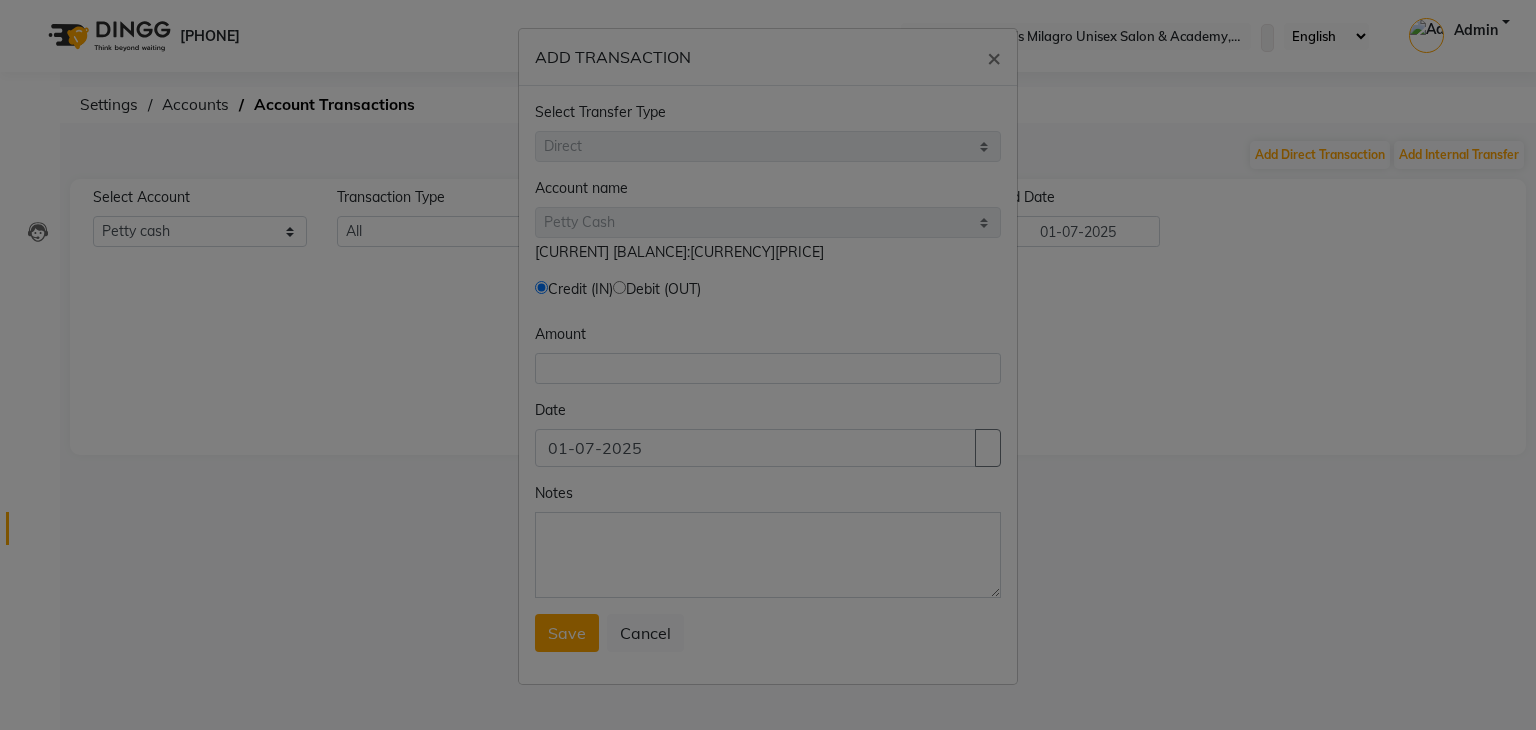 click at bounding box center [541, 287] 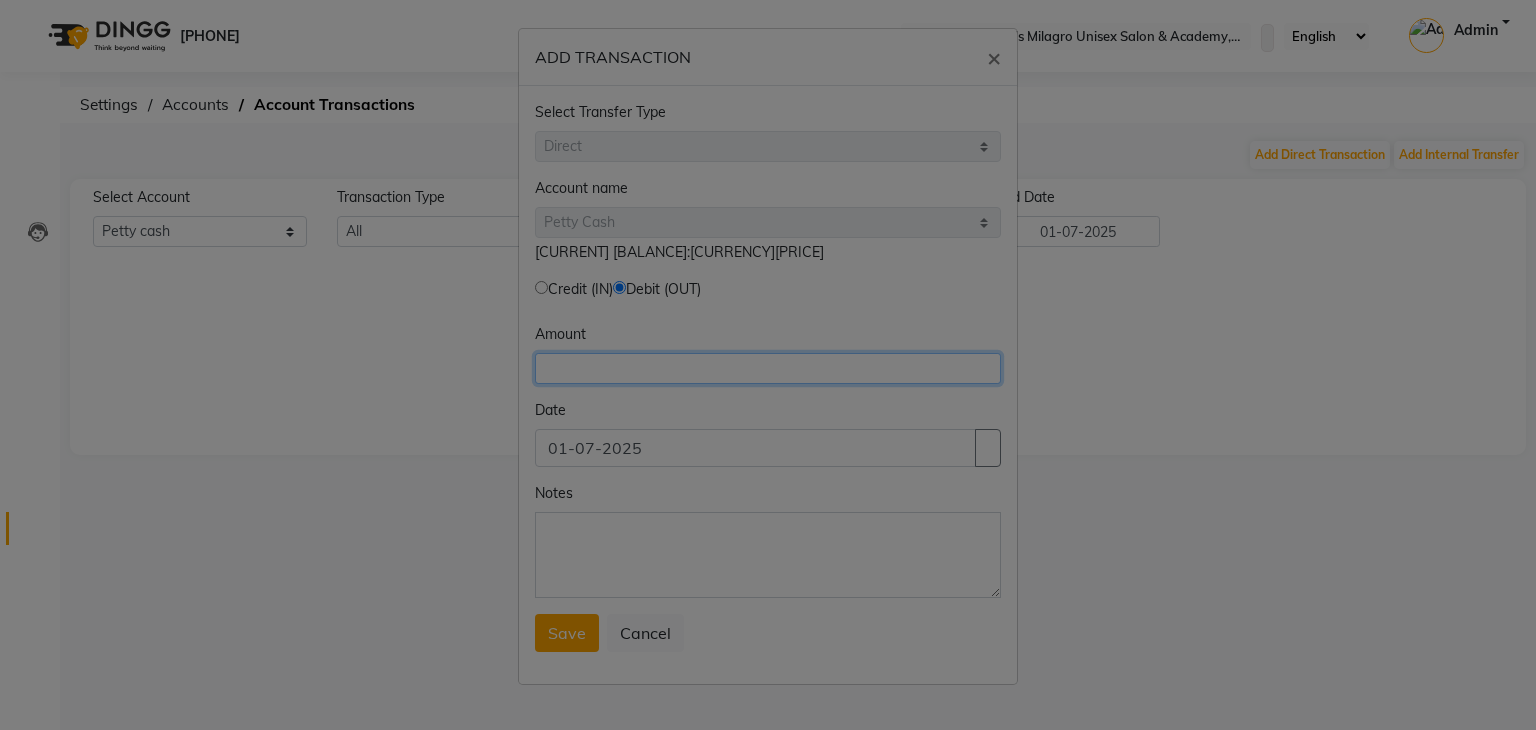 click at bounding box center [768, 368] 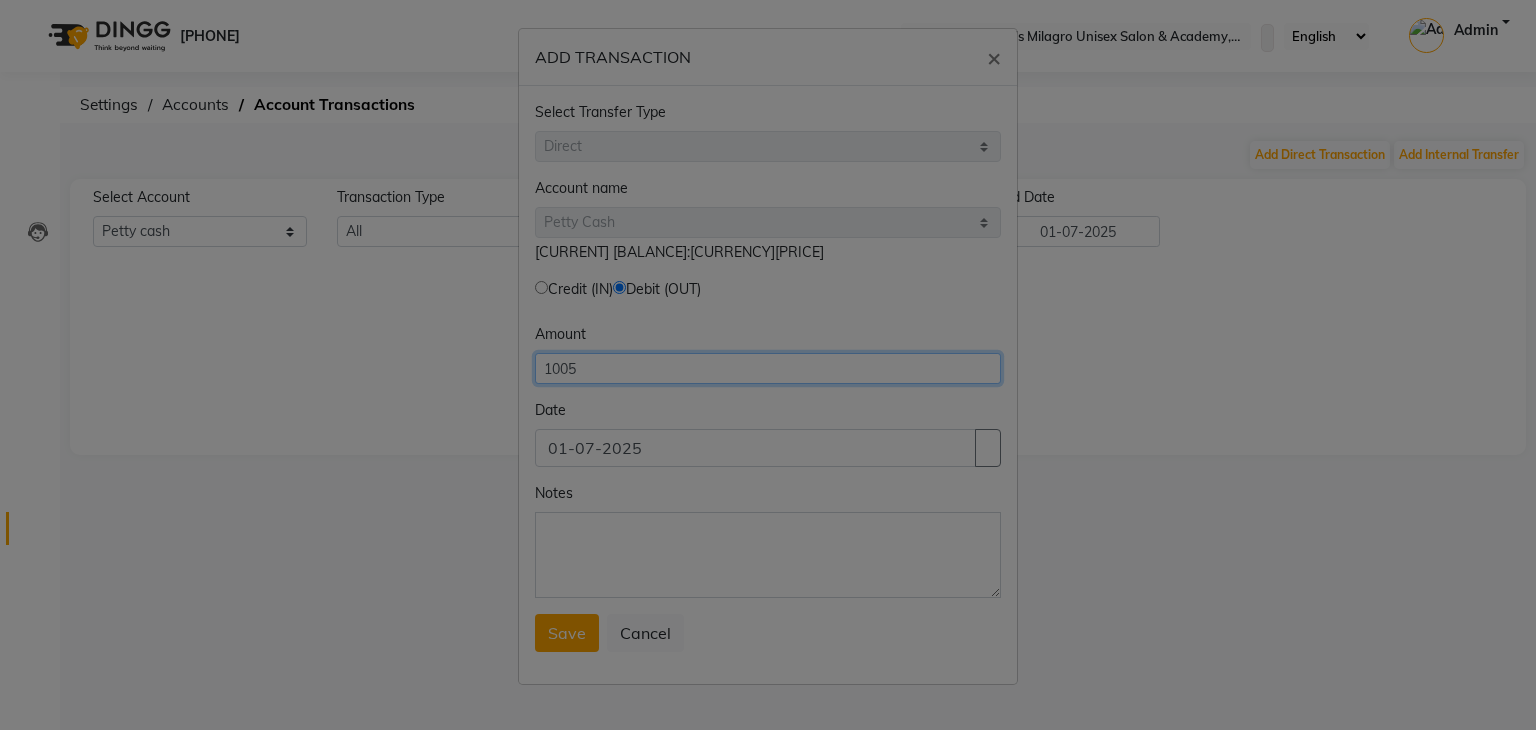 type on "1005" 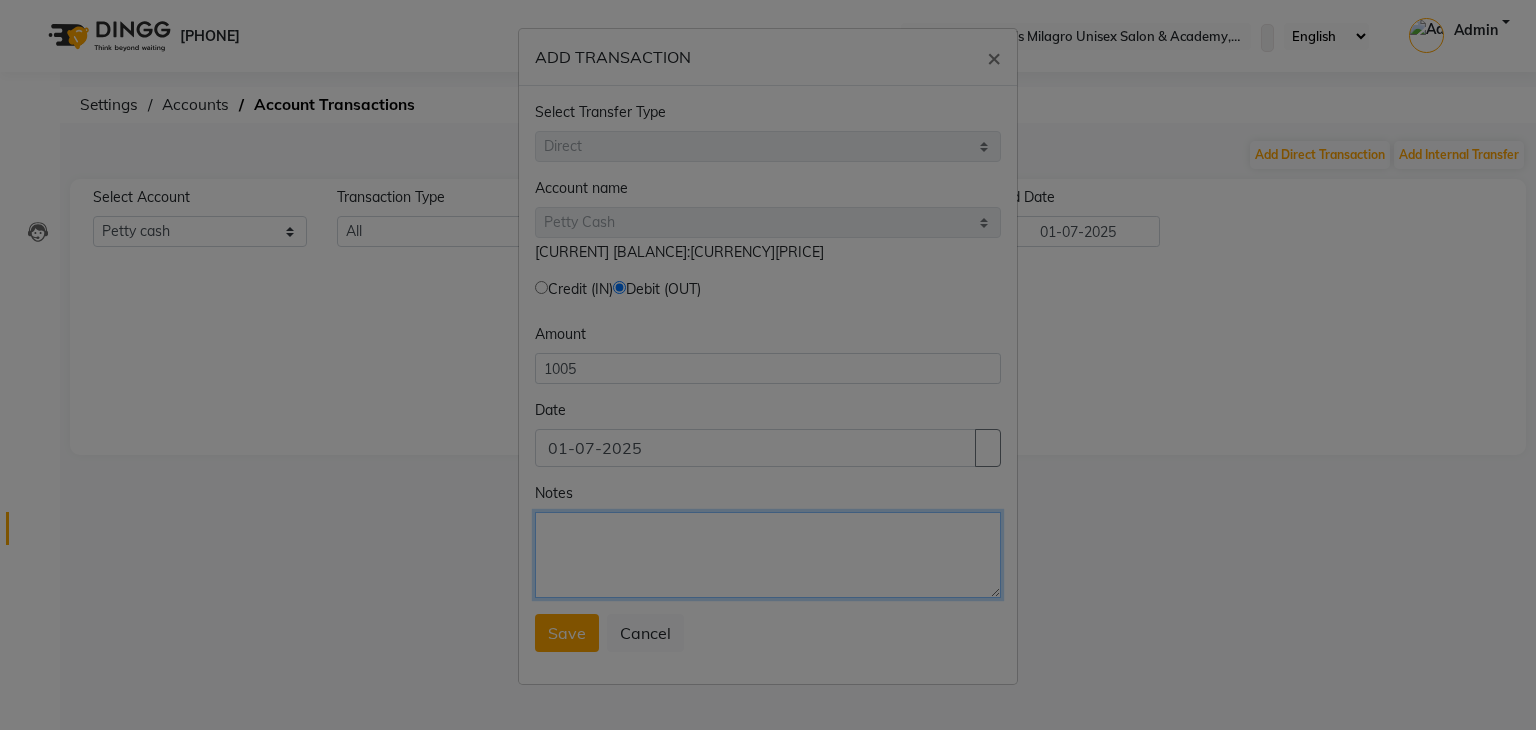 click on "Notes" at bounding box center (768, 555) 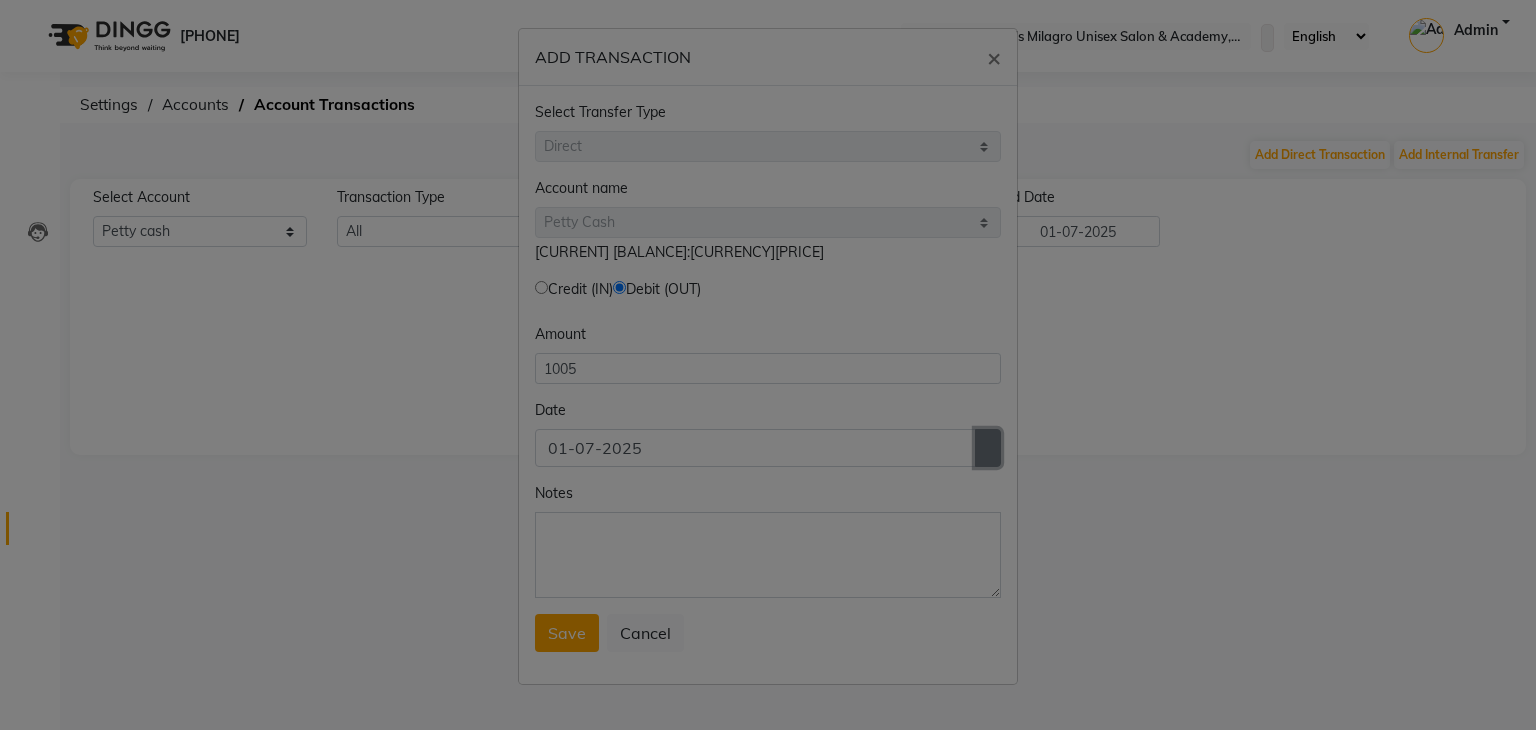 click at bounding box center (988, 448) 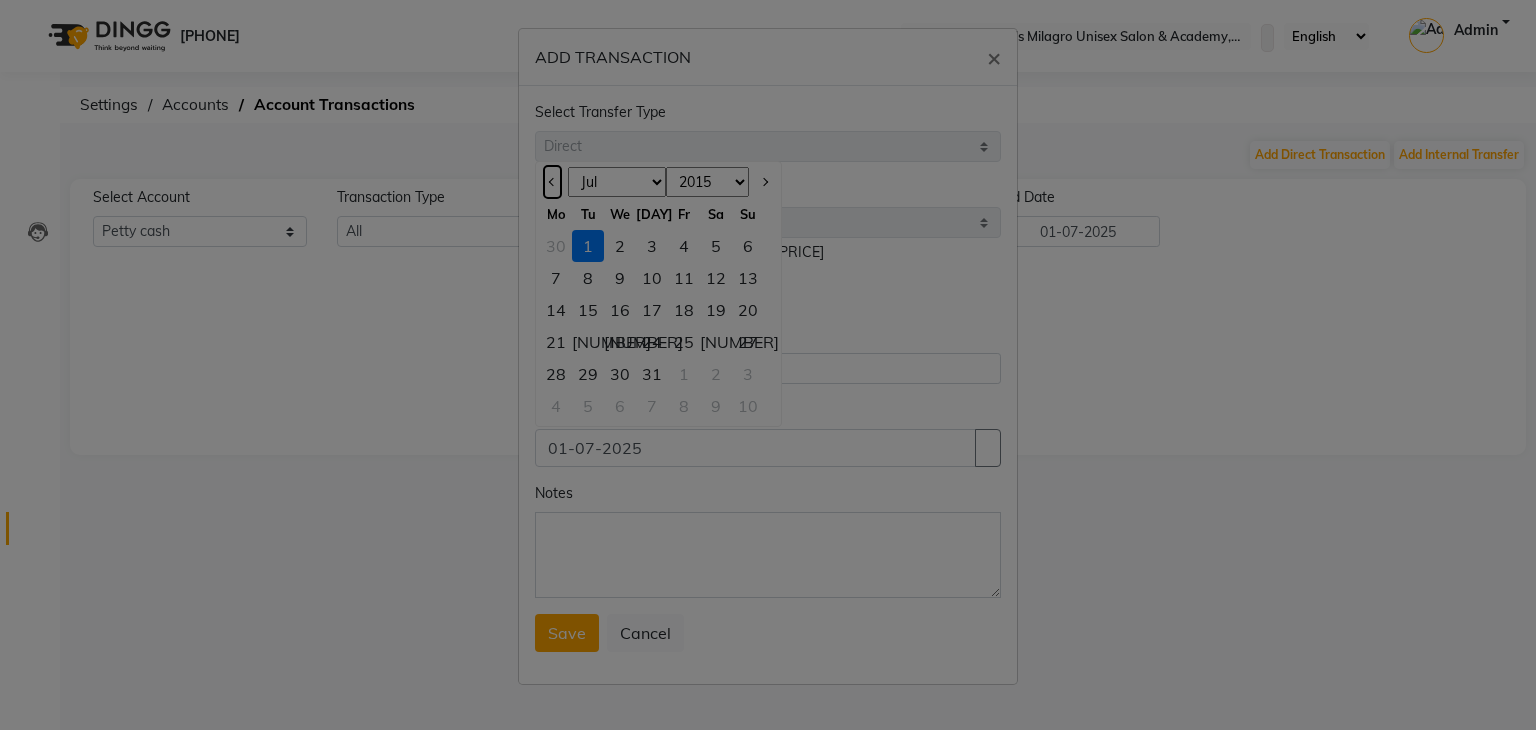 click at bounding box center [553, 182] 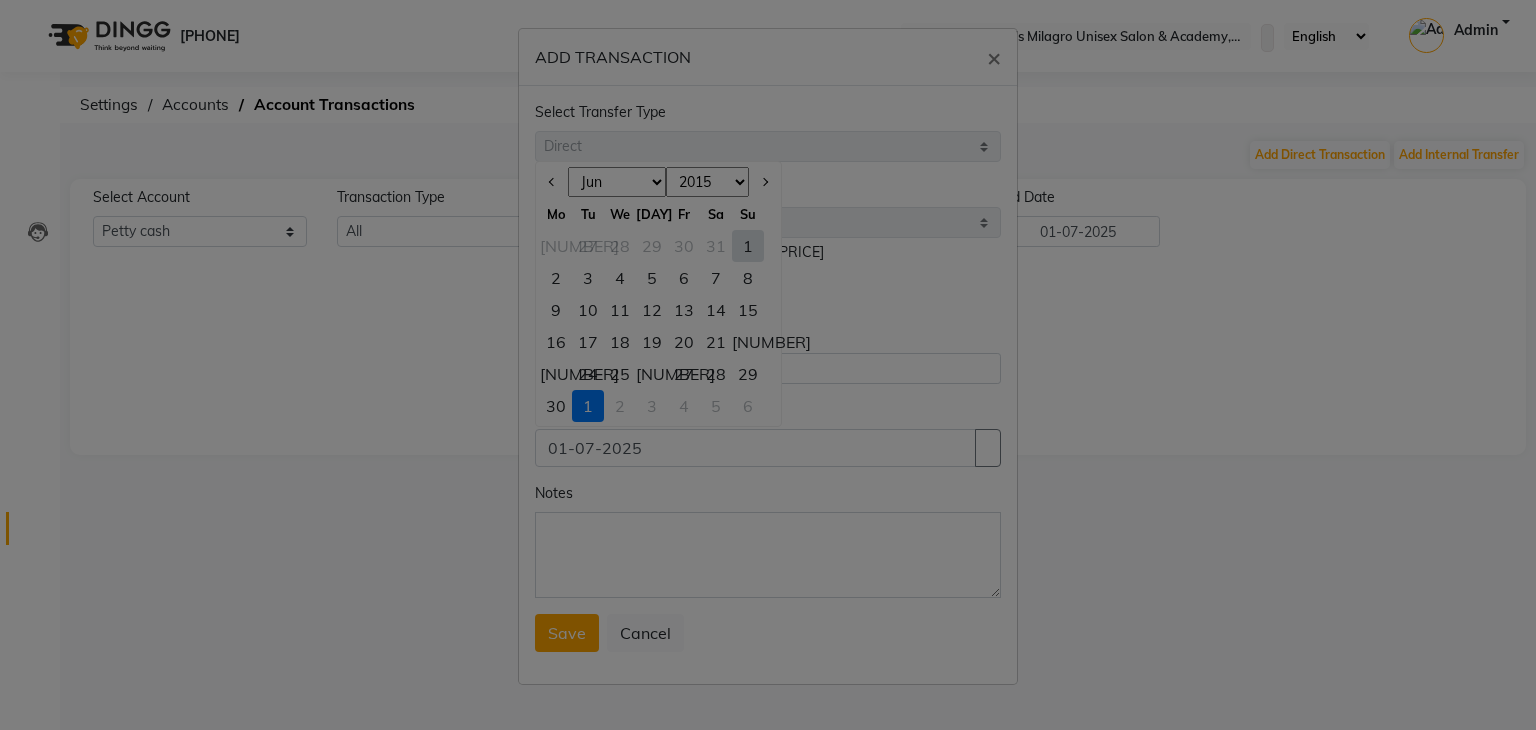 click on "30" at bounding box center (556, 406) 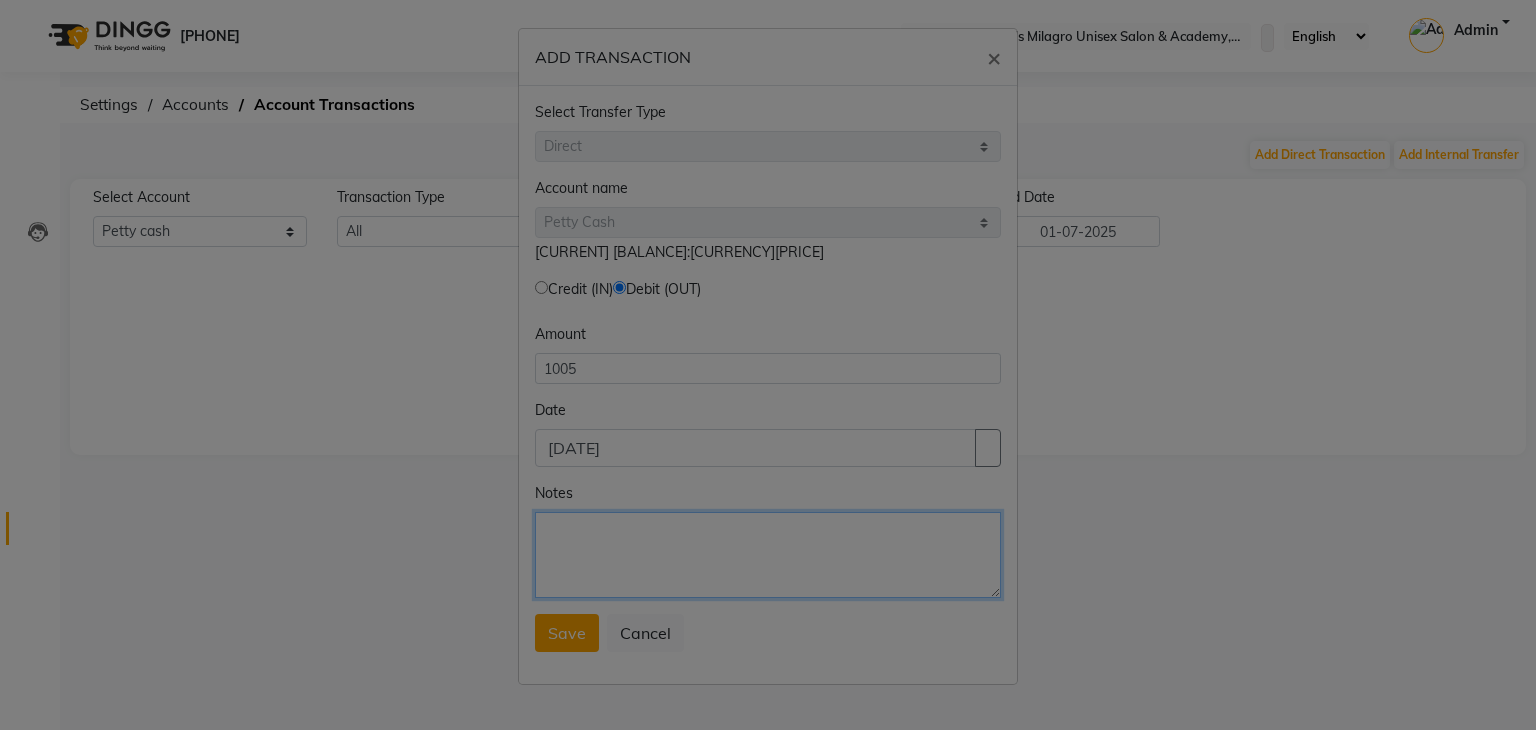 click on "Notes" at bounding box center (768, 555) 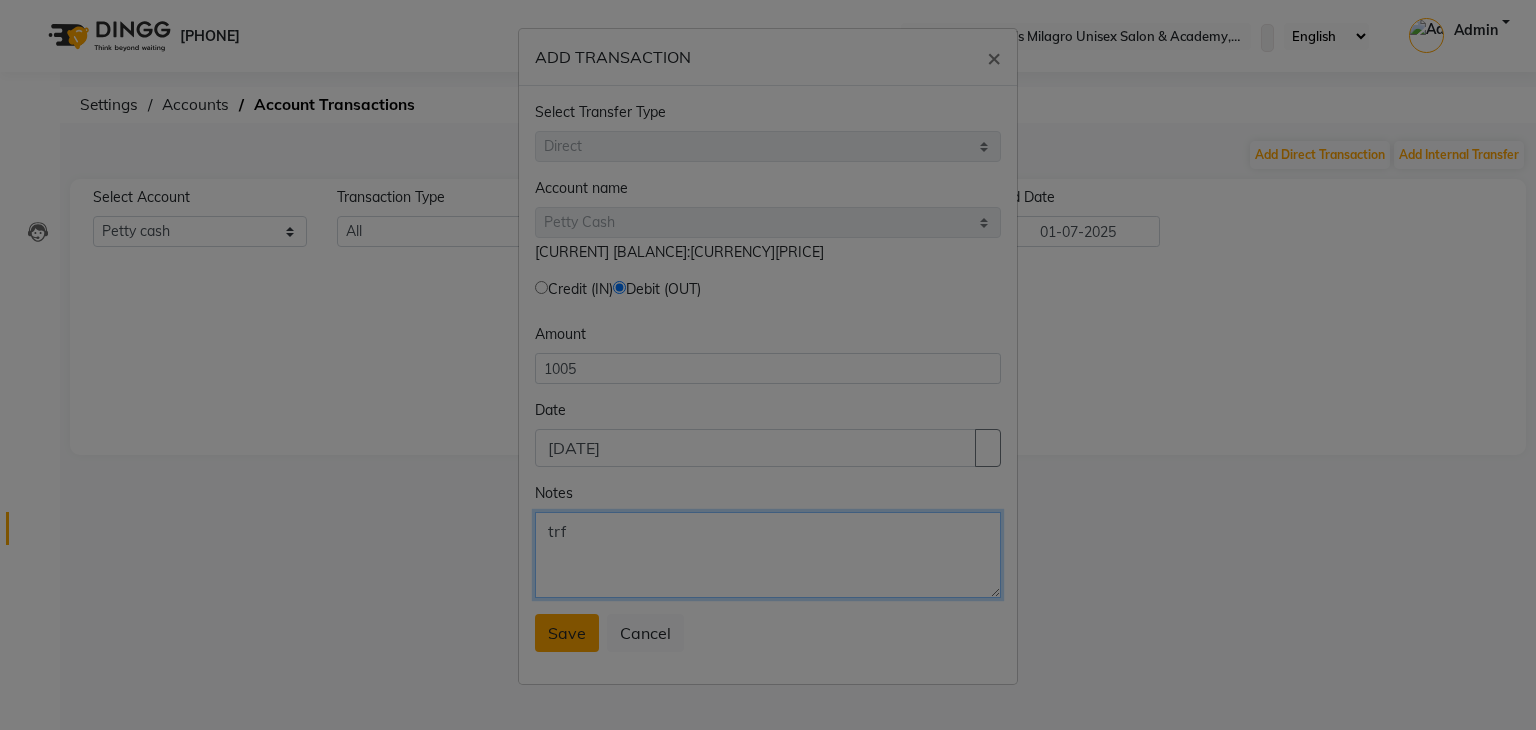 type on "trf" 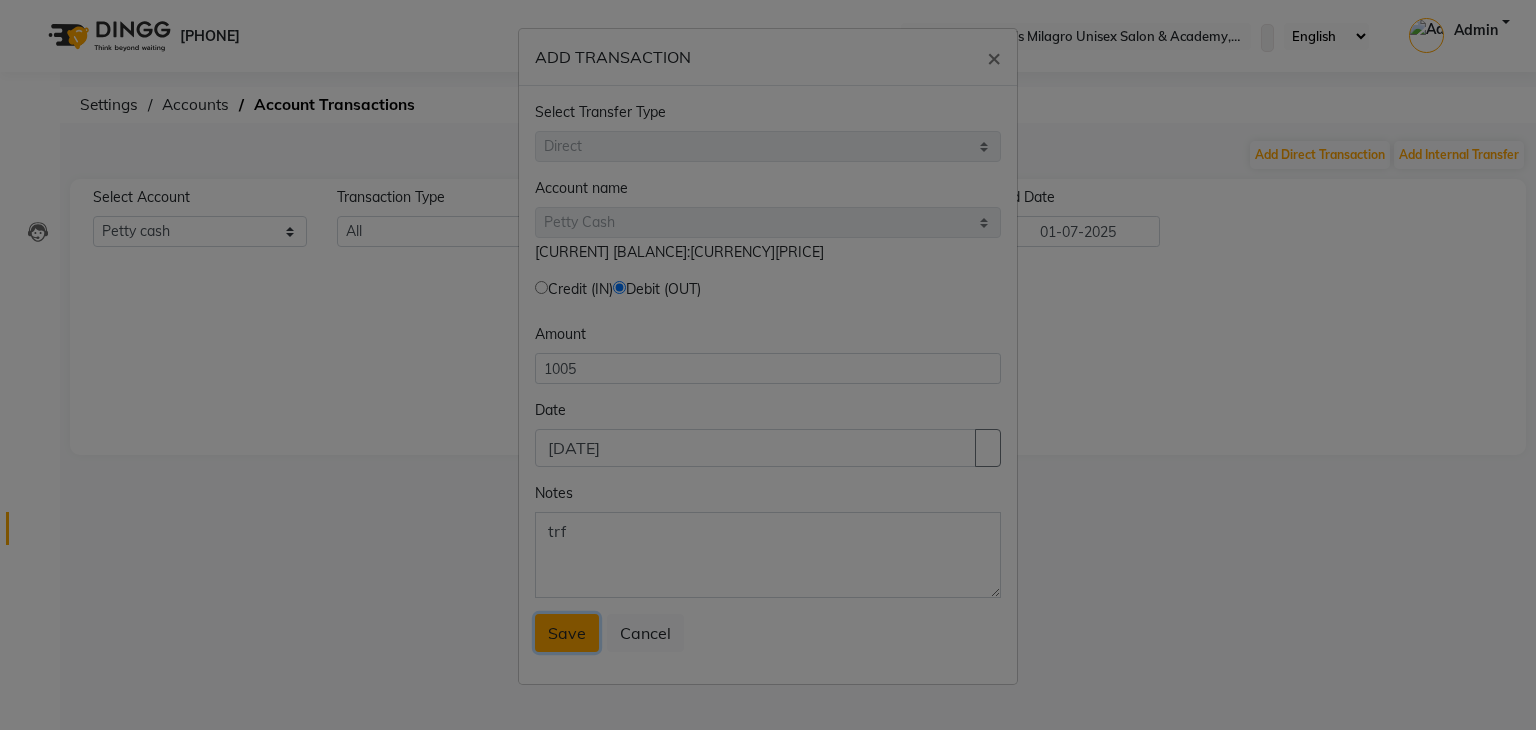 click on "Save" at bounding box center (567, 633) 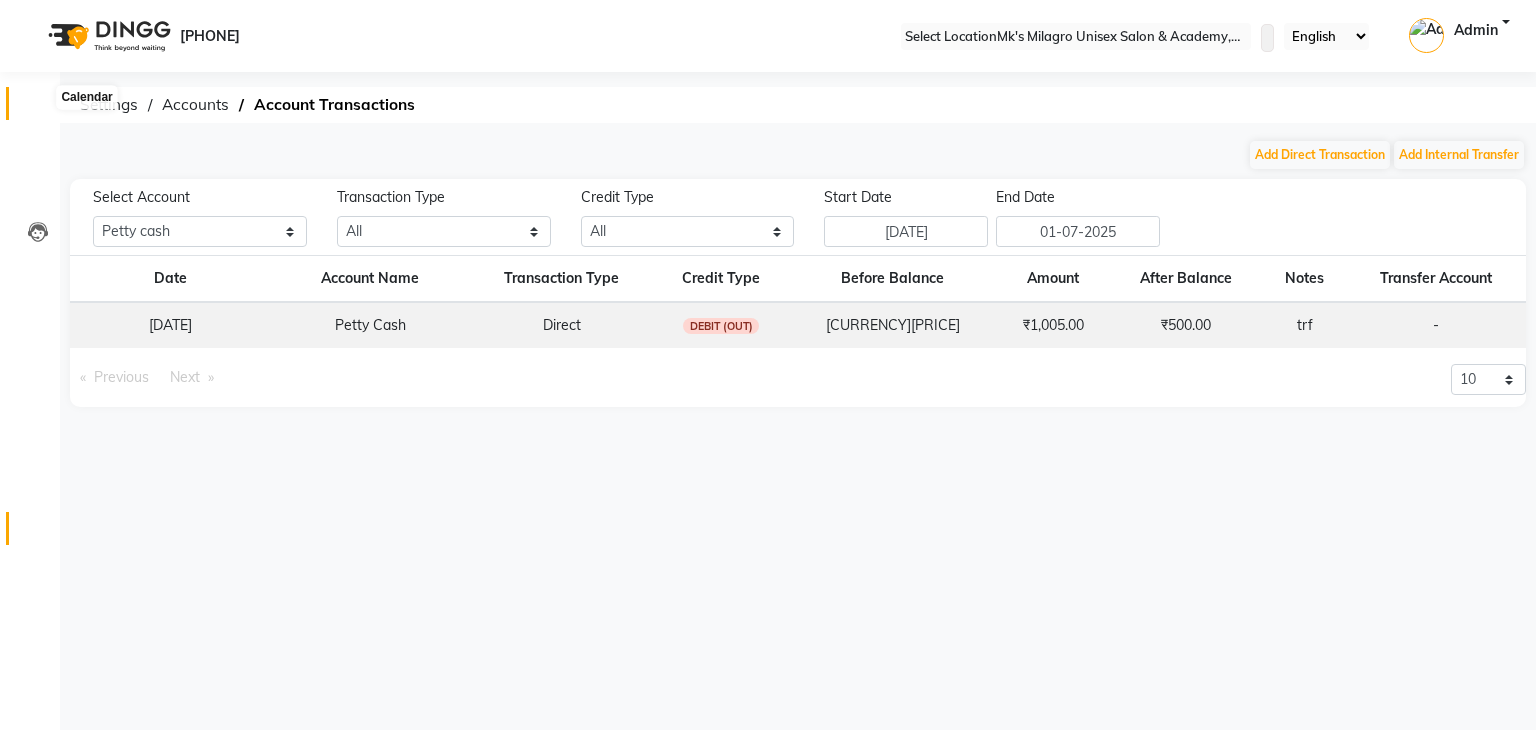 click at bounding box center [37, 108] 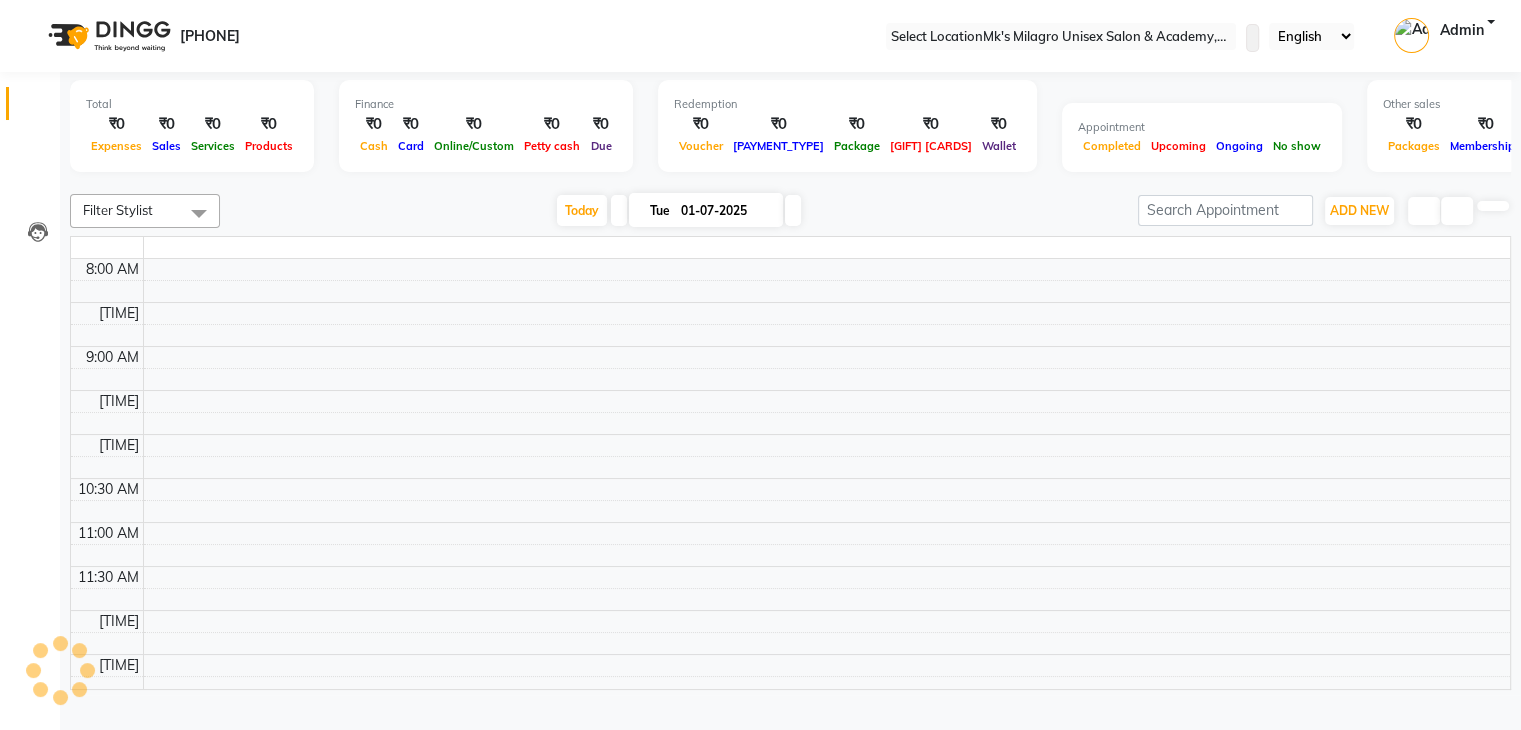 scroll, scrollTop: 0, scrollLeft: 0, axis: both 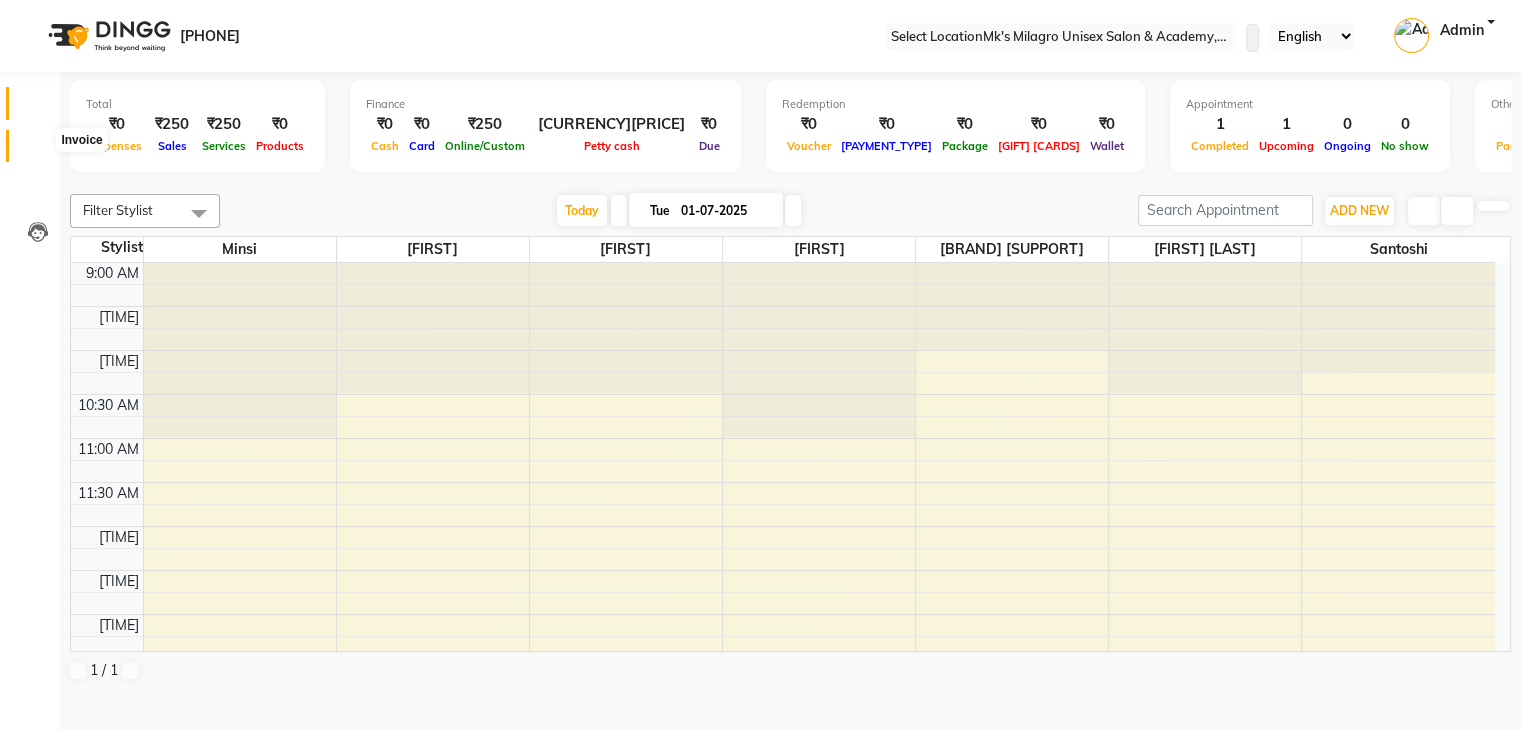 click at bounding box center (38, 151) 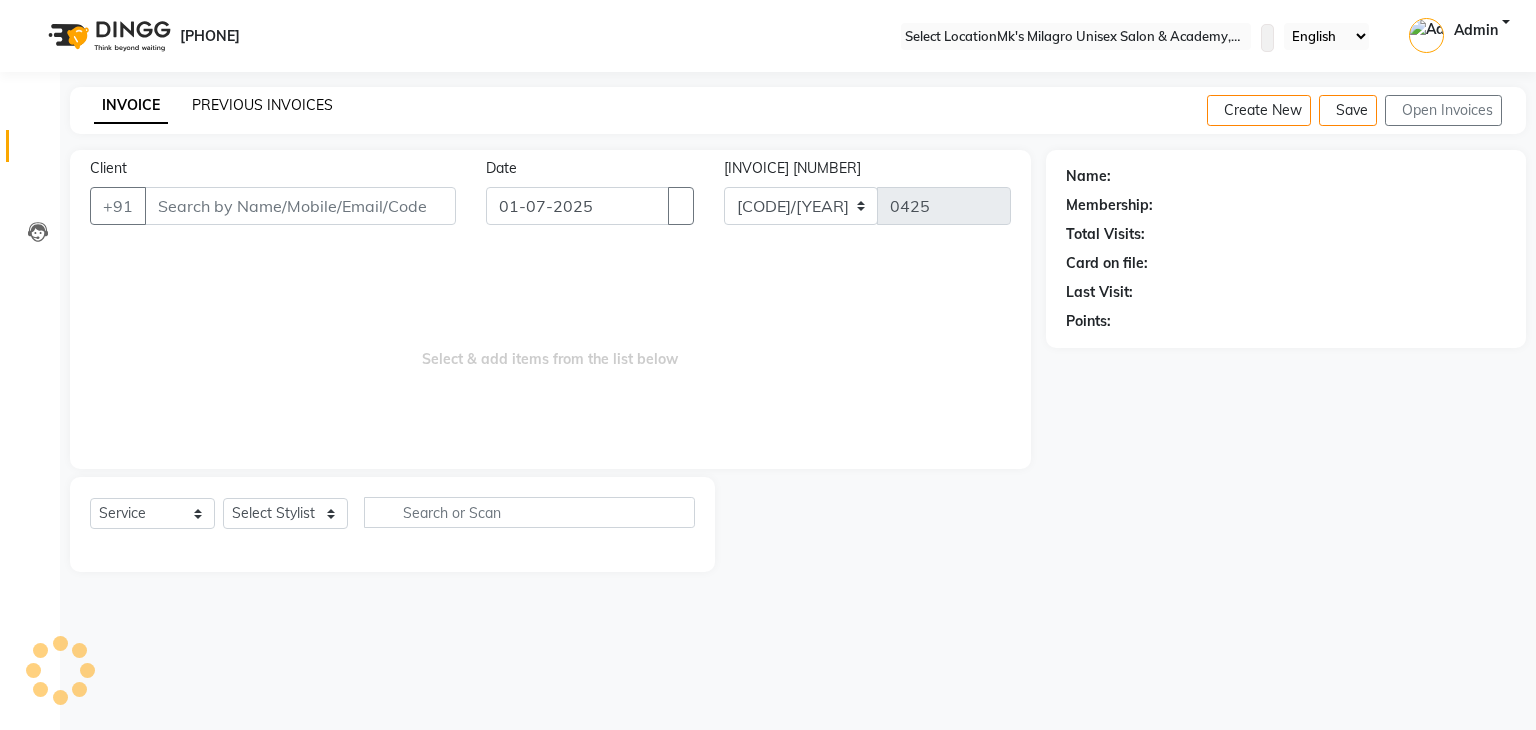 click on "PREVIOUS INVOICES" at bounding box center [262, 105] 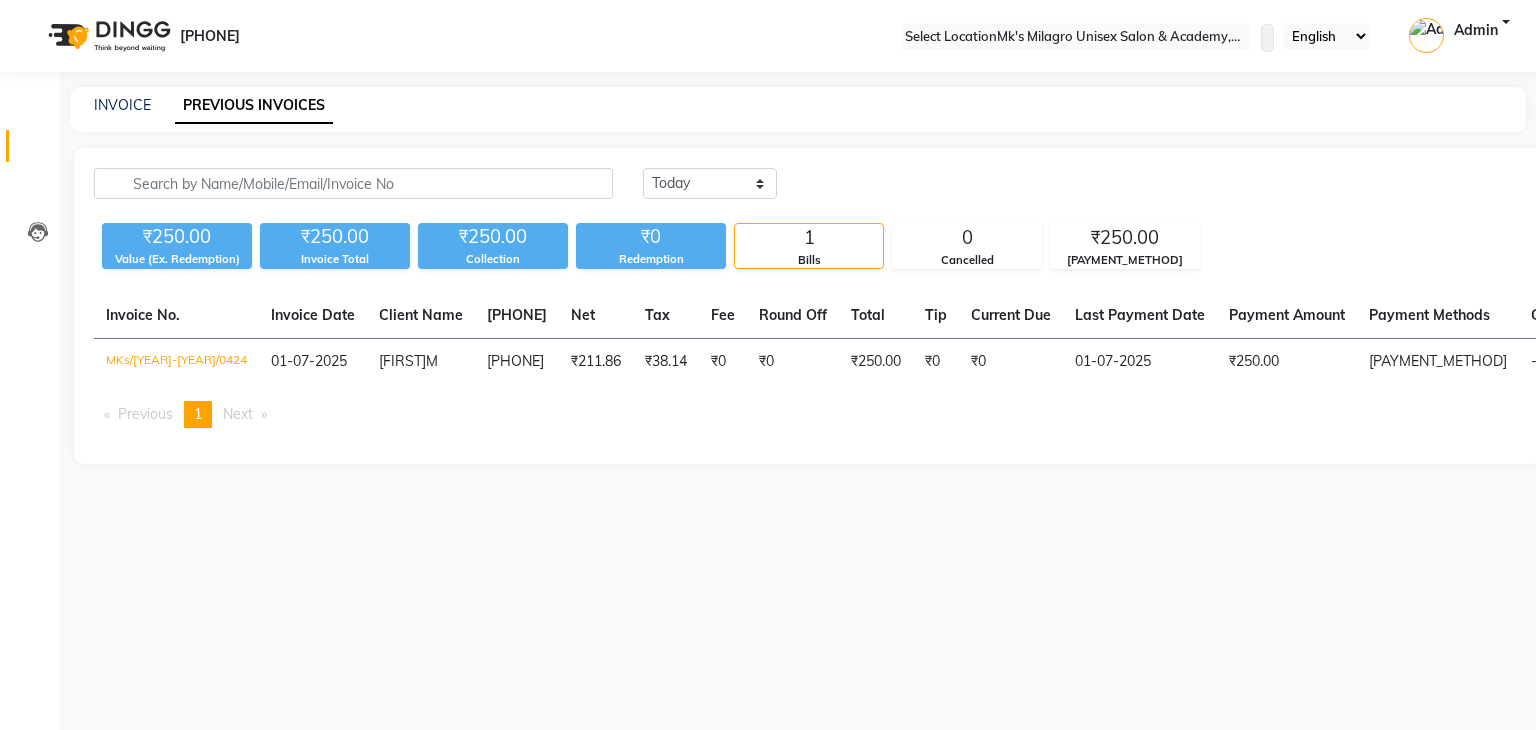 click at bounding box center [38, 151] 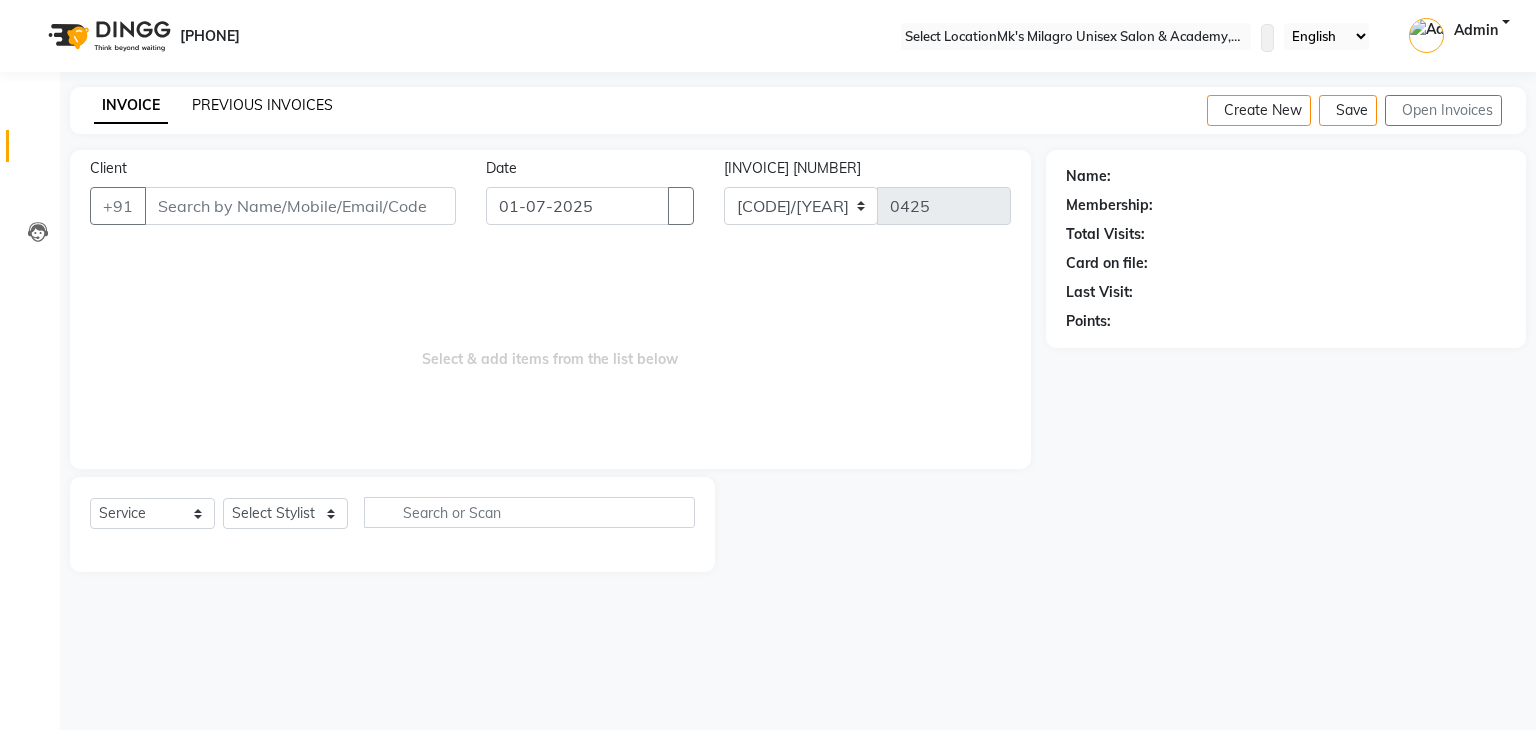 click on "PREVIOUS INVOICES" at bounding box center (262, 105) 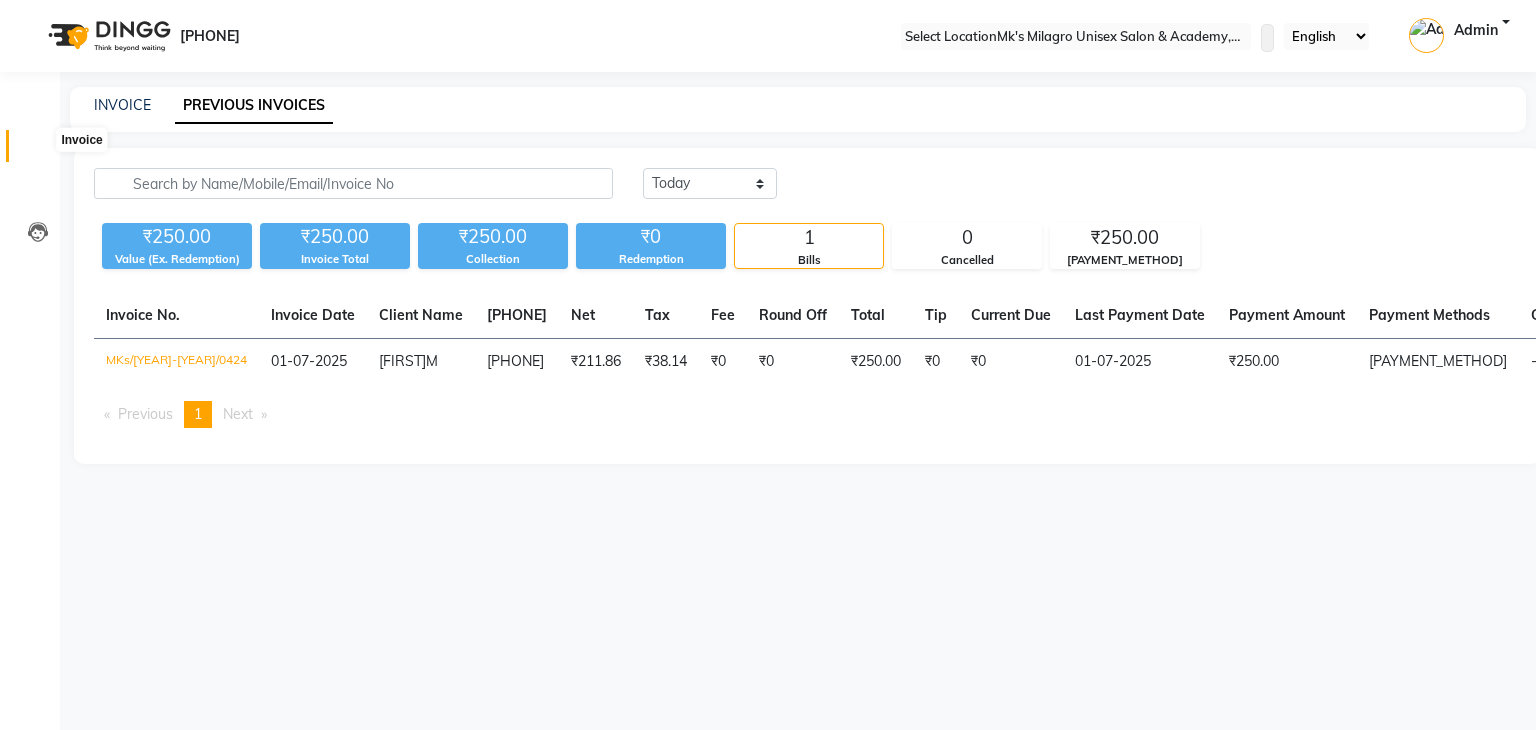 click at bounding box center (37, 151) 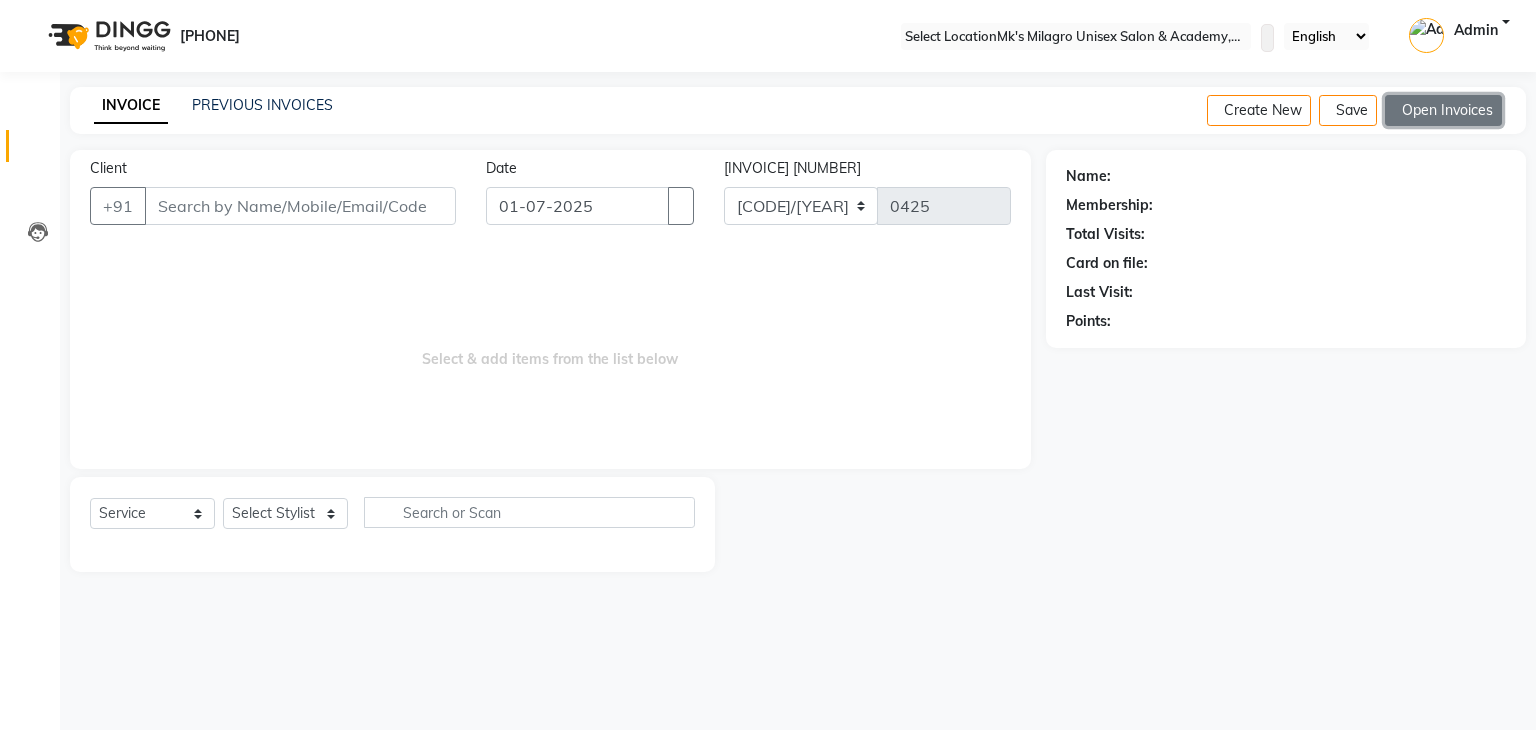 click on "Open Invoices" at bounding box center (1443, 110) 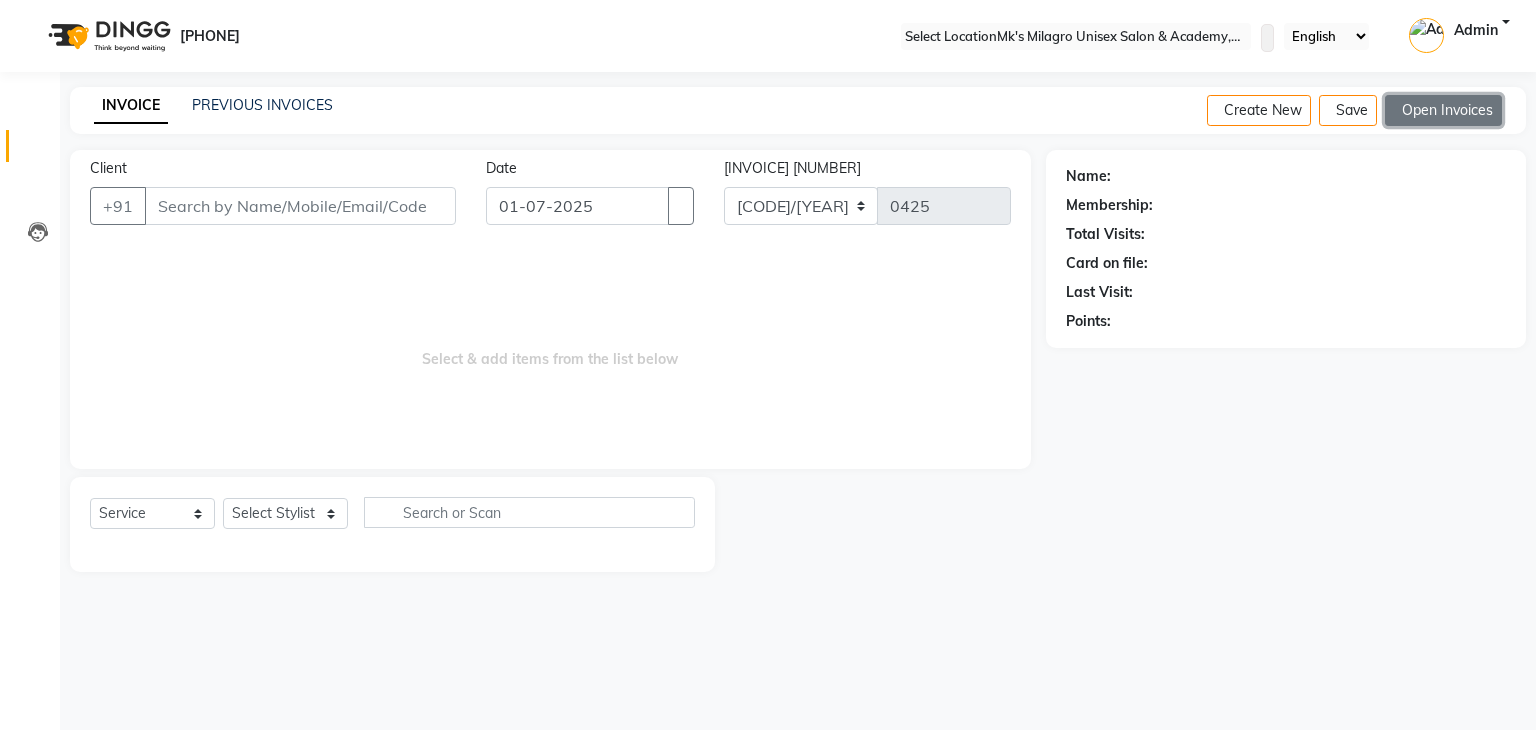 click on "Open Invoices" at bounding box center [1443, 110] 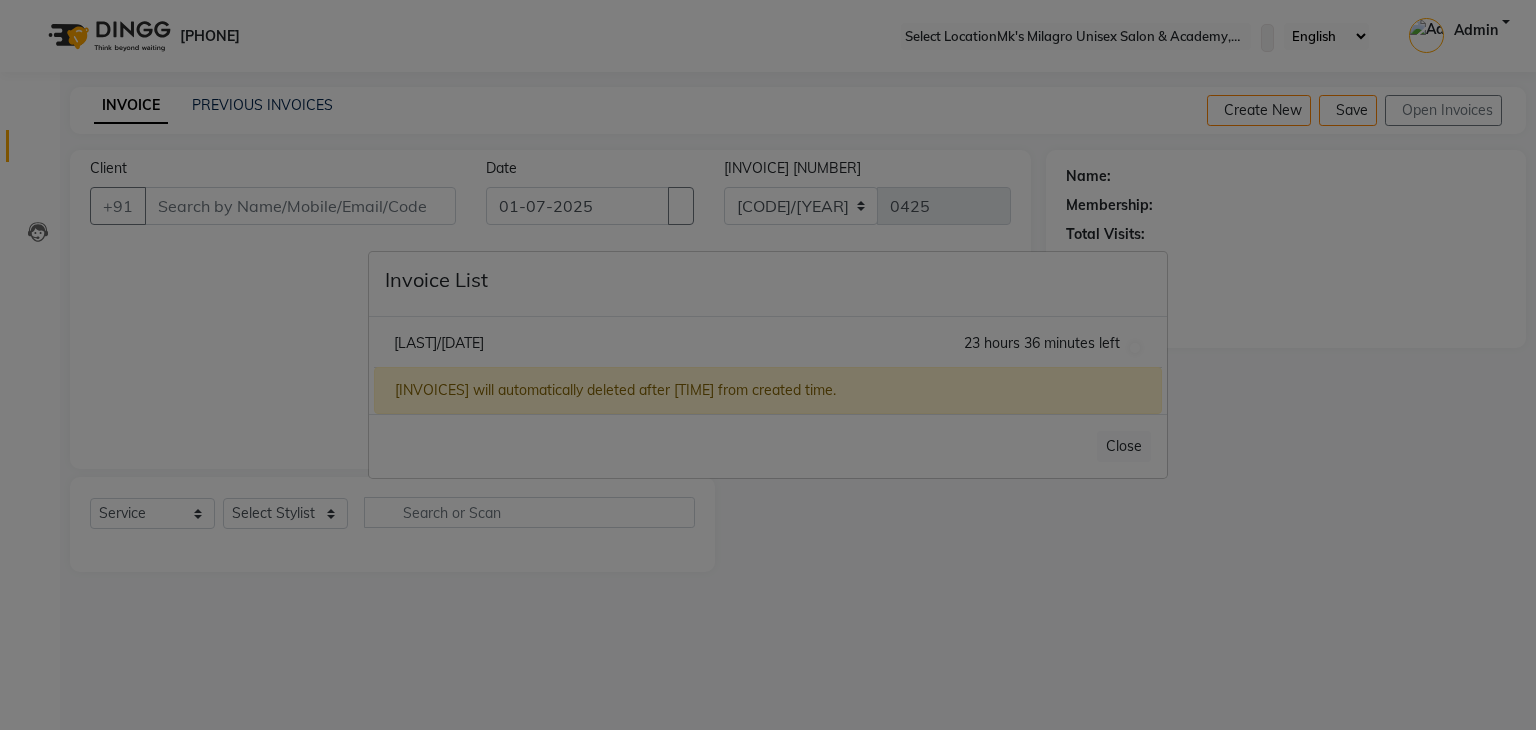 click on "[LAST]/[DATE]" at bounding box center [439, 343] 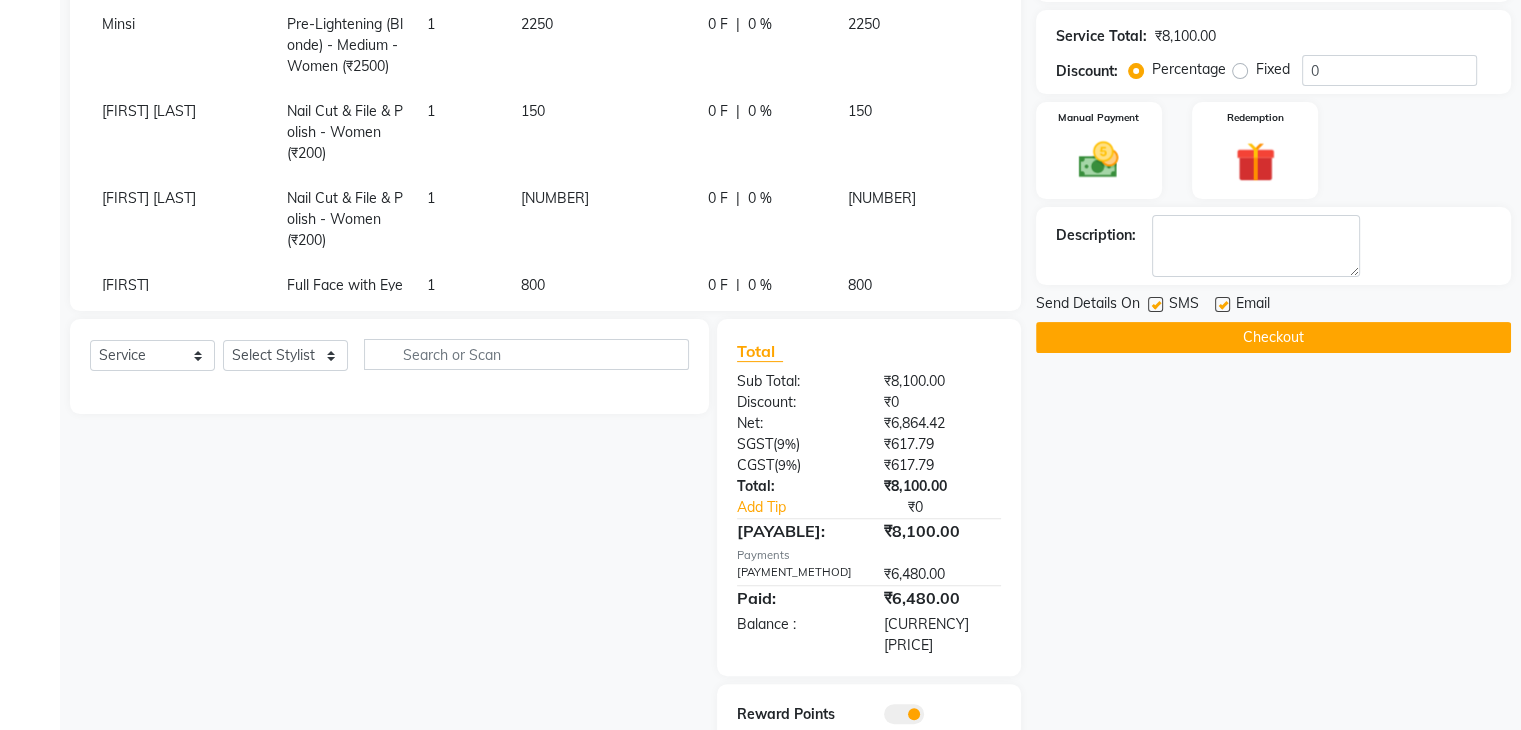 scroll, scrollTop: 534, scrollLeft: 0, axis: vertical 